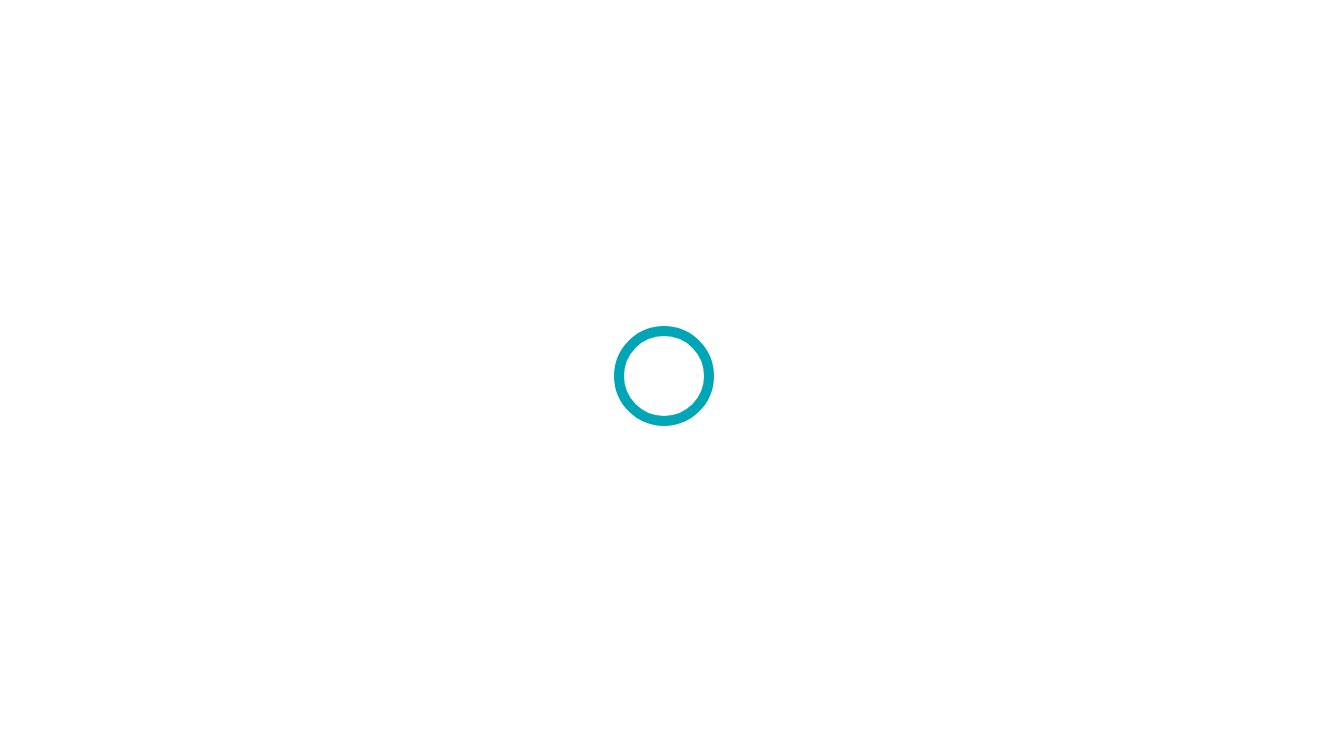 scroll, scrollTop: 0, scrollLeft: 0, axis: both 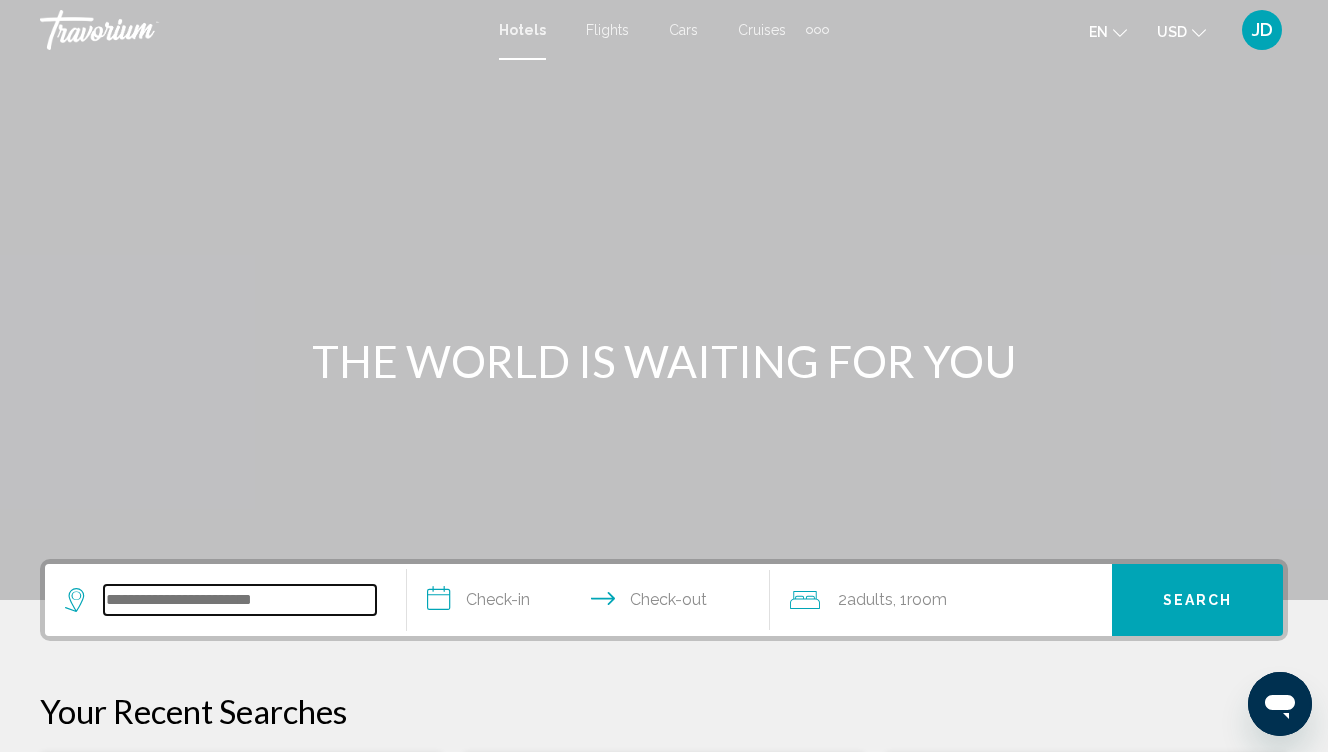 click at bounding box center (240, 600) 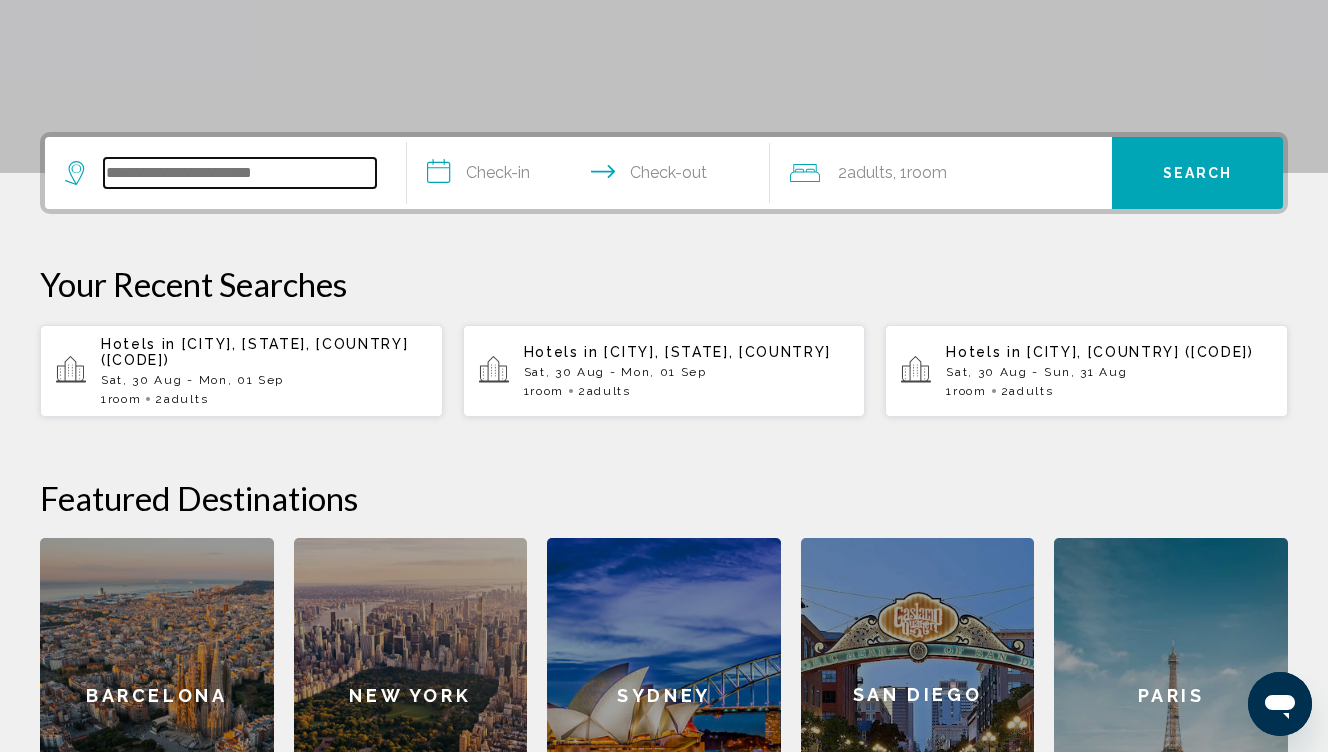 scroll, scrollTop: 494, scrollLeft: 0, axis: vertical 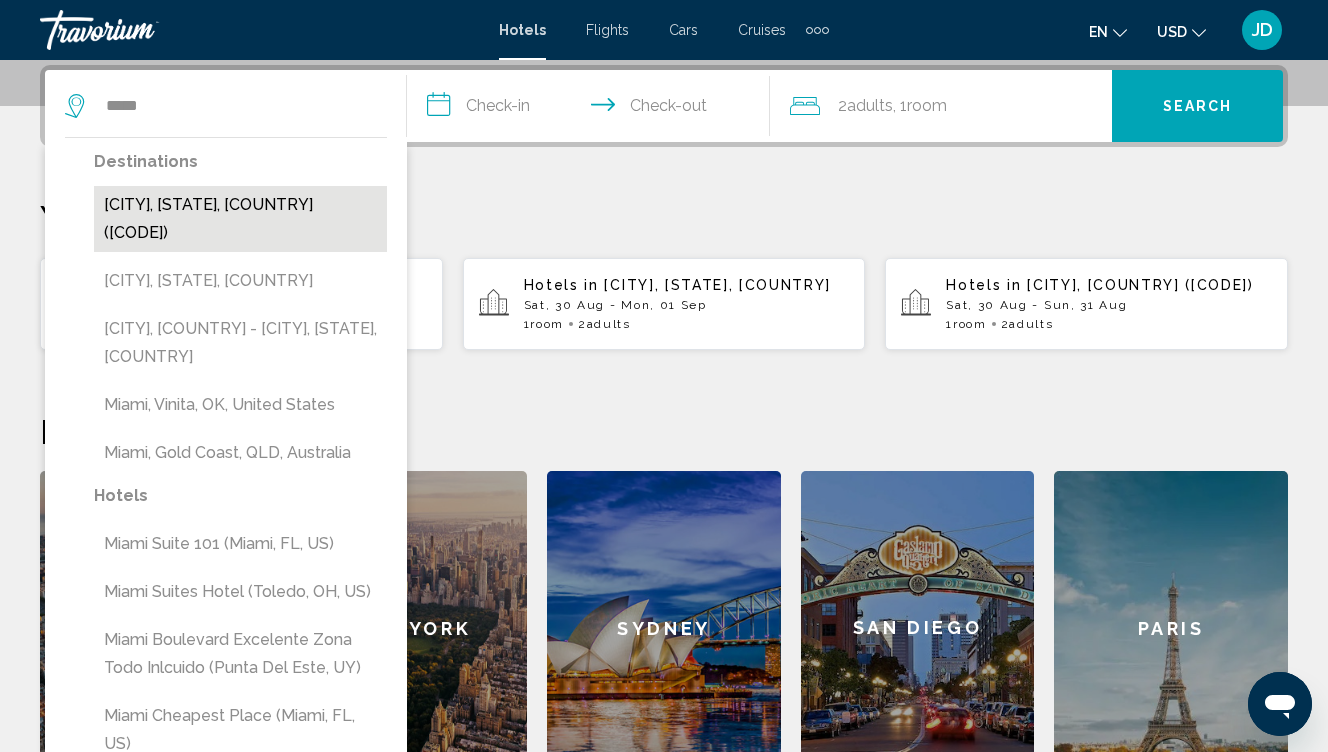 click on "[CITY], [STATE], [COUNTRY] ([AIRPORT])" at bounding box center [240, 219] 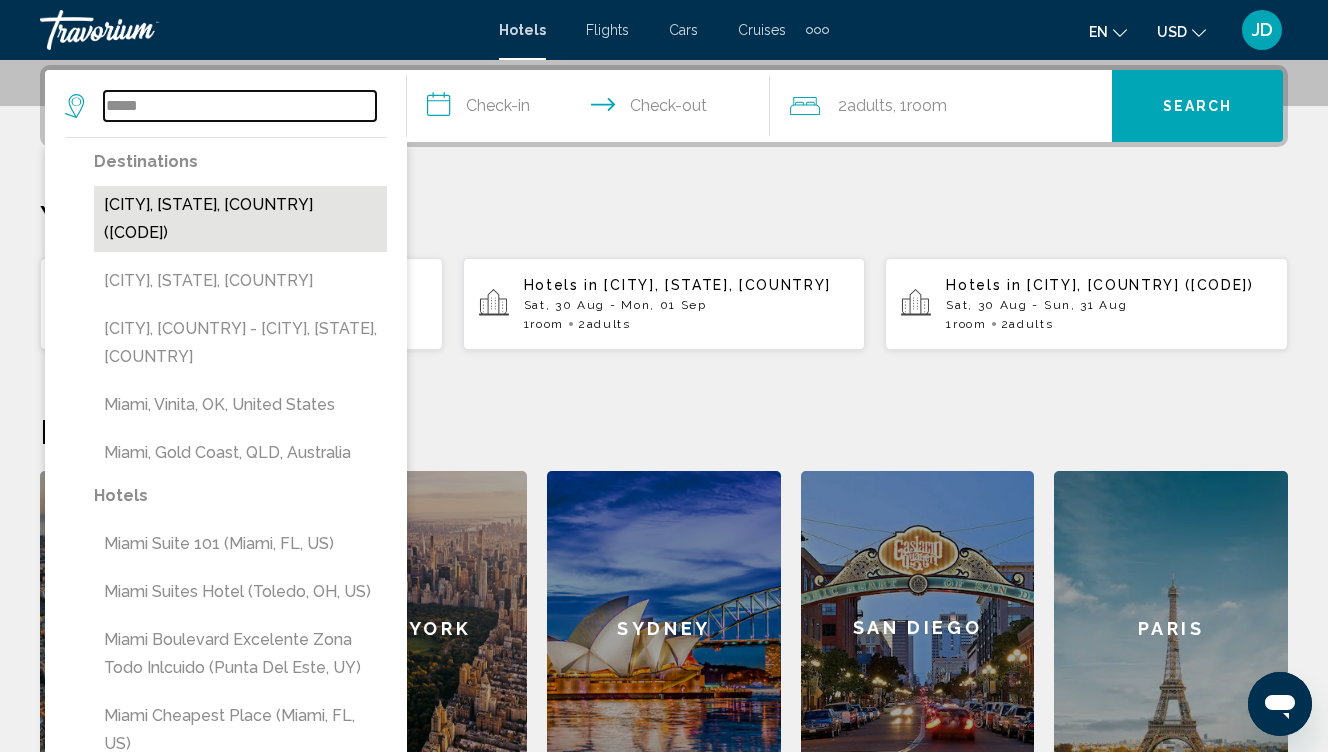 type on "**********" 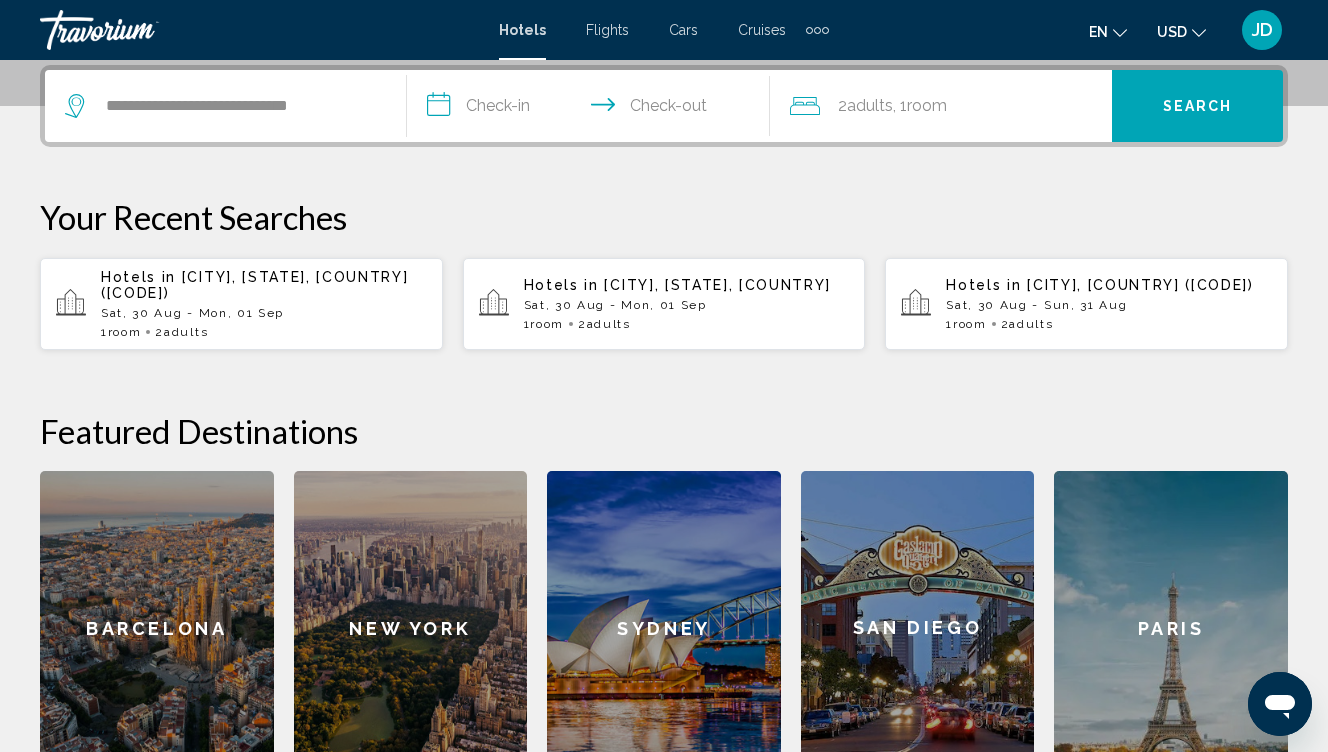 click on "**********" at bounding box center [592, 109] 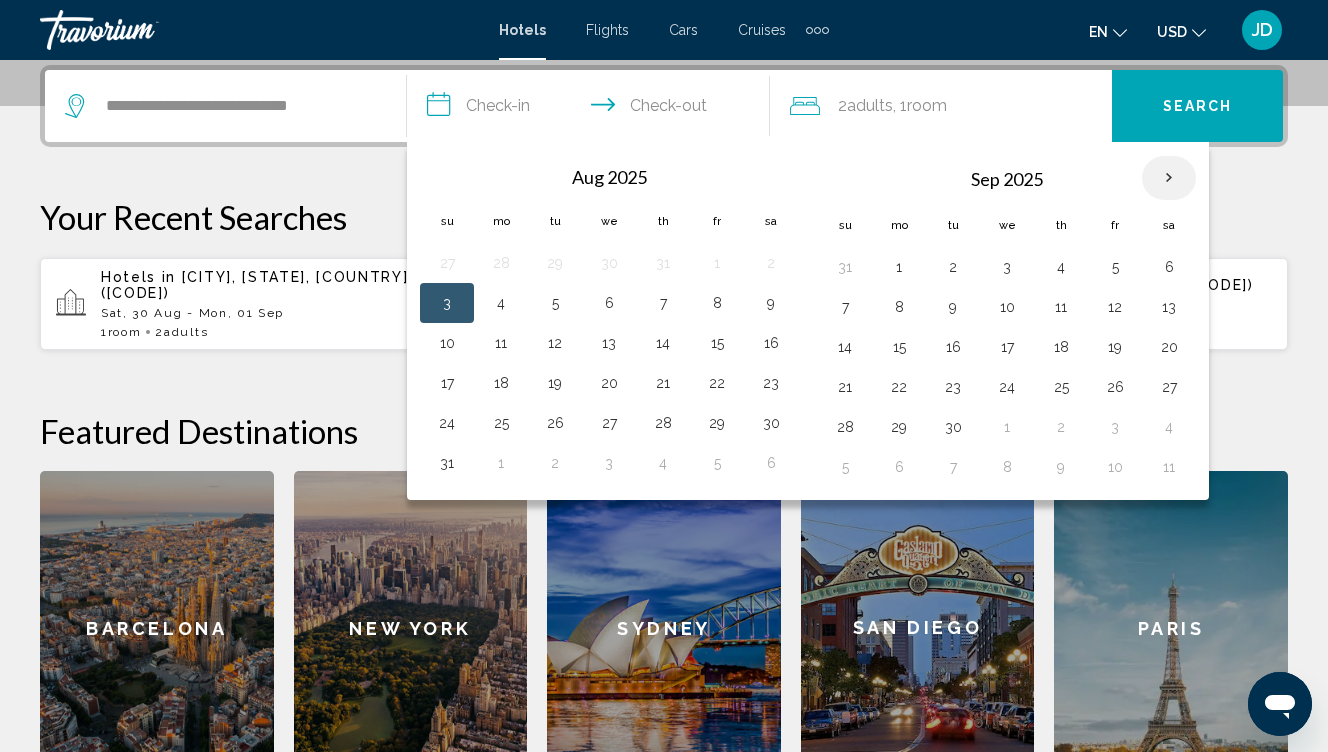 click at bounding box center (1169, 178) 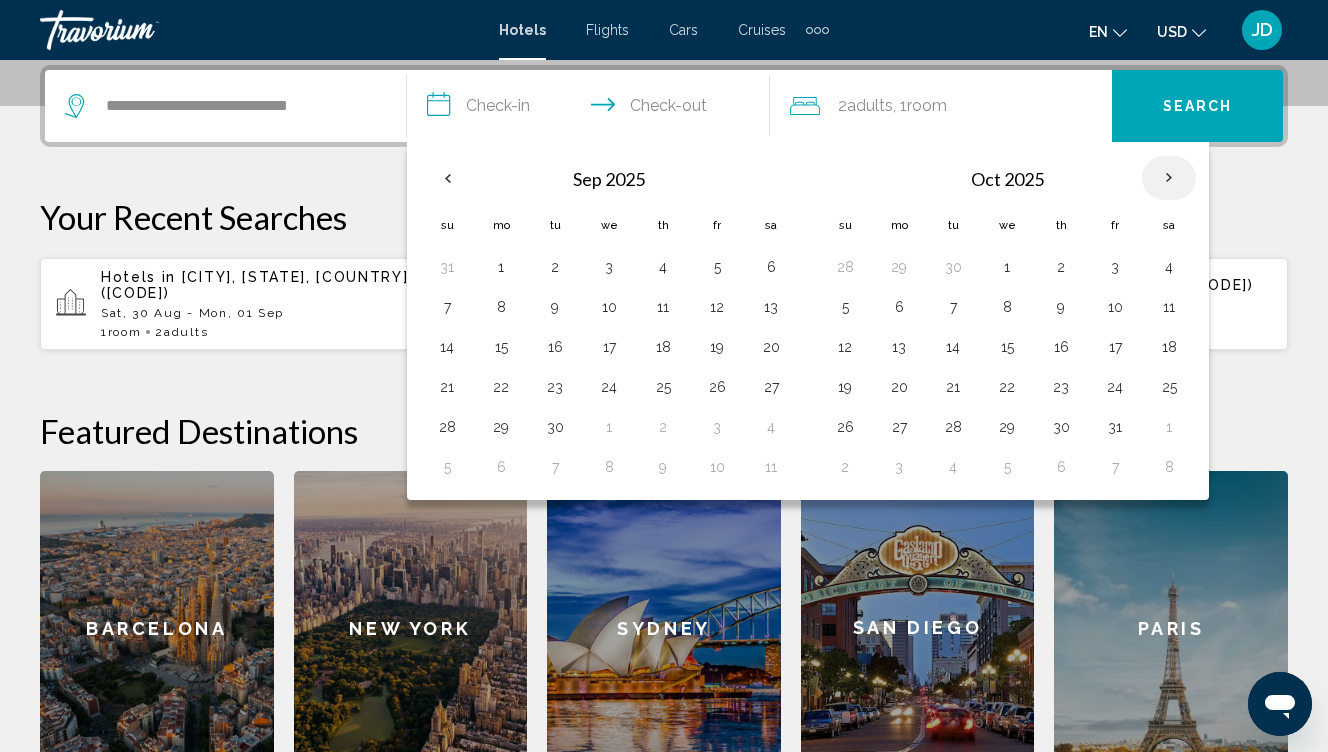 click at bounding box center [1169, 178] 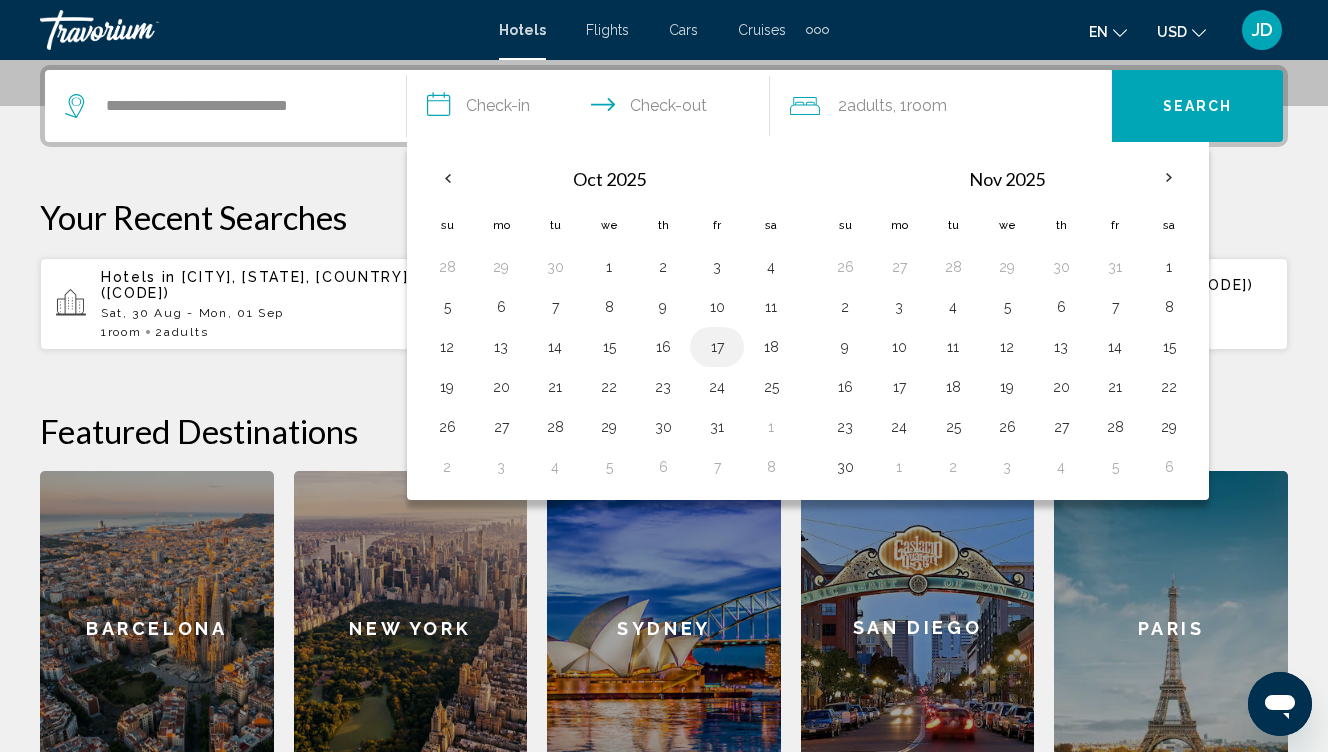 click on "17" at bounding box center [717, 347] 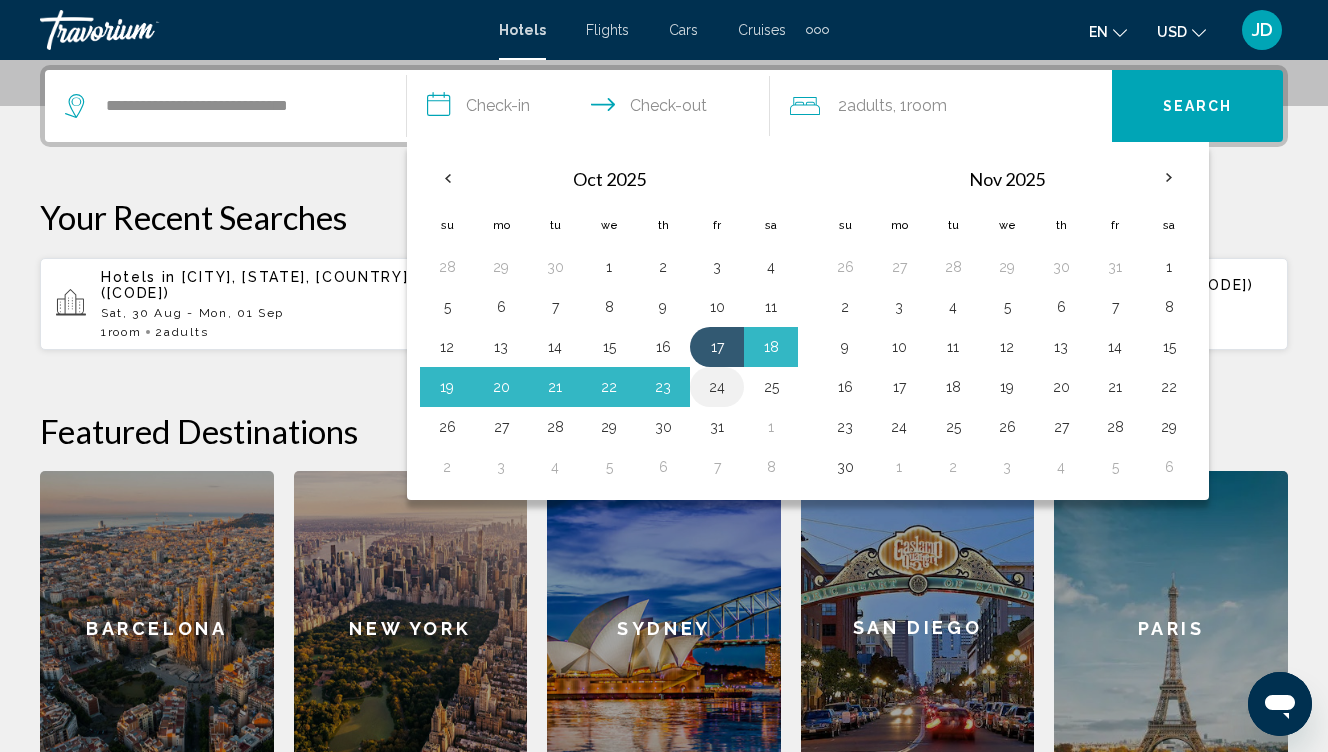 click on "24" at bounding box center (717, 387) 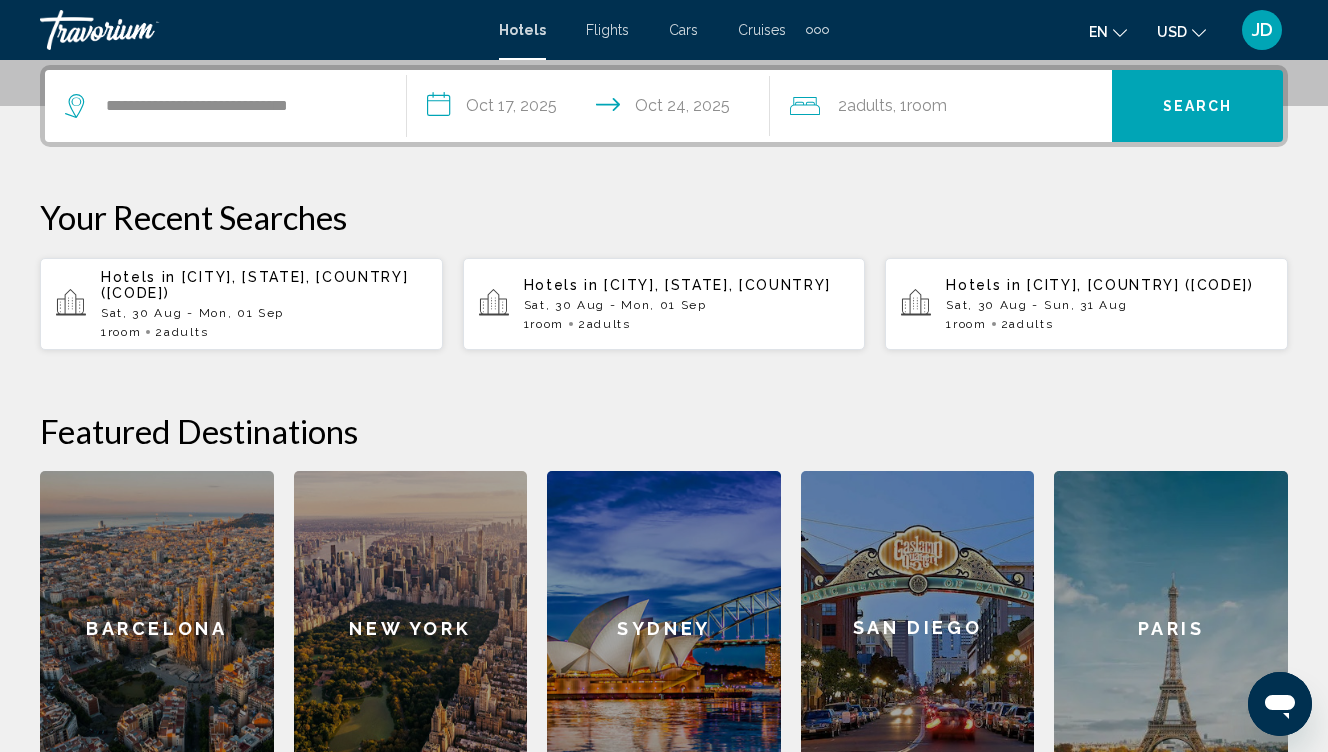 click on "Room" 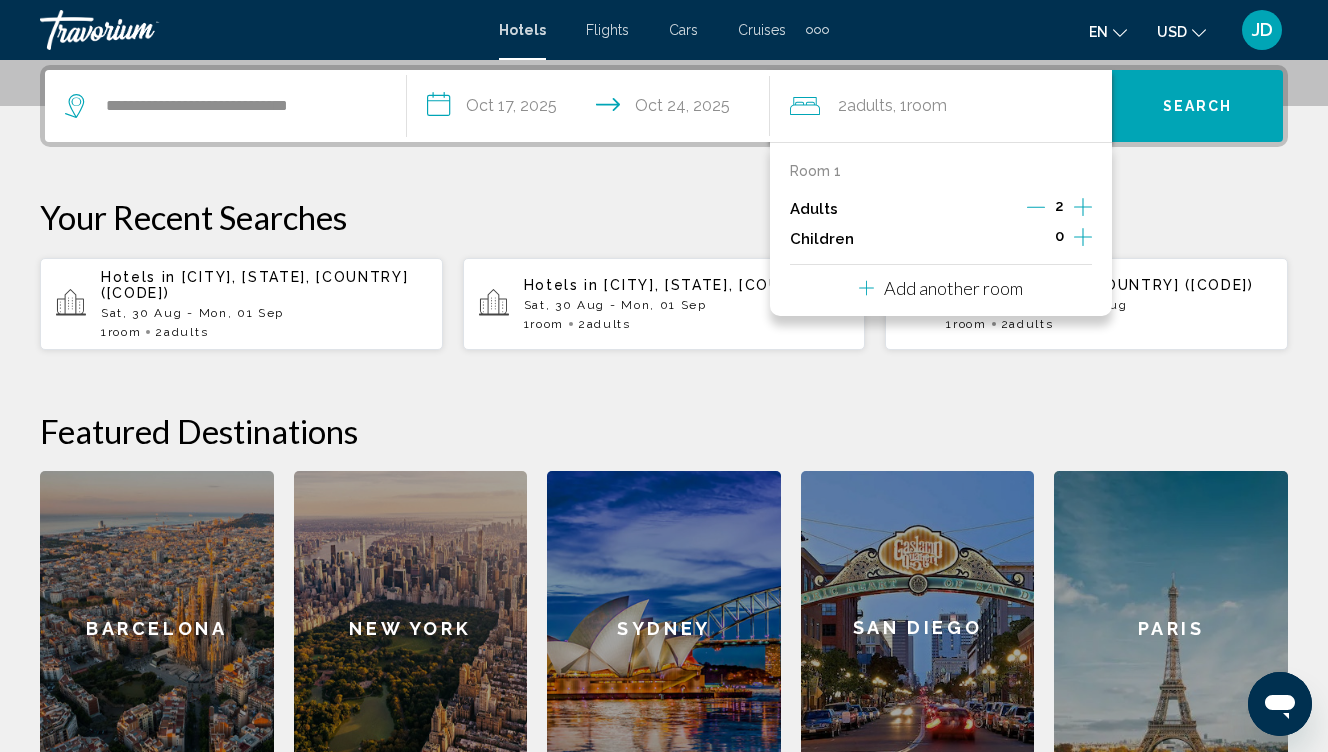 click 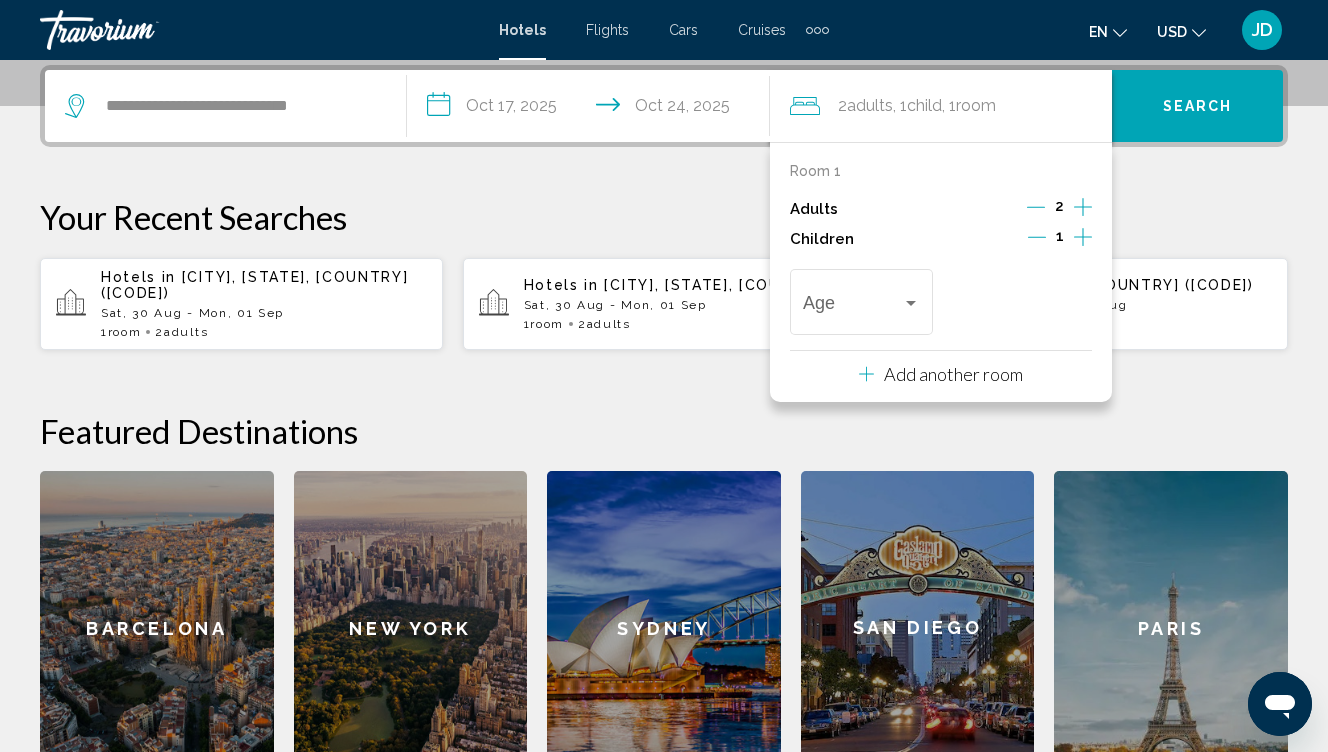 click 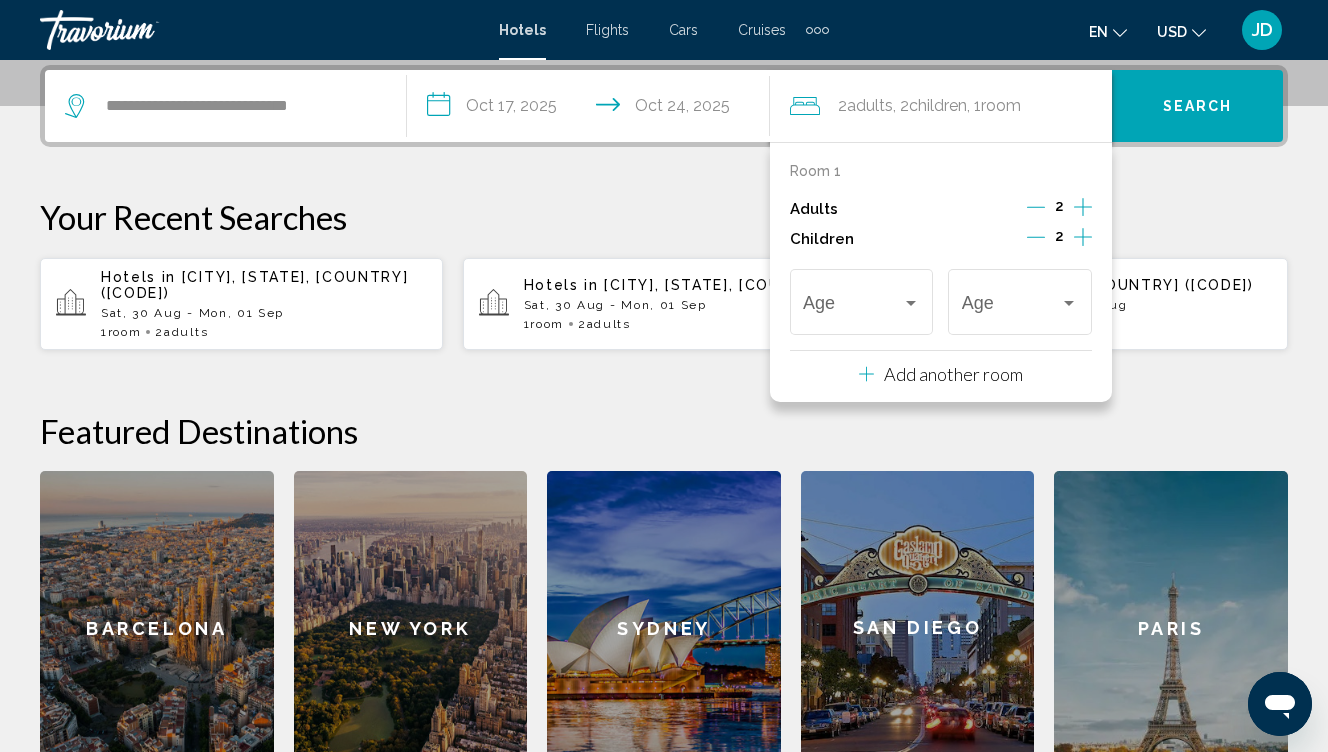 click 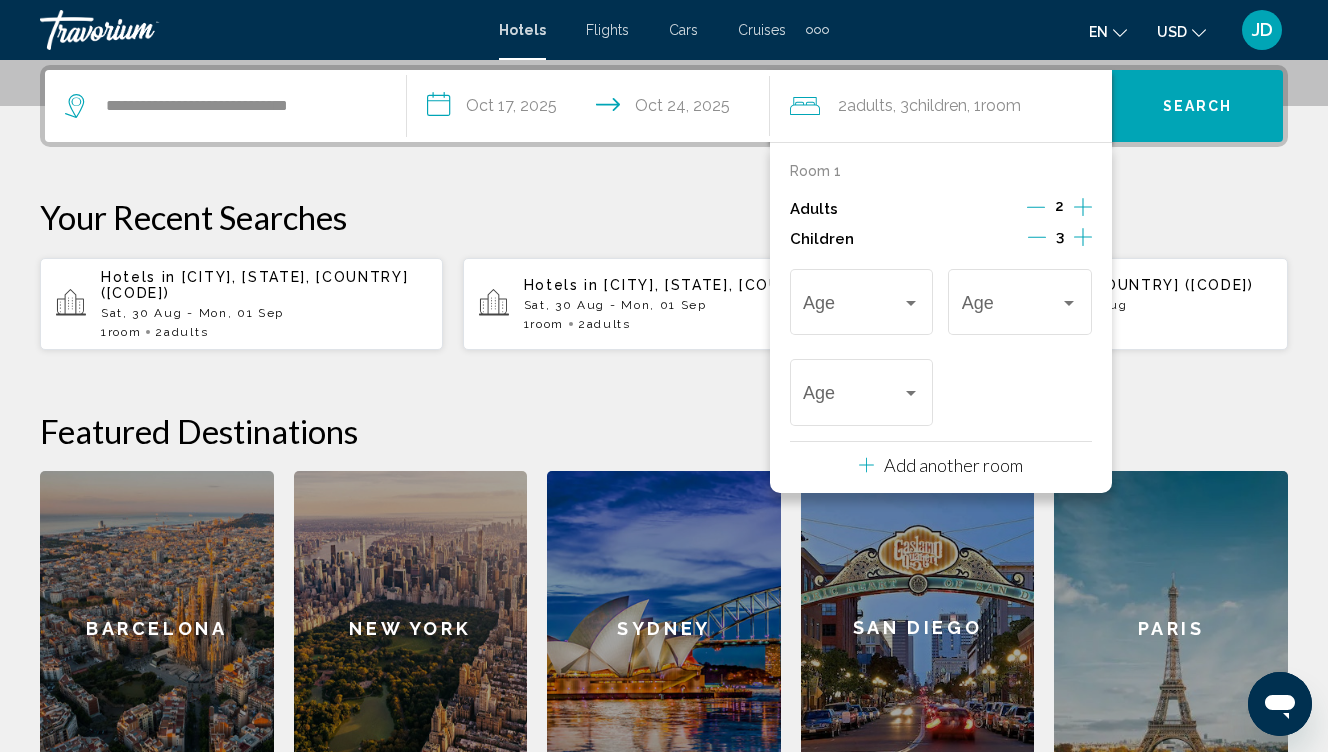 click 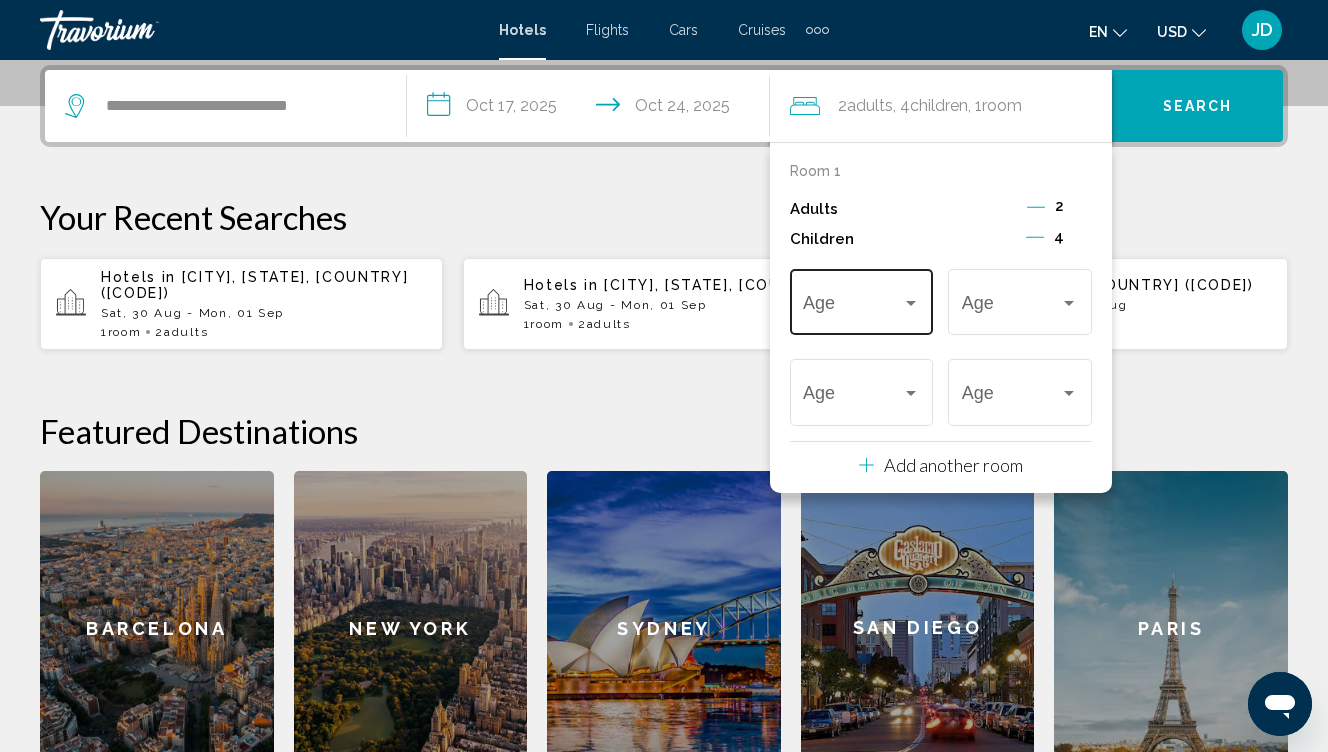click at bounding box center [911, 303] 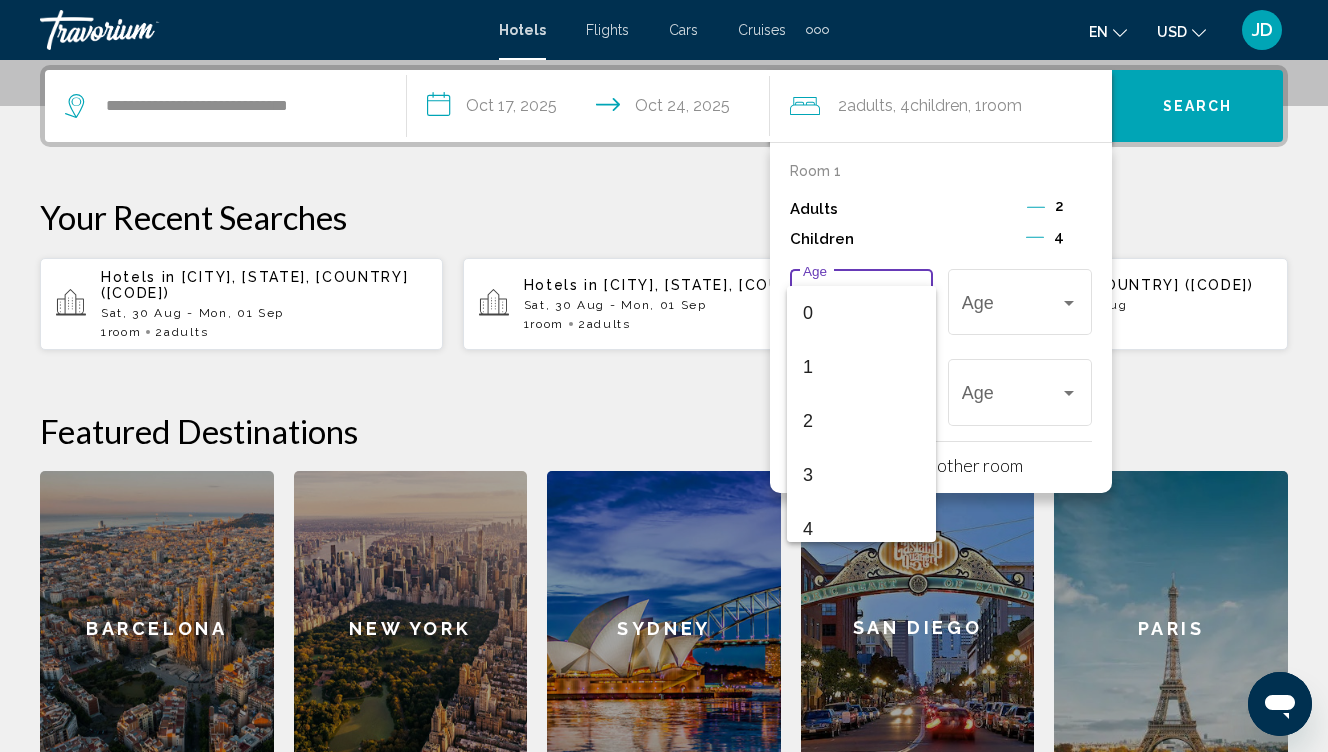 scroll, scrollTop: 554, scrollLeft: 0, axis: vertical 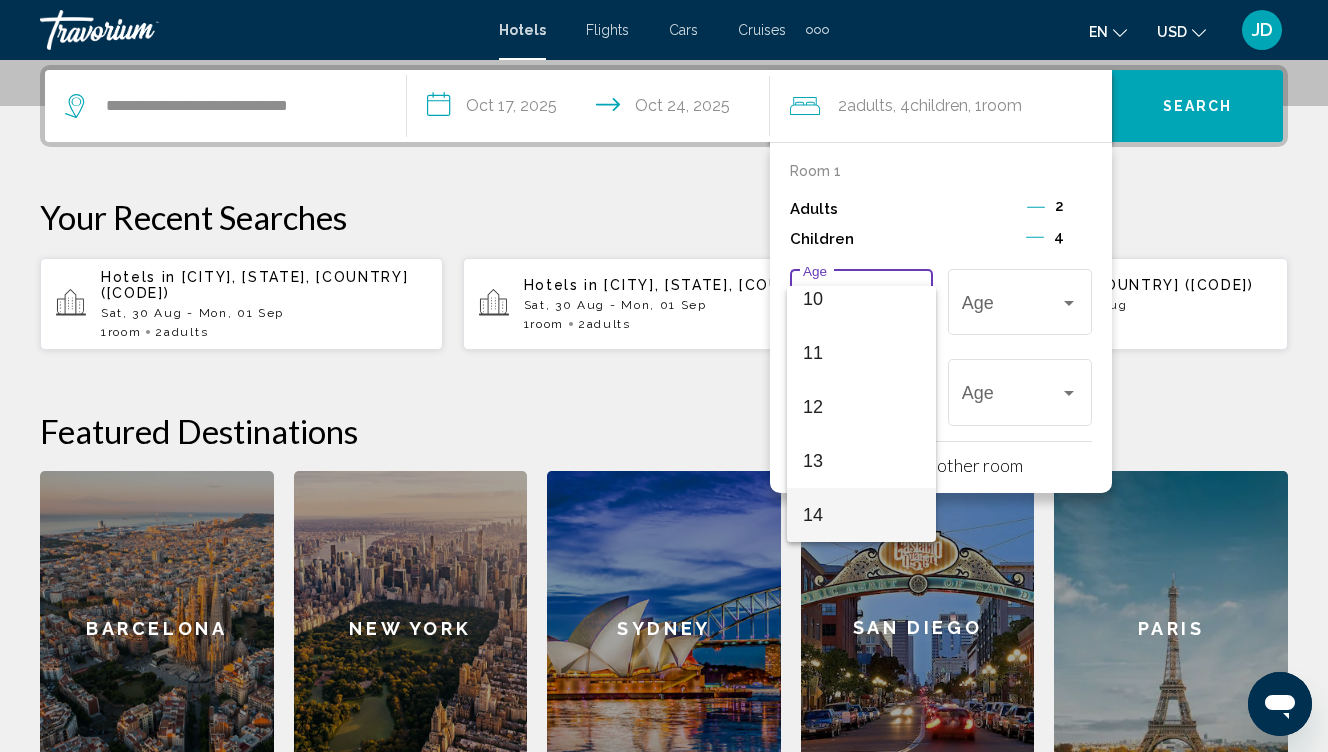 click on "14" at bounding box center [861, 515] 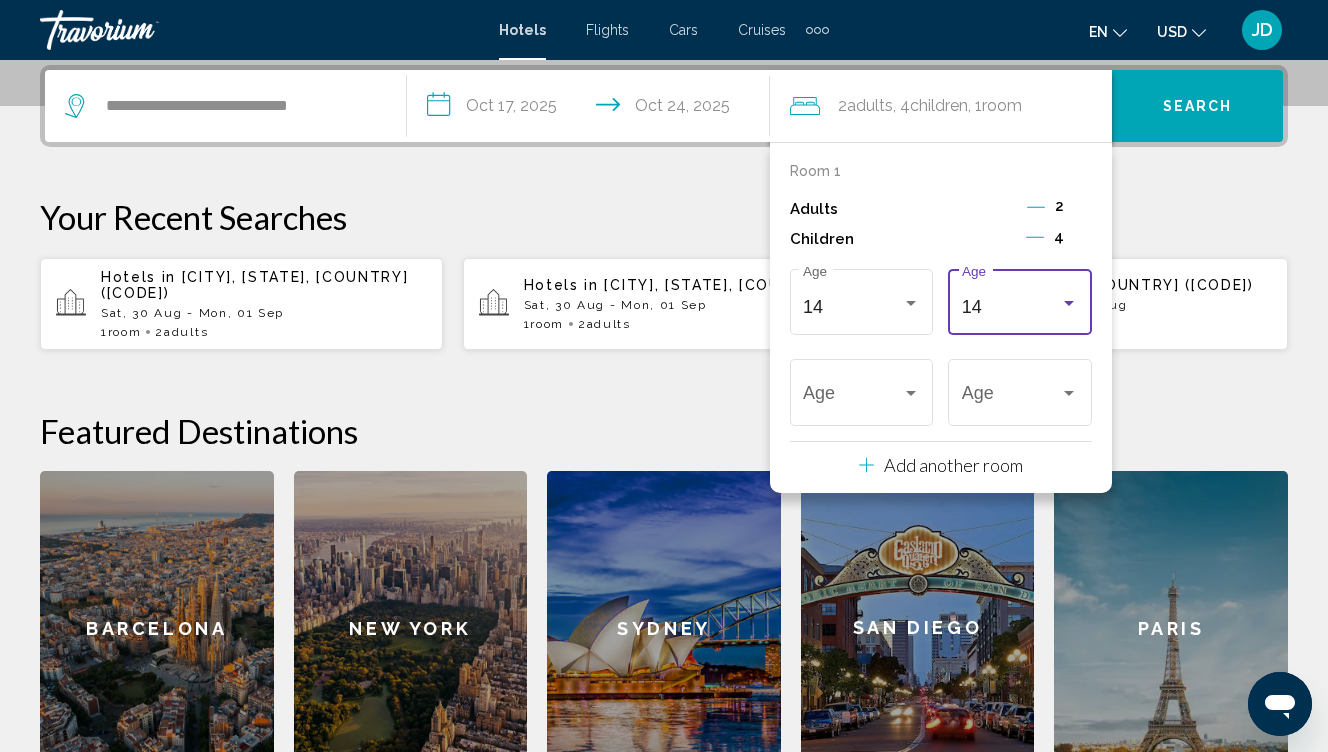 click on "14" at bounding box center (1011, 307) 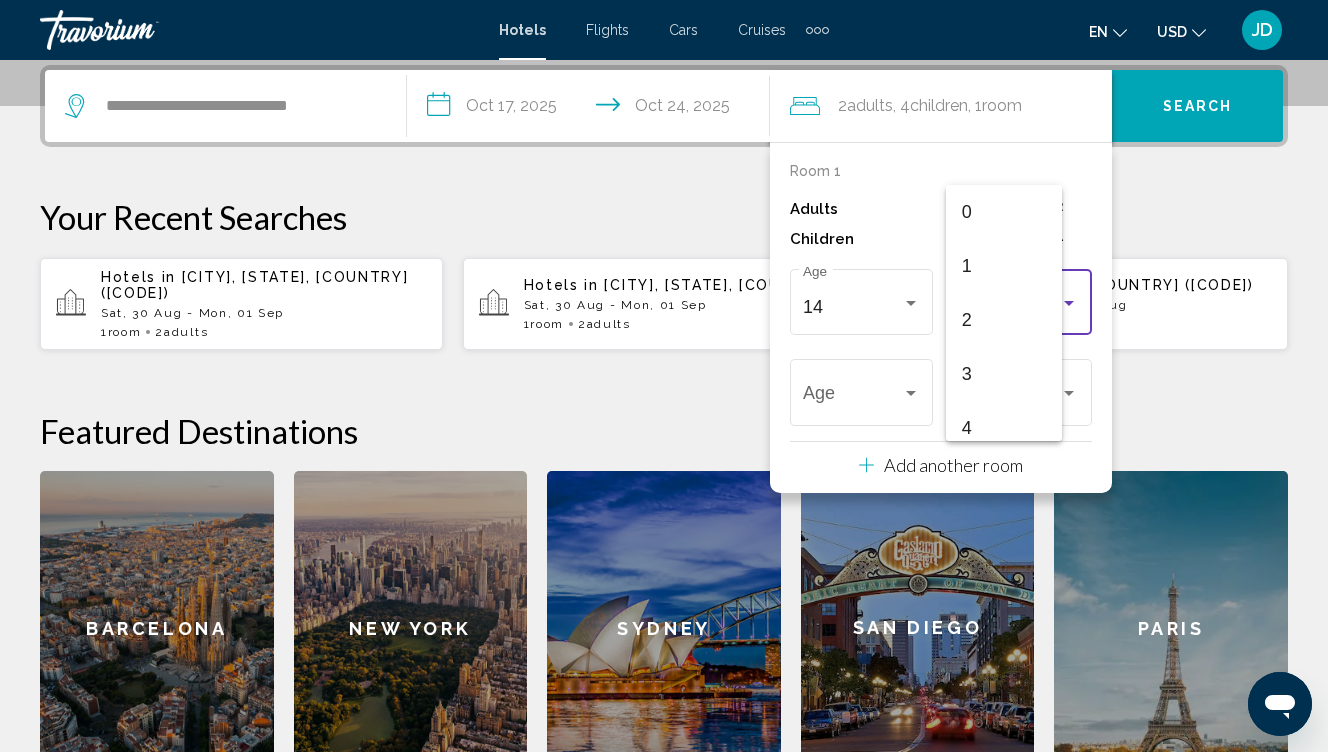 scroll, scrollTop: 655, scrollLeft: 0, axis: vertical 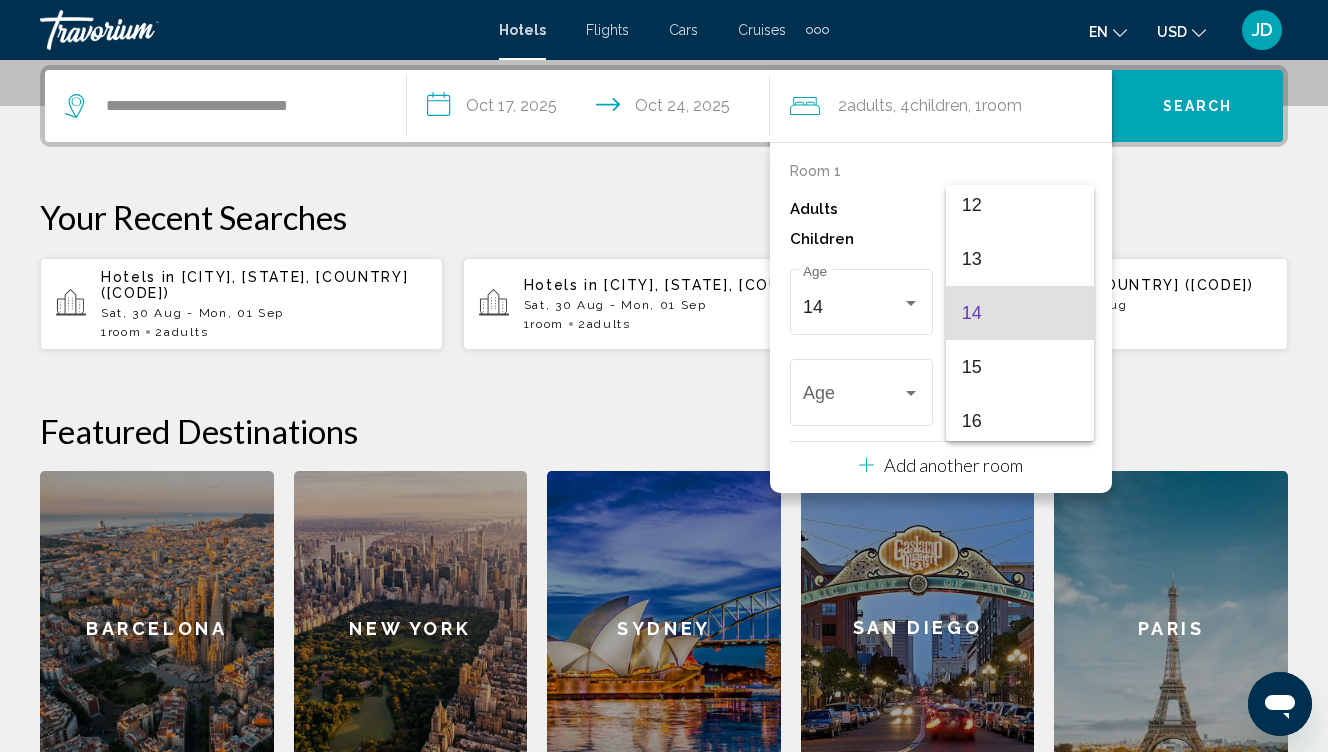 click on "14" at bounding box center [1020, 313] 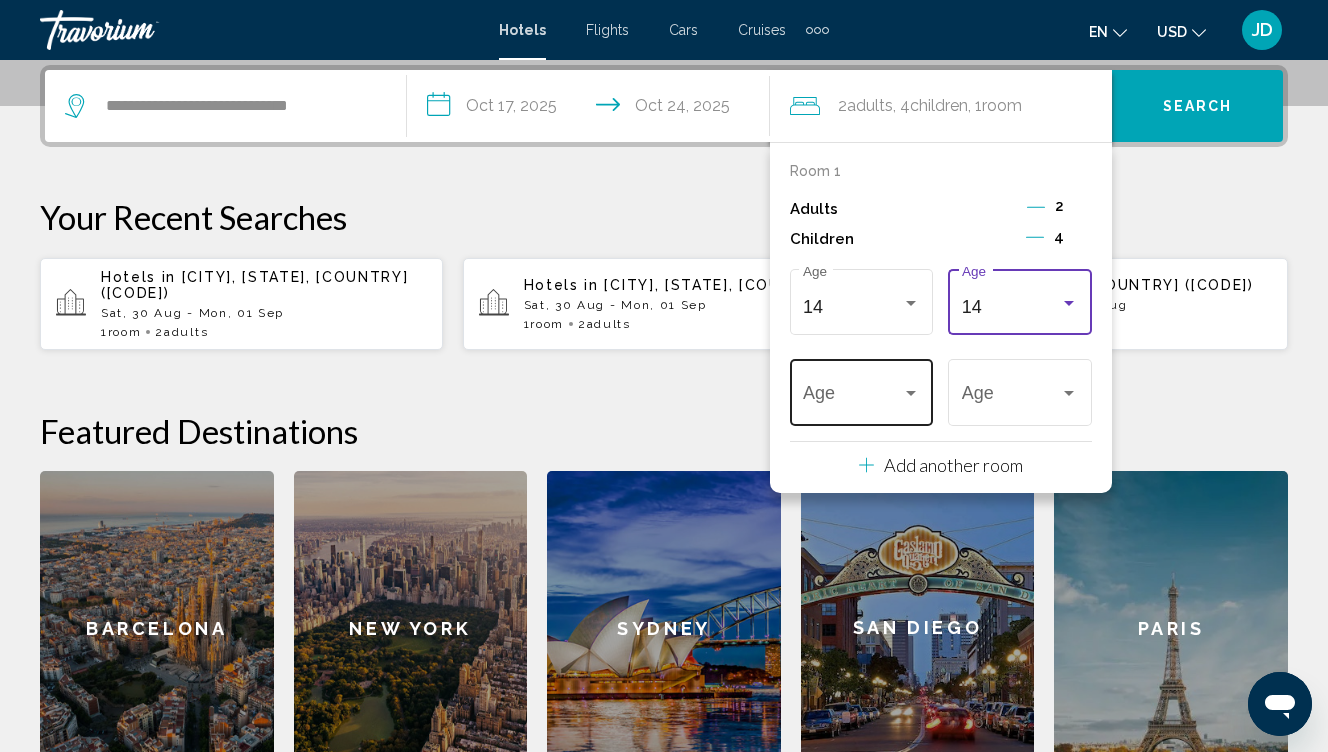 click on "Age" at bounding box center (861, 390) 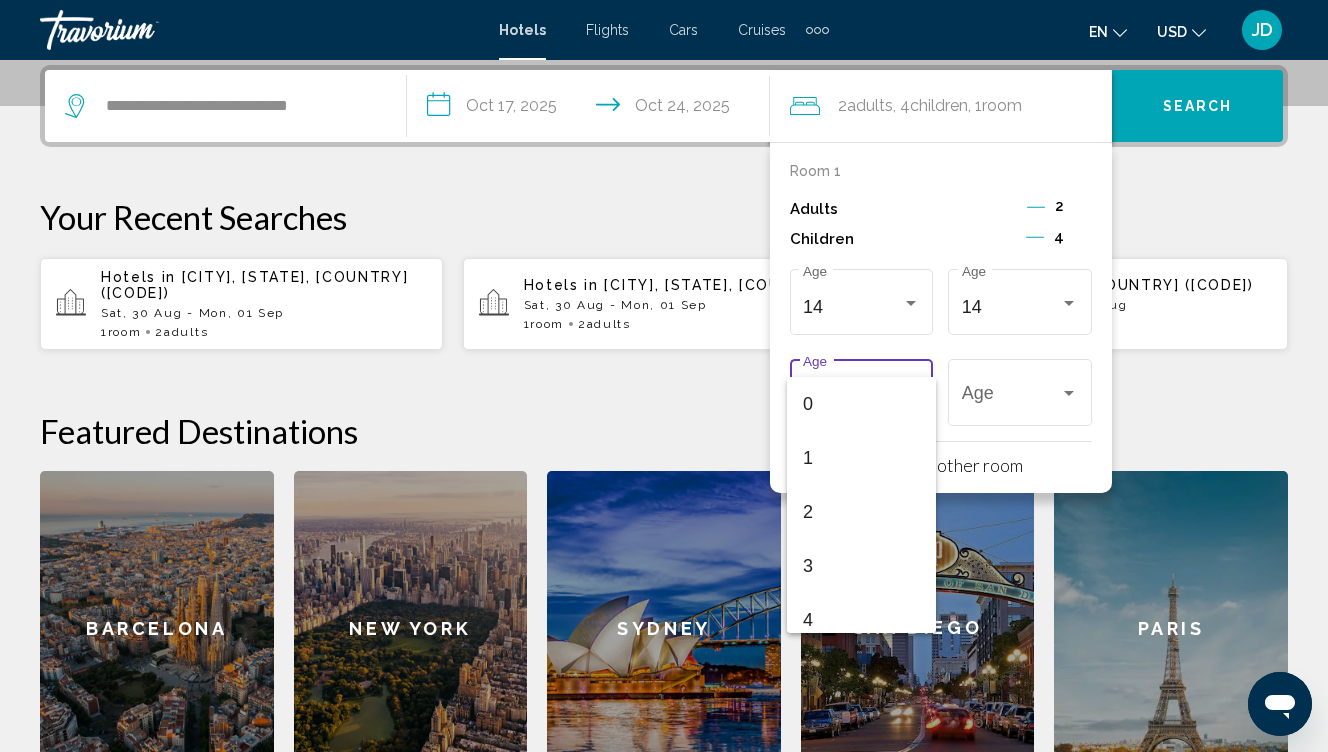 scroll, scrollTop: 392, scrollLeft: 0, axis: vertical 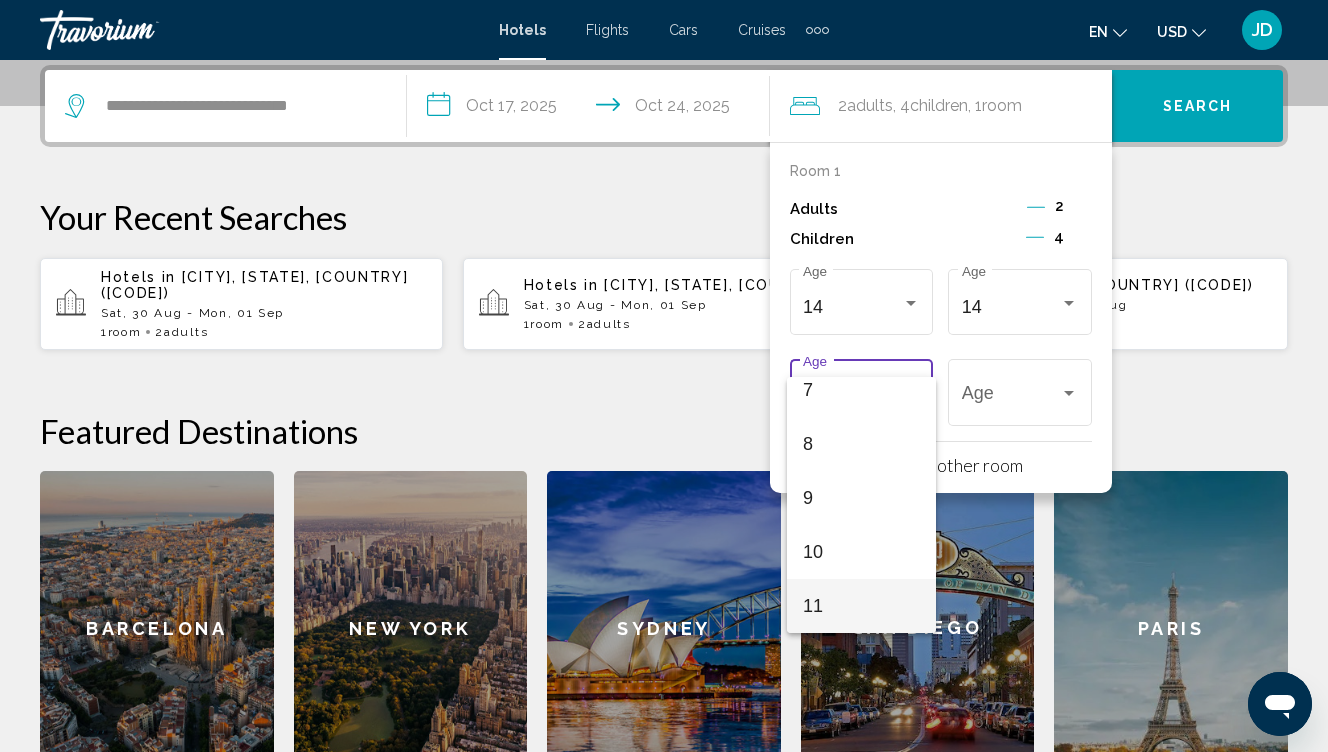 click on "11" at bounding box center [861, 606] 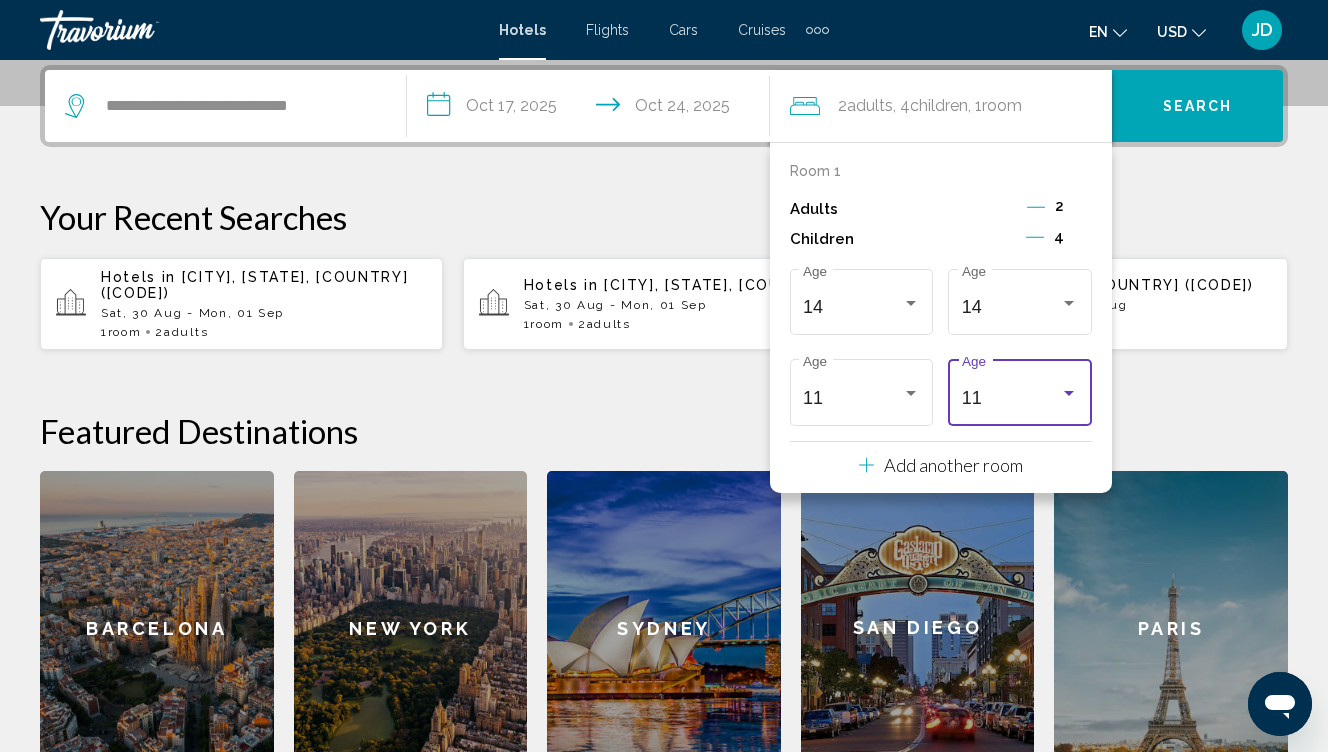 click on "11" at bounding box center (1011, 398) 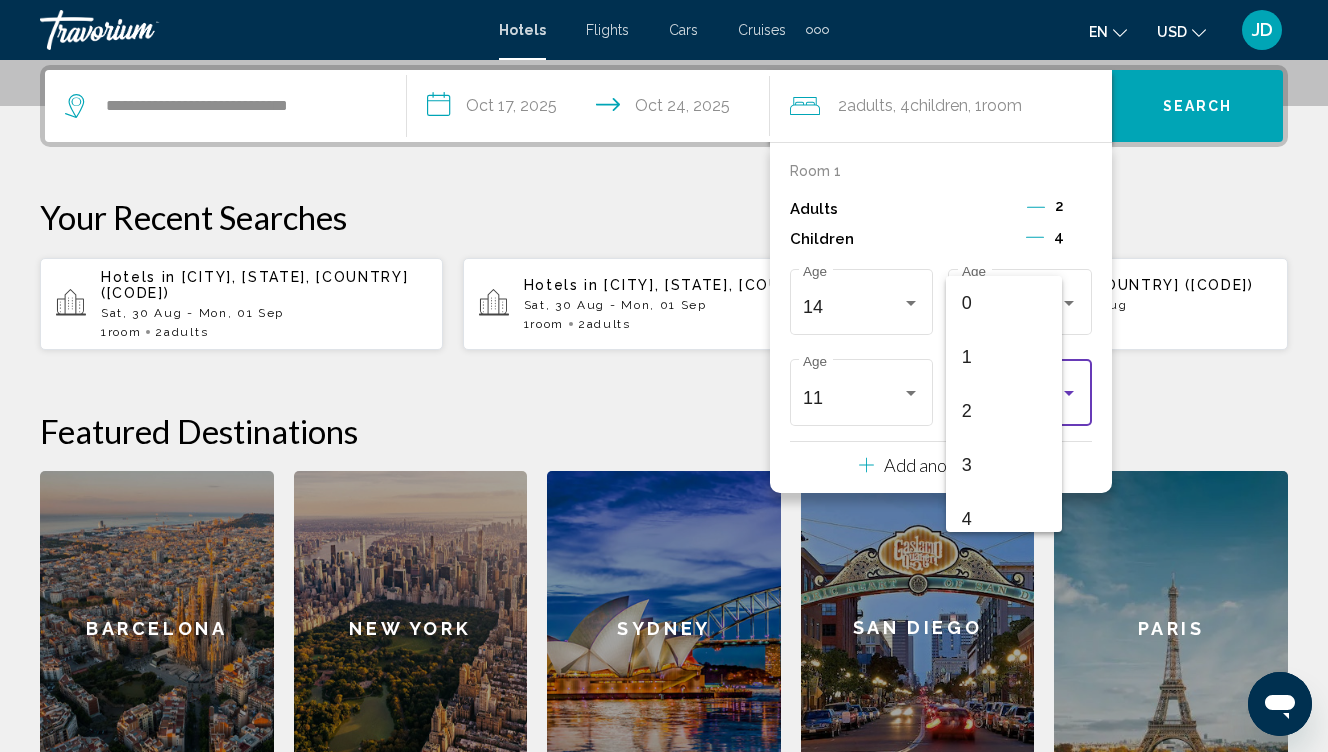 scroll, scrollTop: 493, scrollLeft: 0, axis: vertical 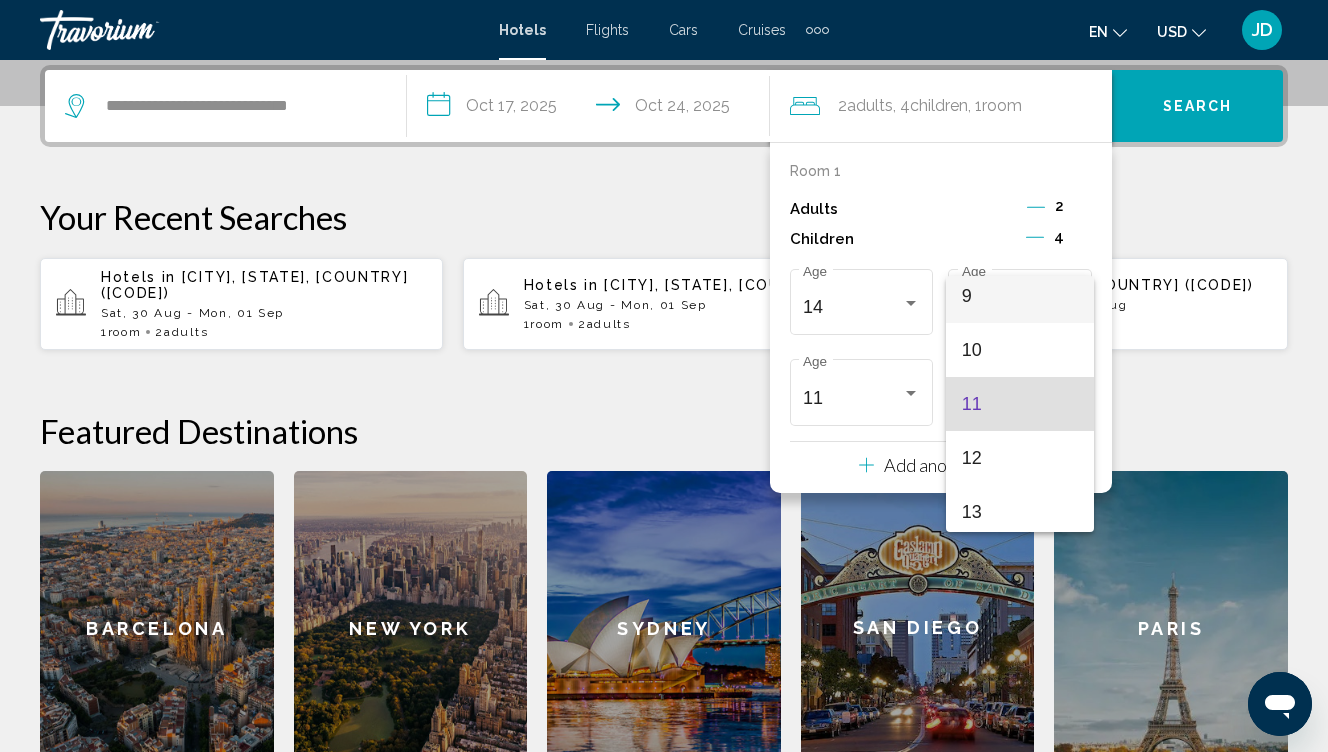 click on "9" at bounding box center (1020, 296) 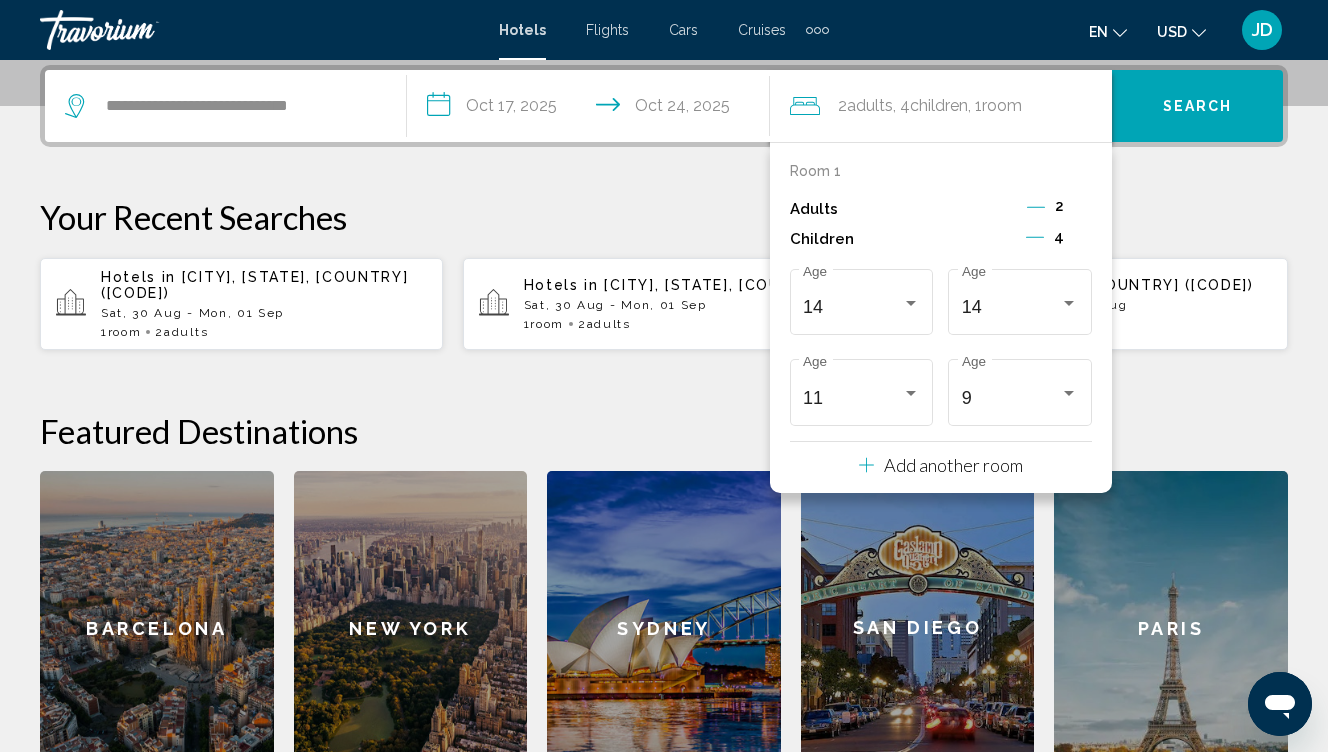 click on "Featured Destinations" 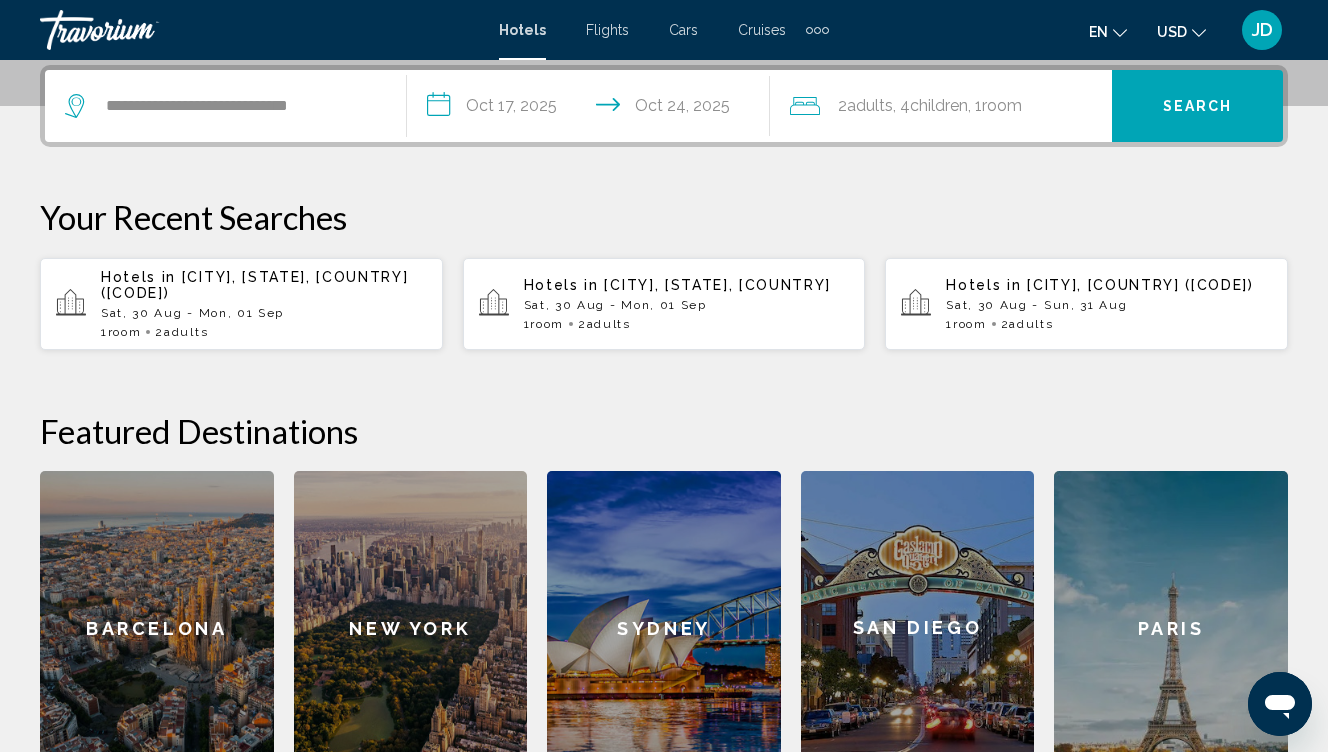 click on "Search" at bounding box center (1197, 106) 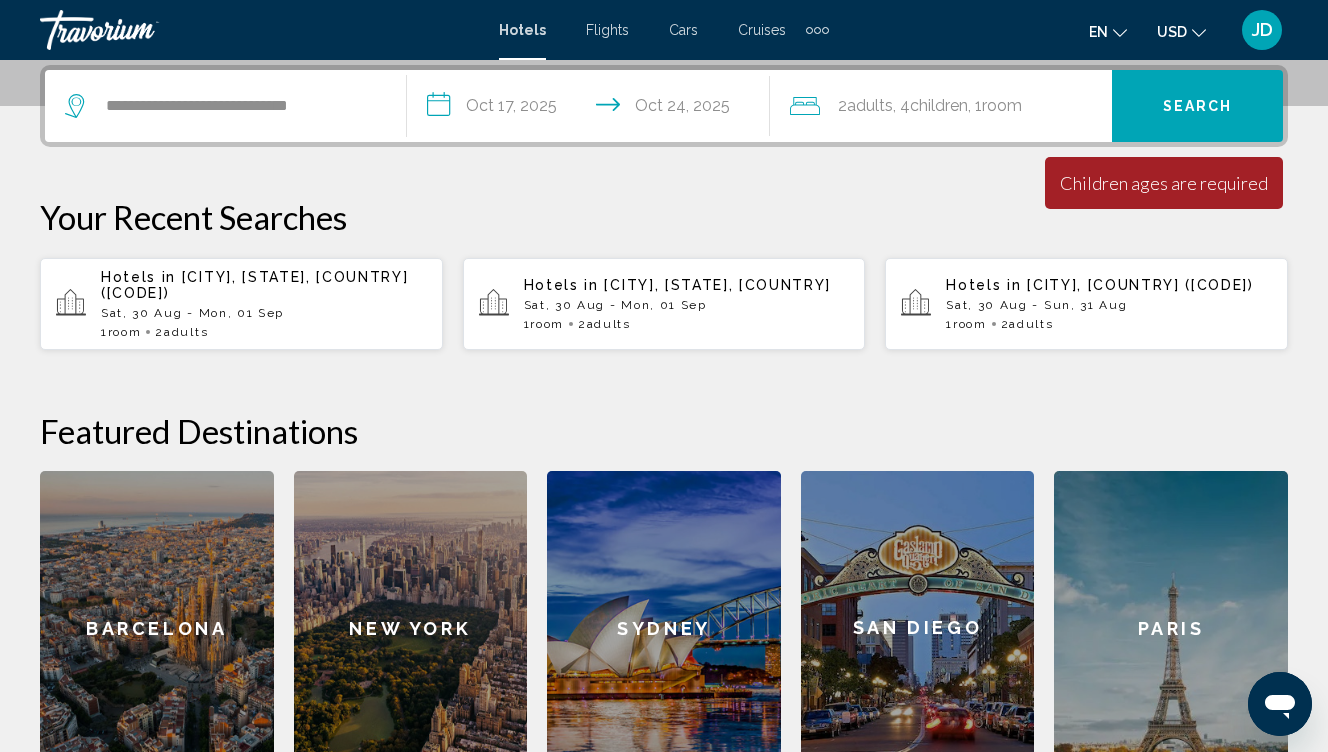 click on "Children ages are required" at bounding box center (1164, 183) 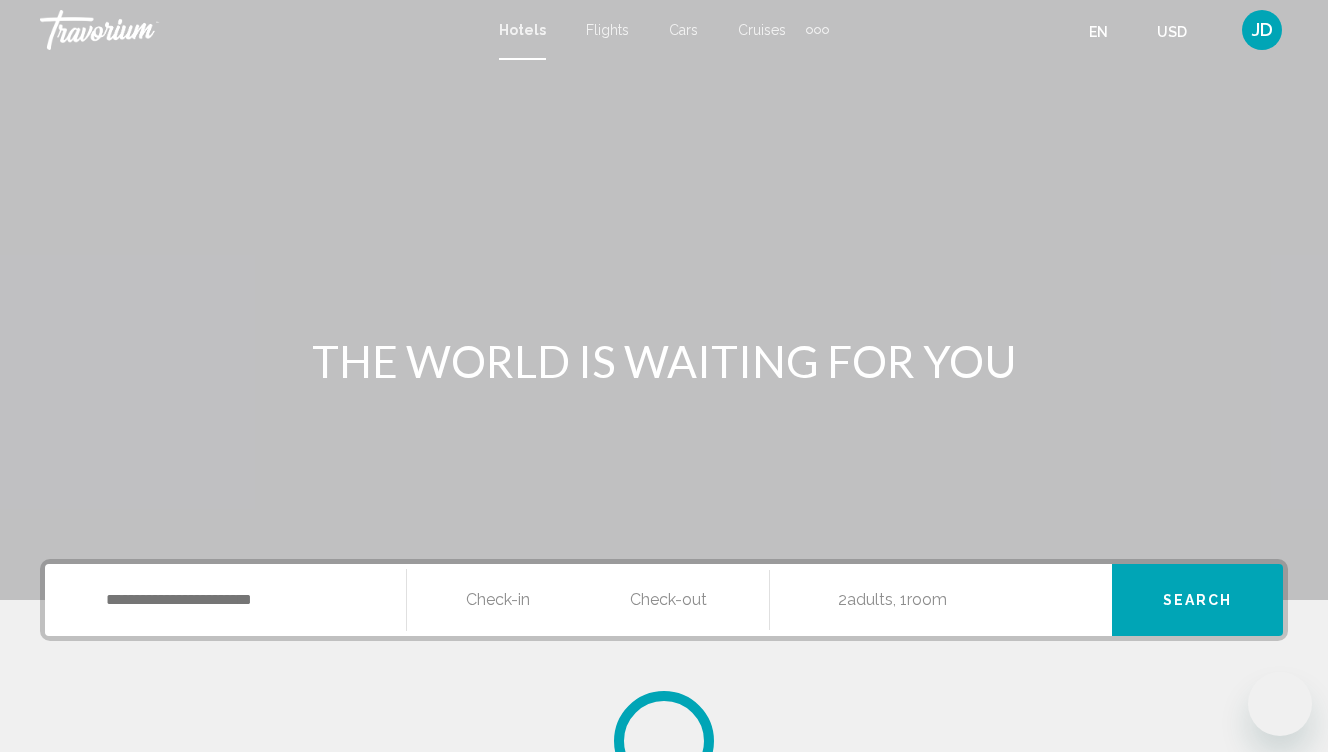 scroll, scrollTop: 0, scrollLeft: 0, axis: both 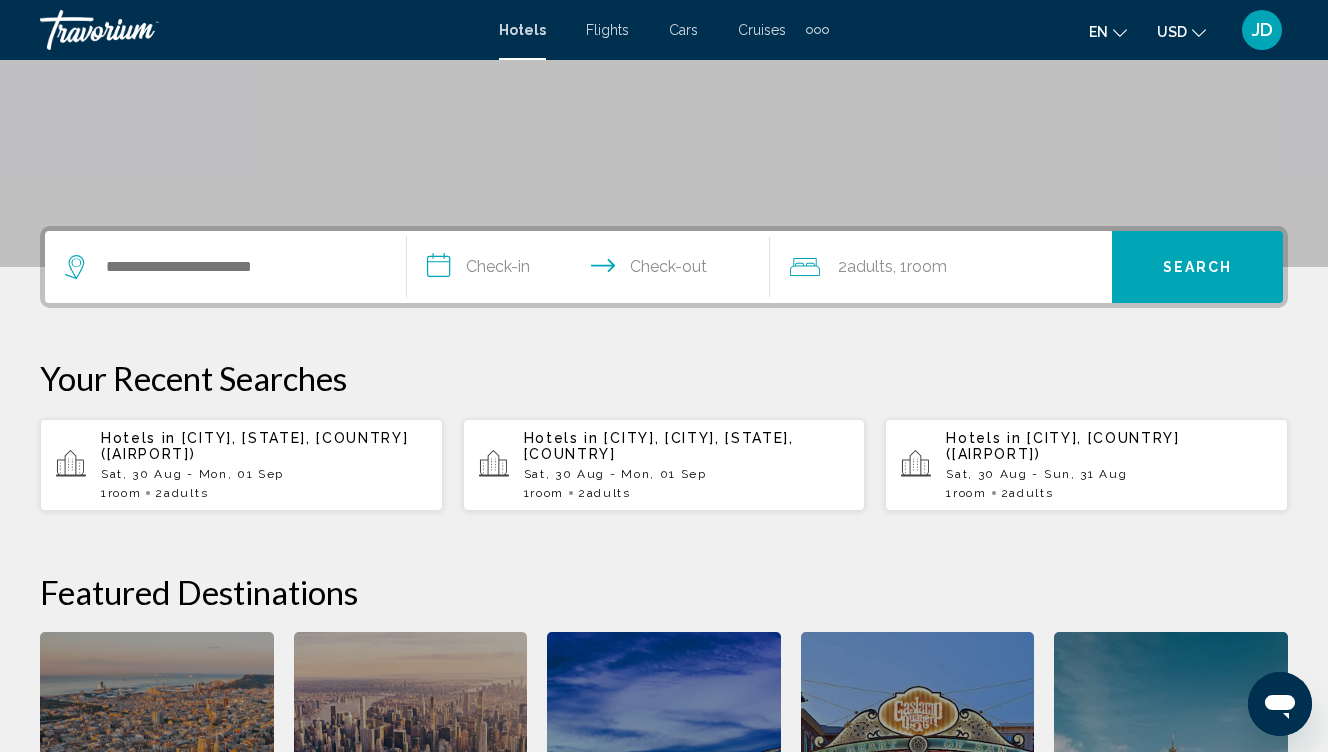 click on "2  Adult Adults , 1  Room rooms" 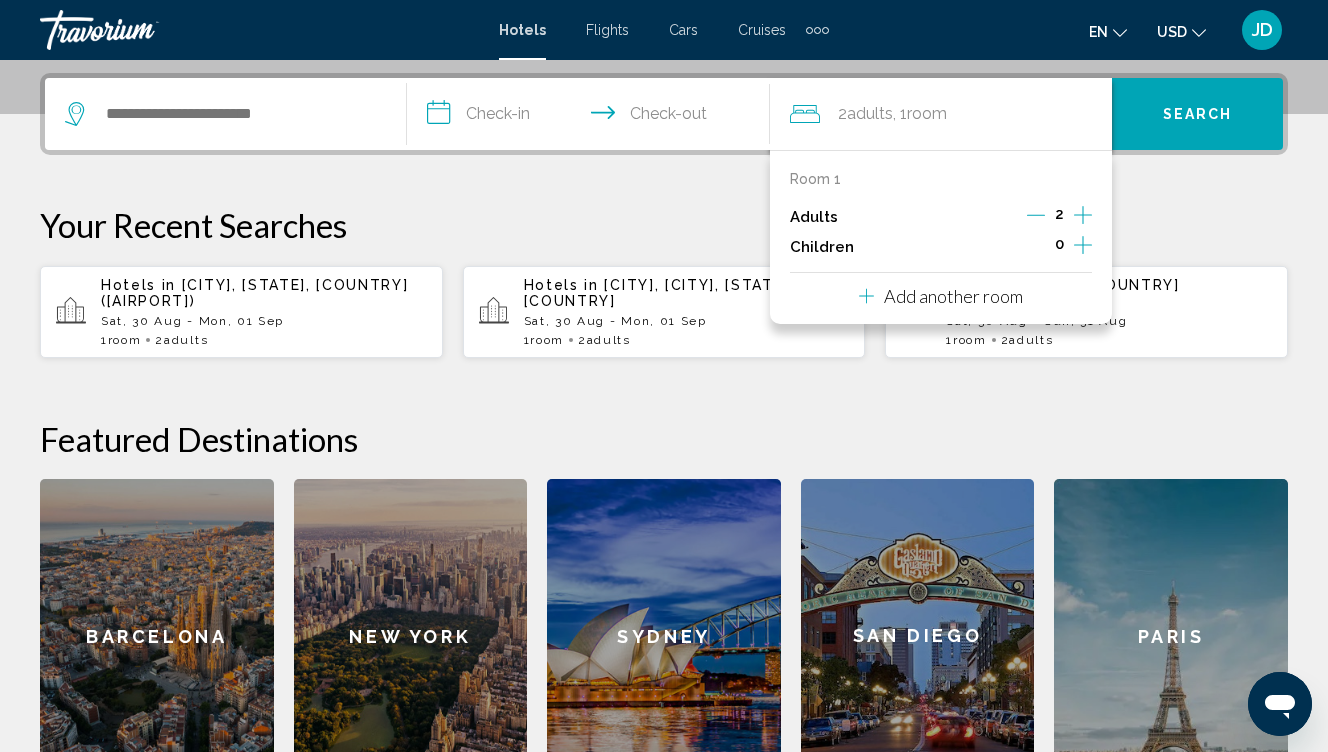 scroll, scrollTop: 494, scrollLeft: 0, axis: vertical 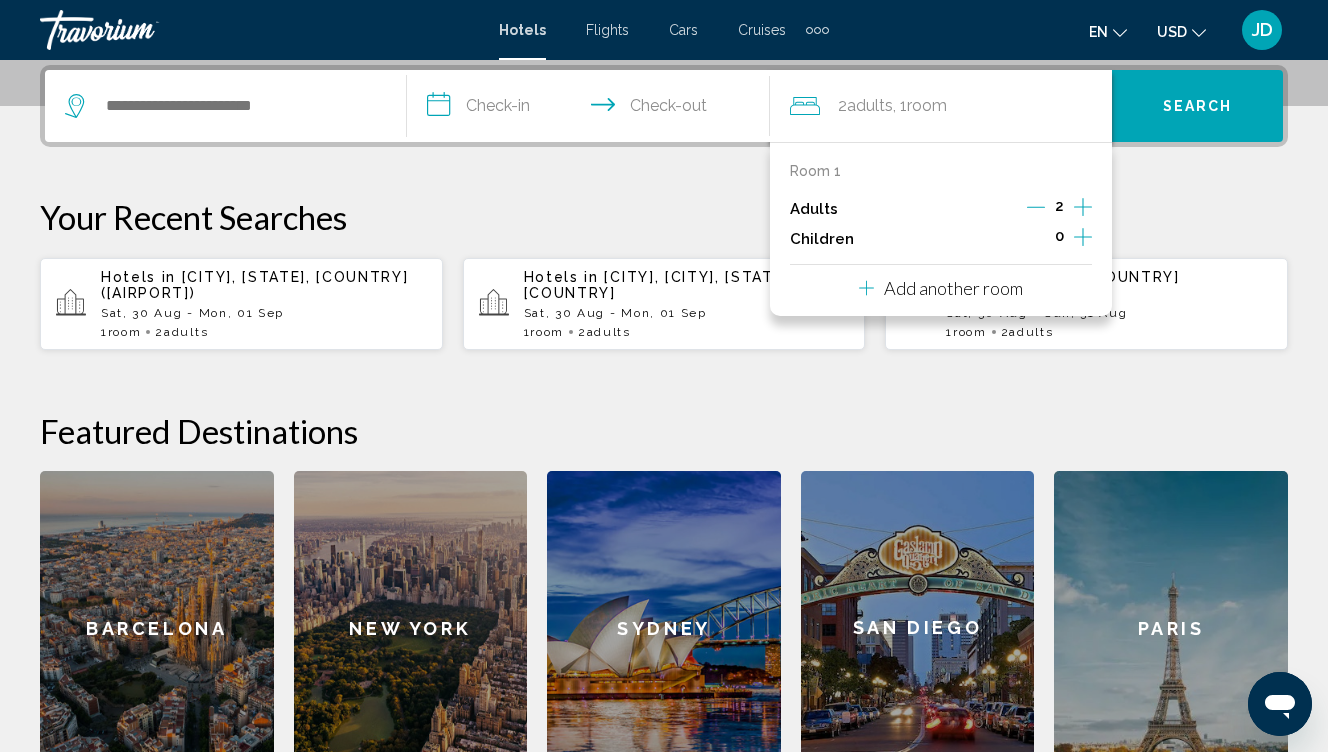 click 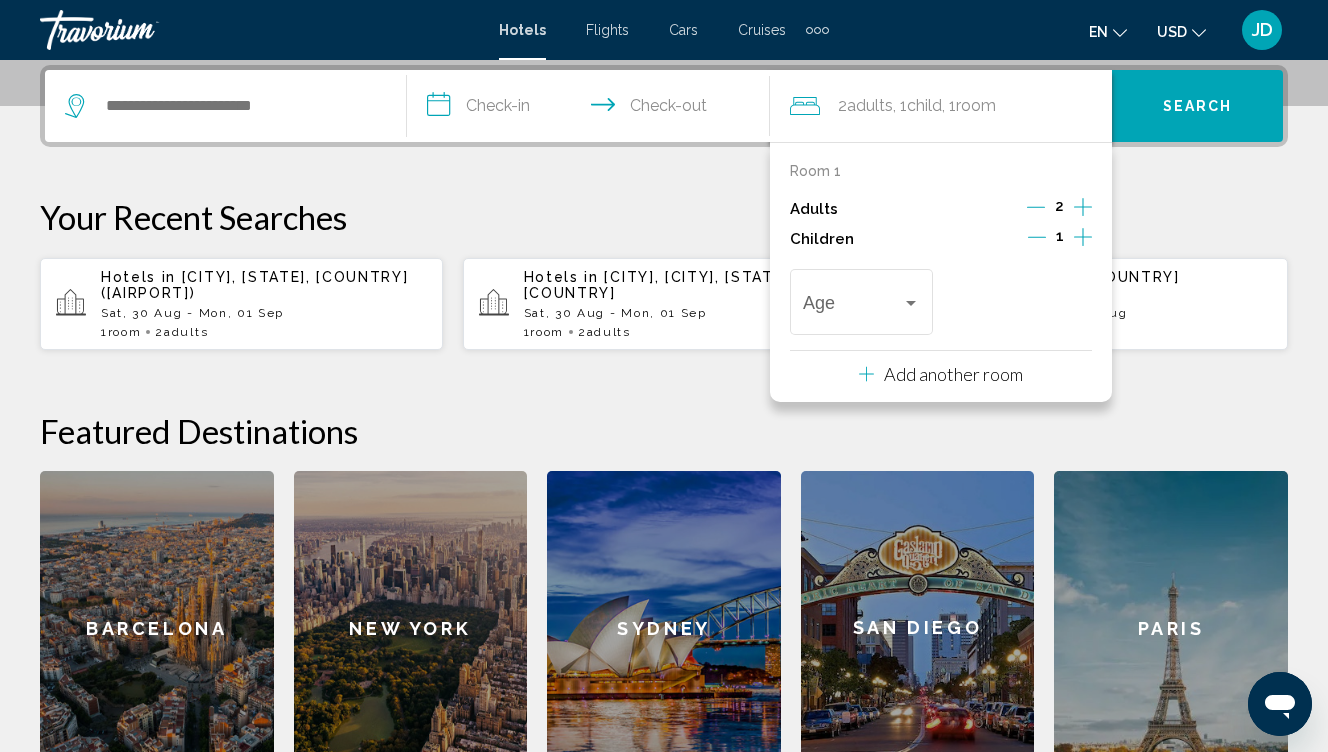click 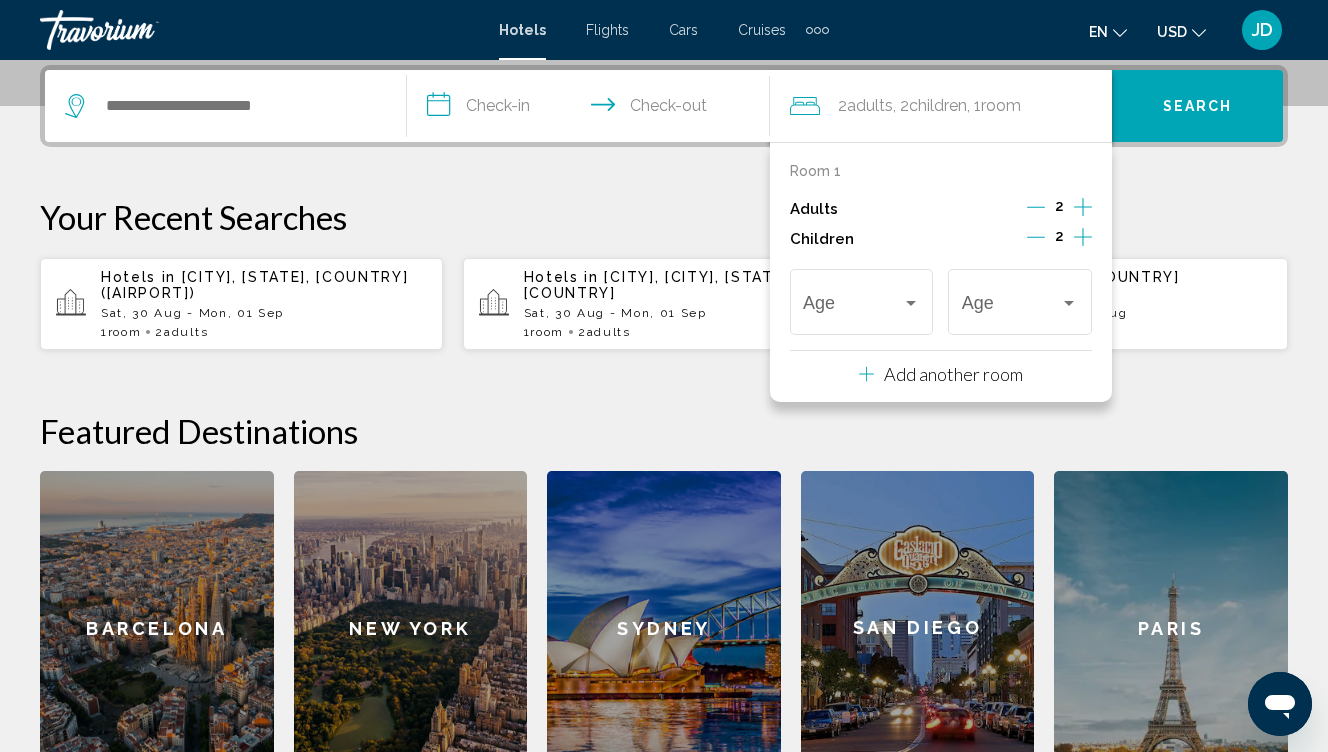 click 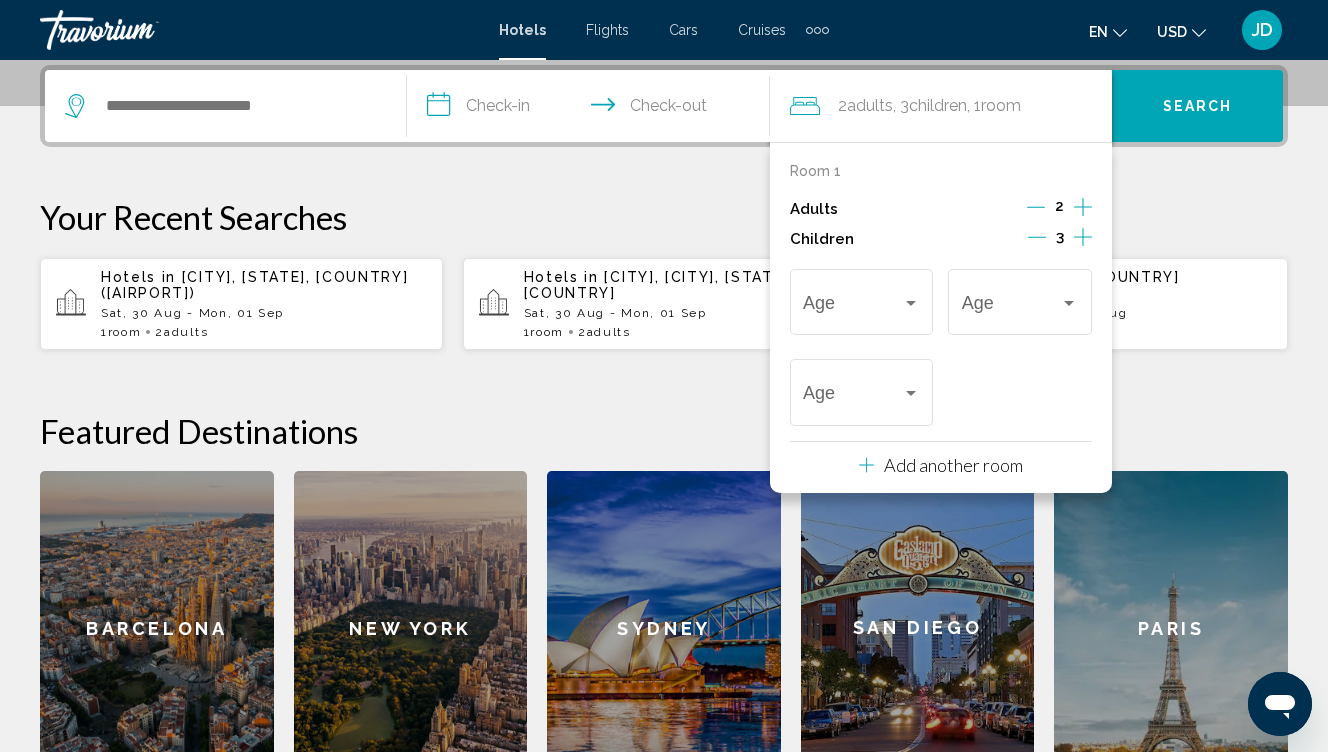 click 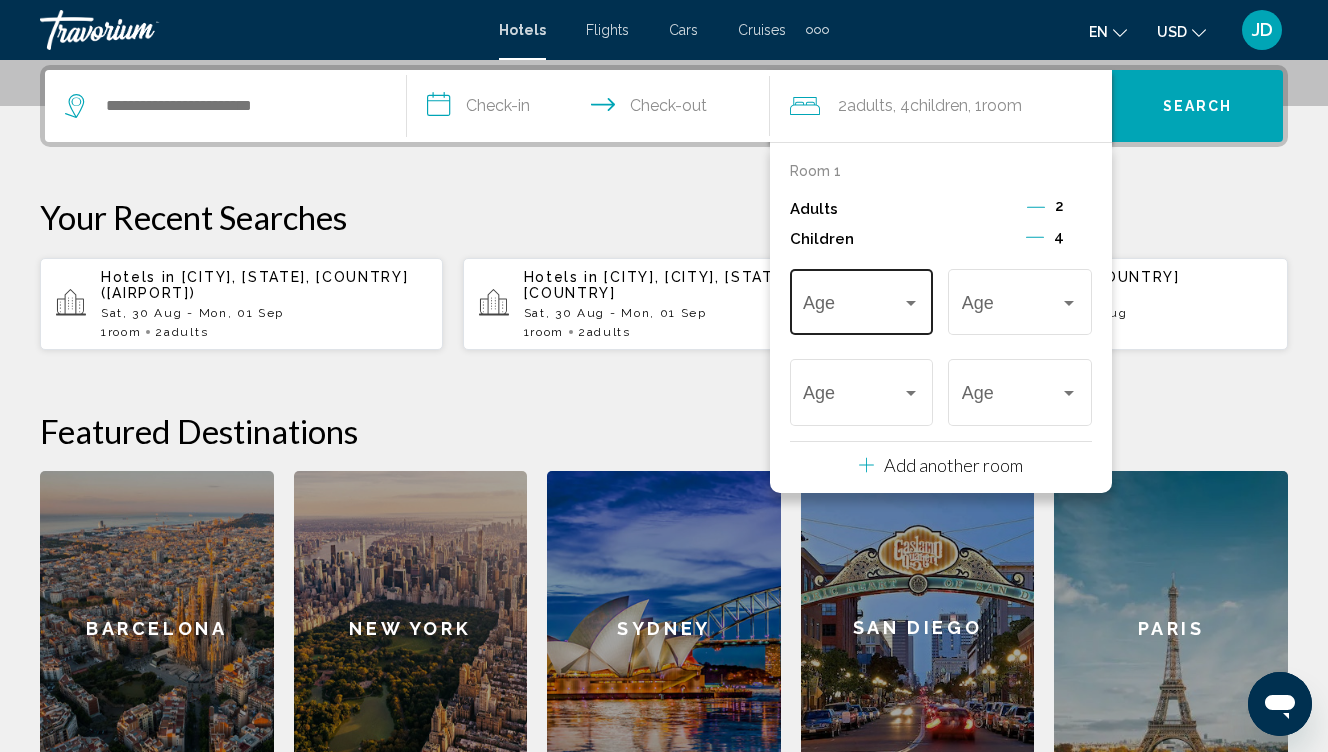 click at bounding box center (911, 303) 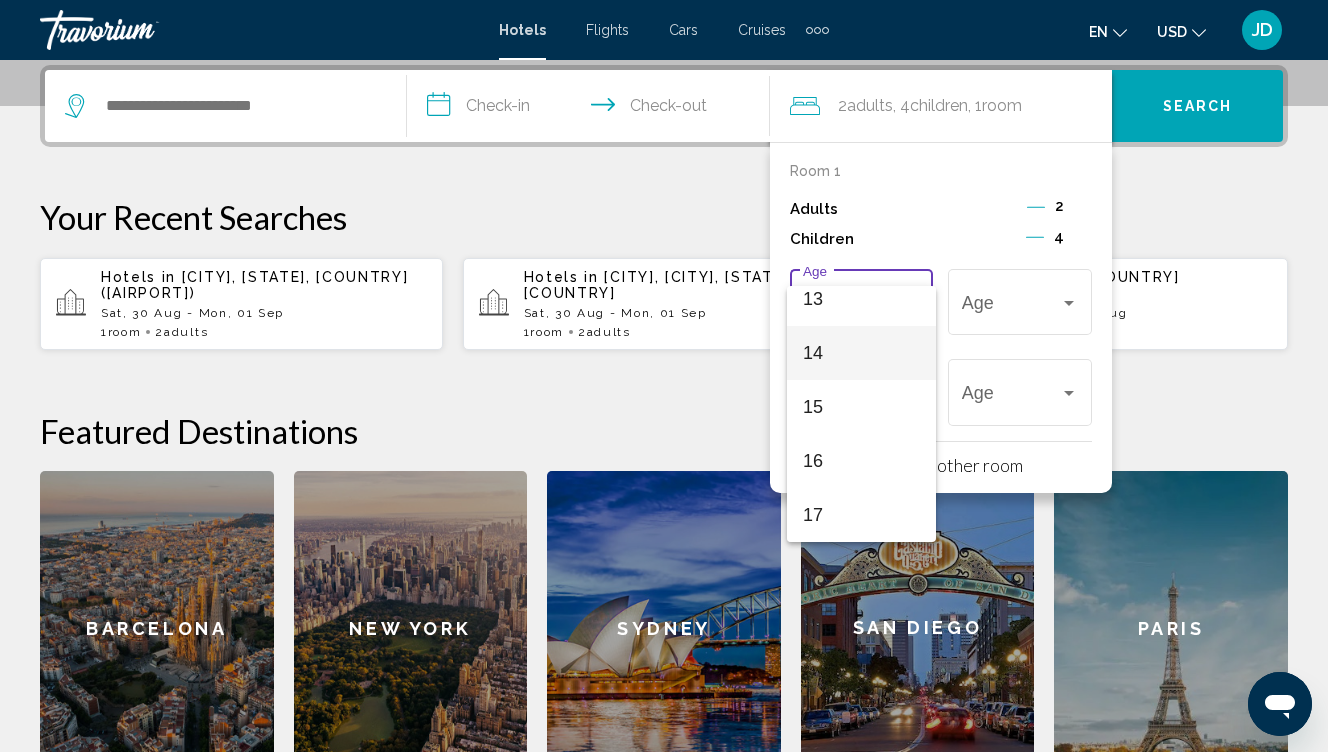 scroll, scrollTop: 716, scrollLeft: 0, axis: vertical 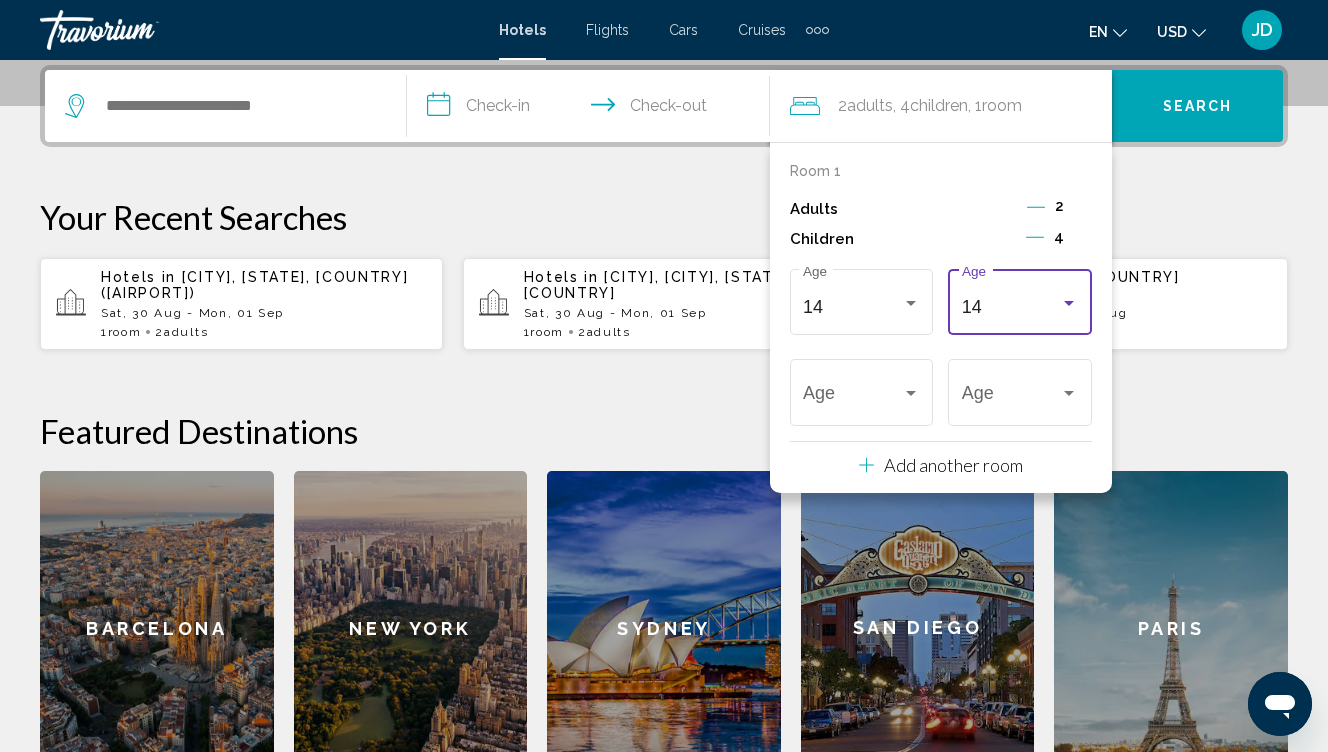 click on "14" at bounding box center [1011, 307] 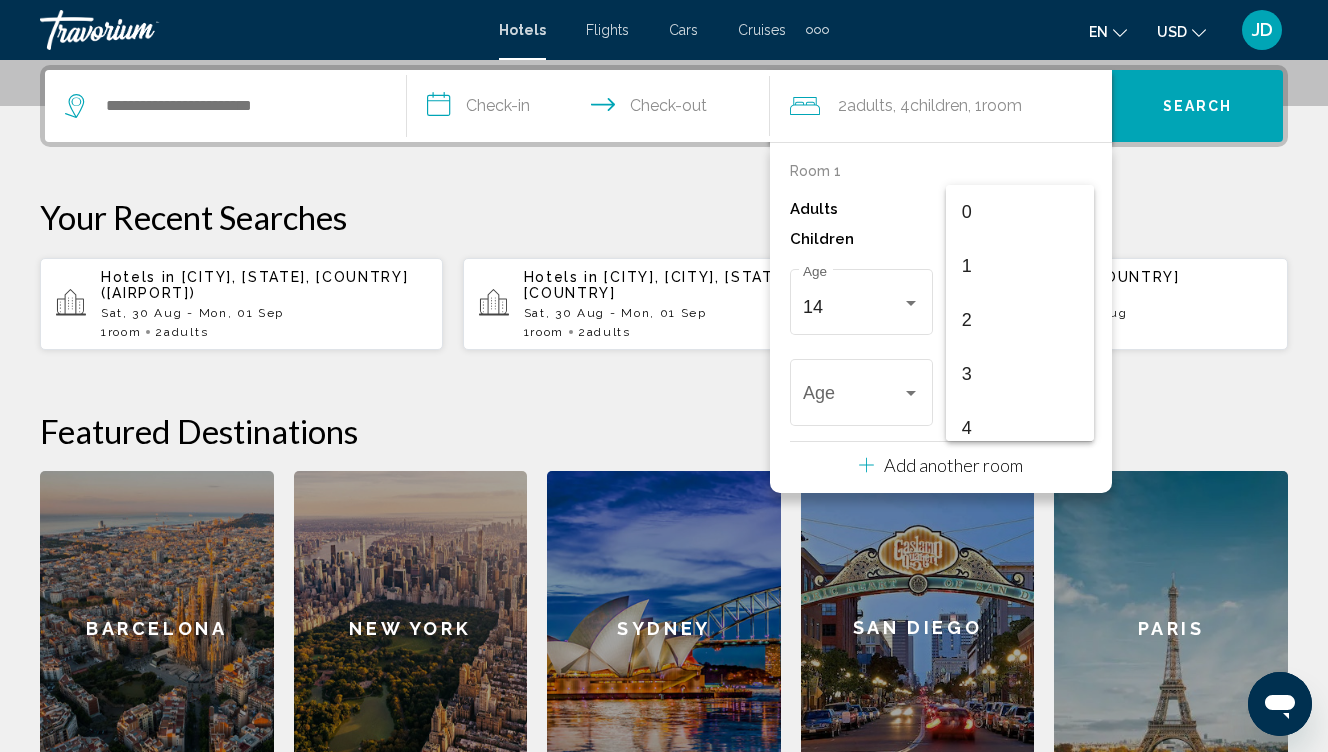 scroll, scrollTop: 655, scrollLeft: 0, axis: vertical 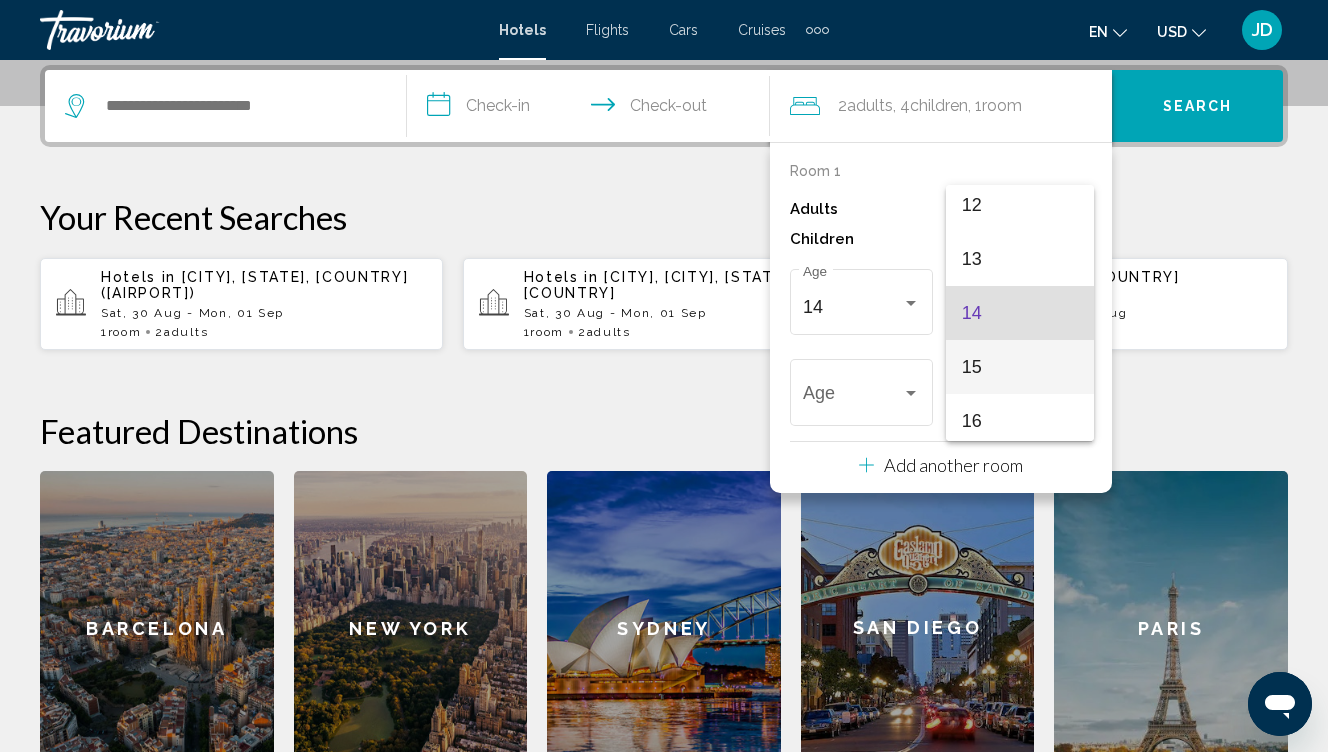 click on "15" at bounding box center [1020, 367] 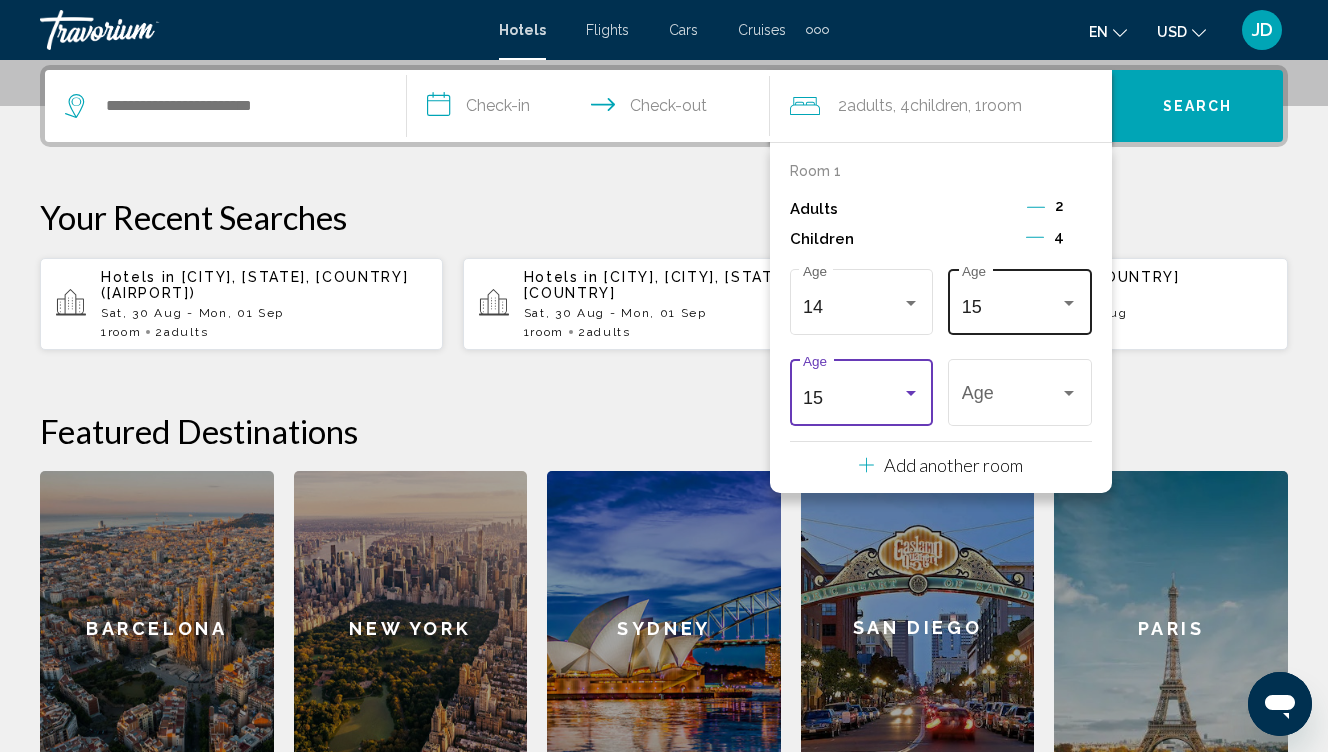 click on "15 Age" at bounding box center (1020, 299) 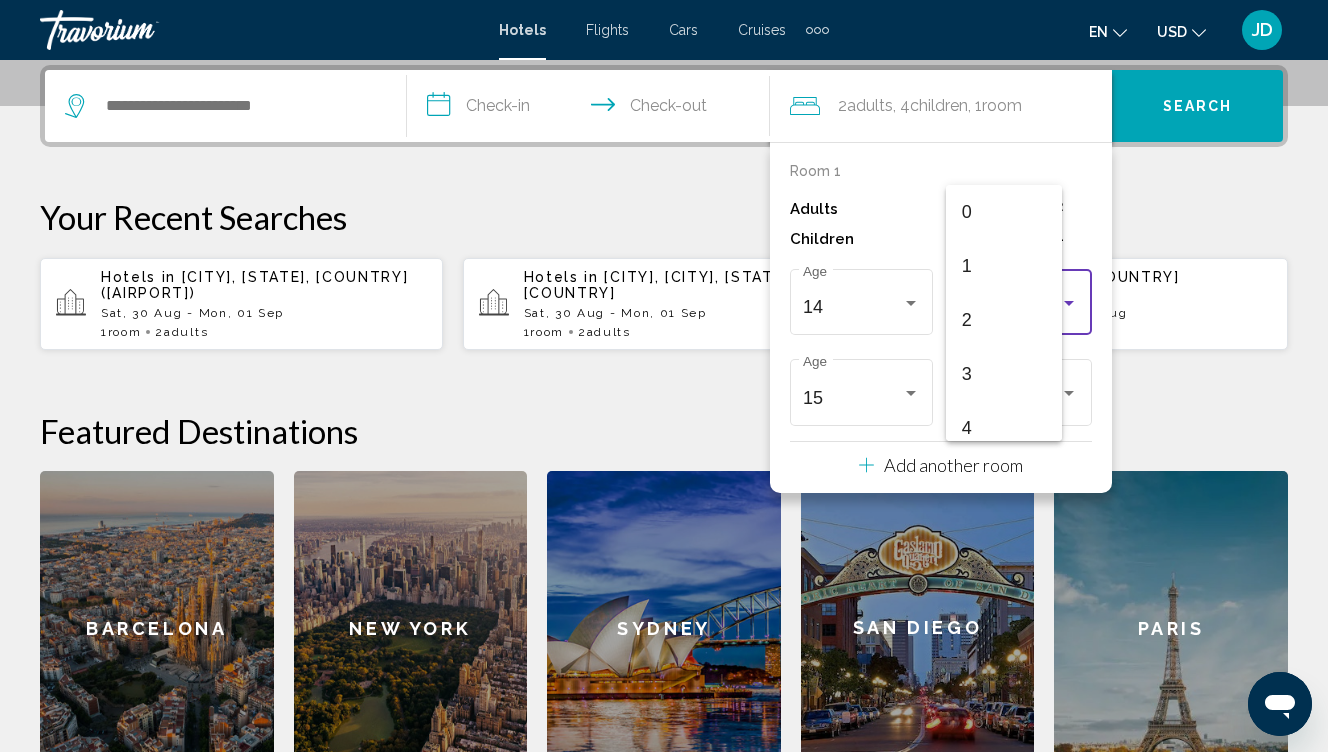 scroll, scrollTop: 709, scrollLeft: 0, axis: vertical 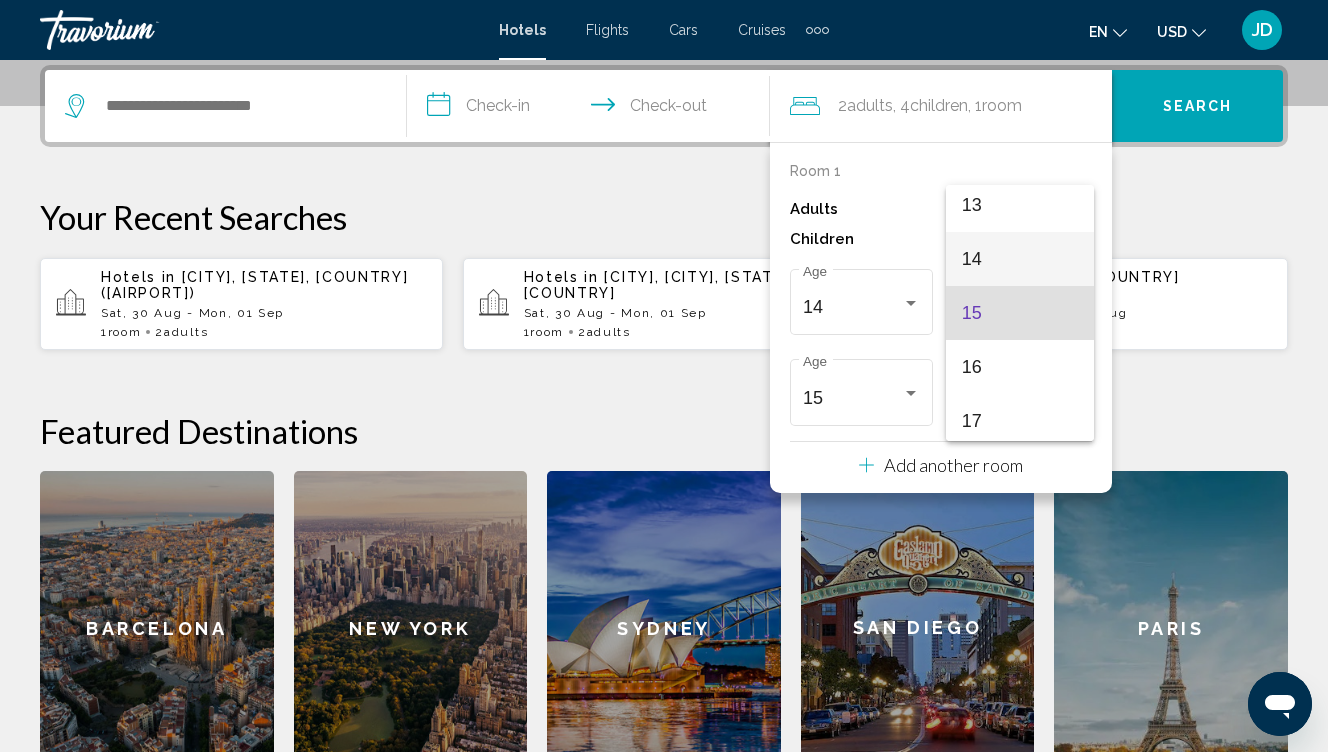 click on "14" at bounding box center (1020, 259) 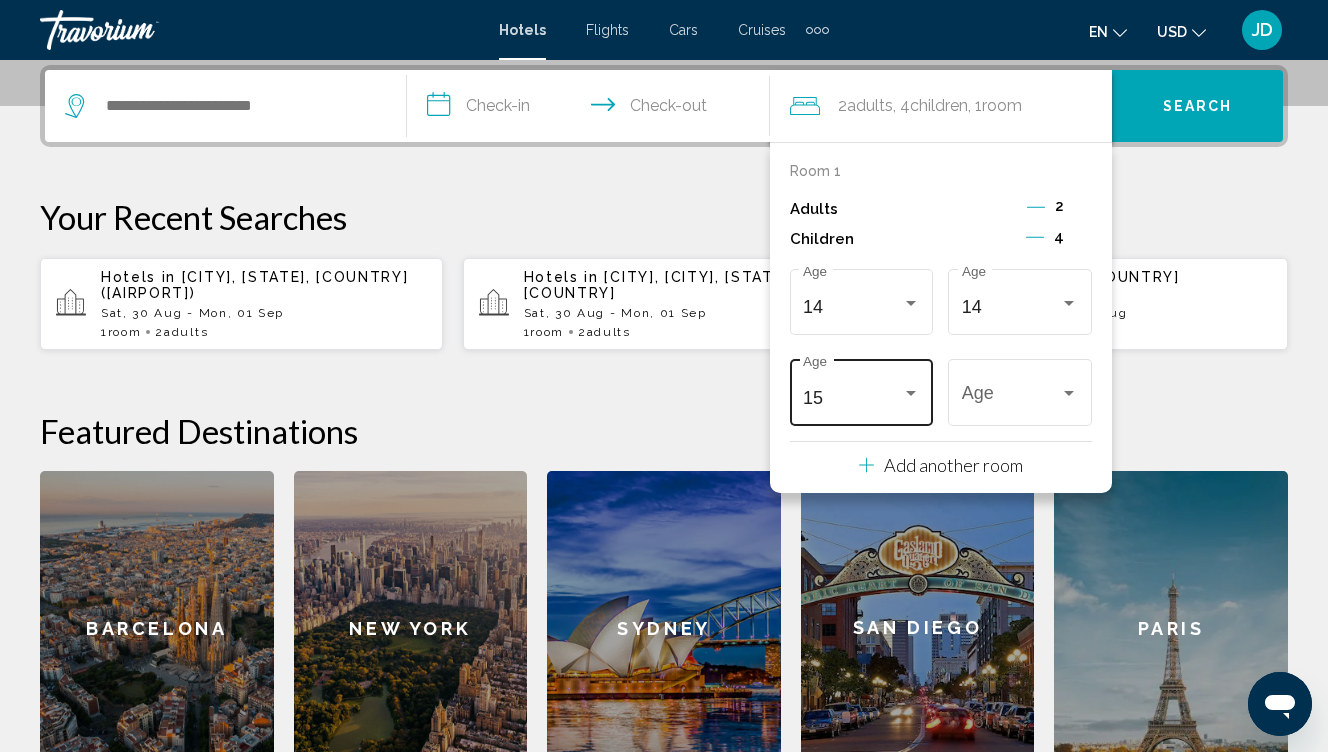 click at bounding box center [911, 393] 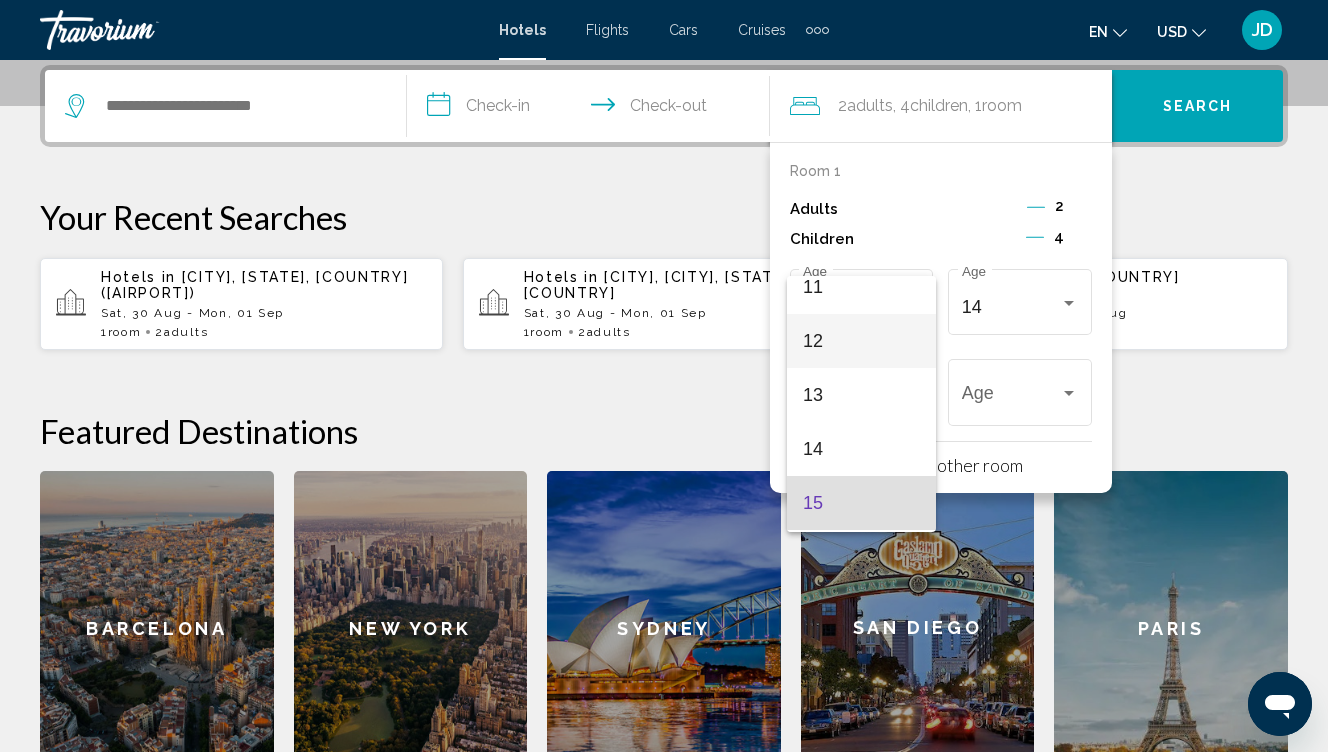 scroll, scrollTop: 586, scrollLeft: 0, axis: vertical 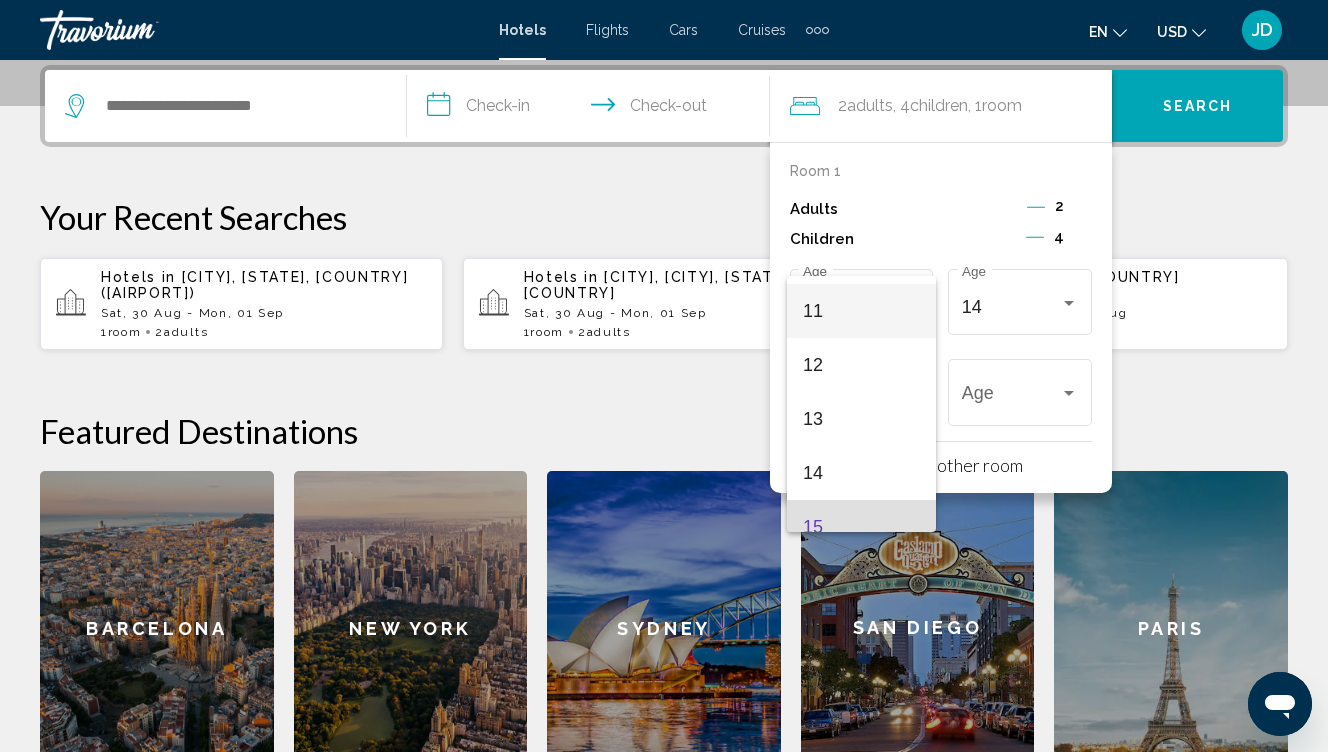 click on "11" at bounding box center (861, 311) 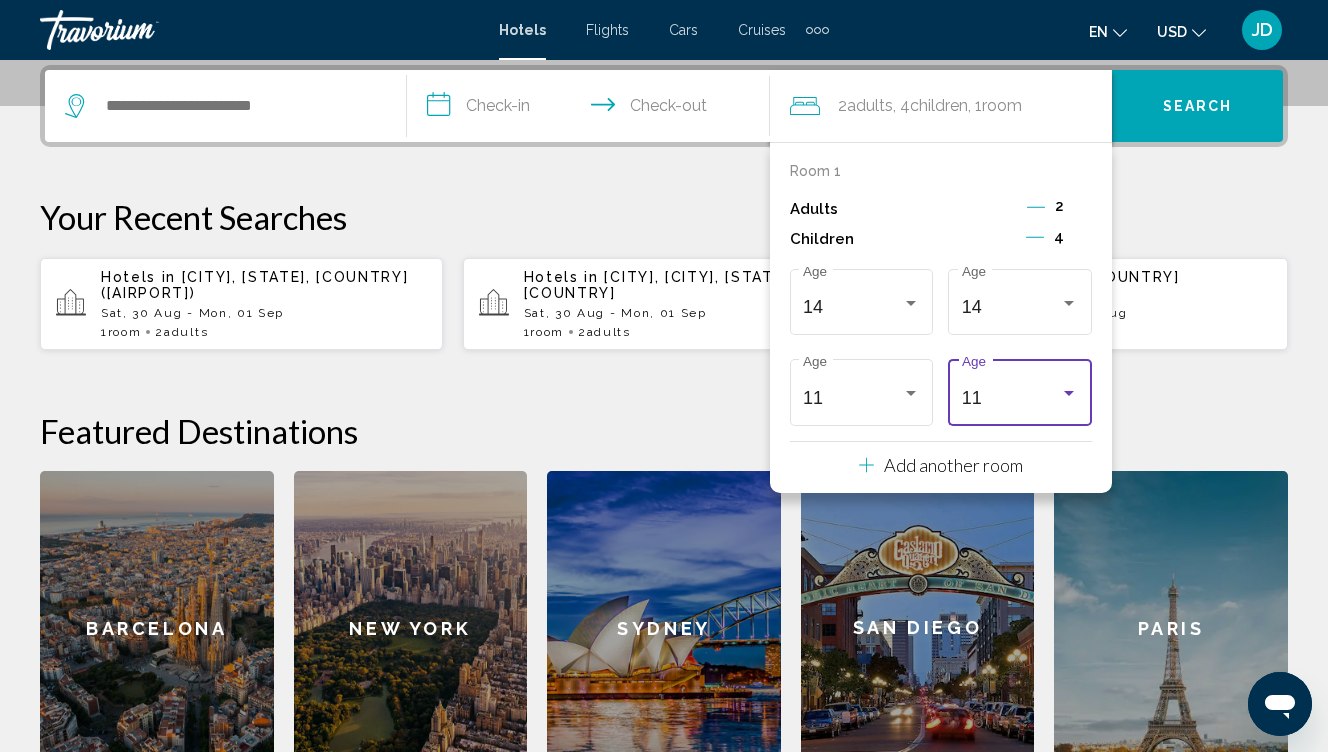 click on "11" at bounding box center (1011, 398) 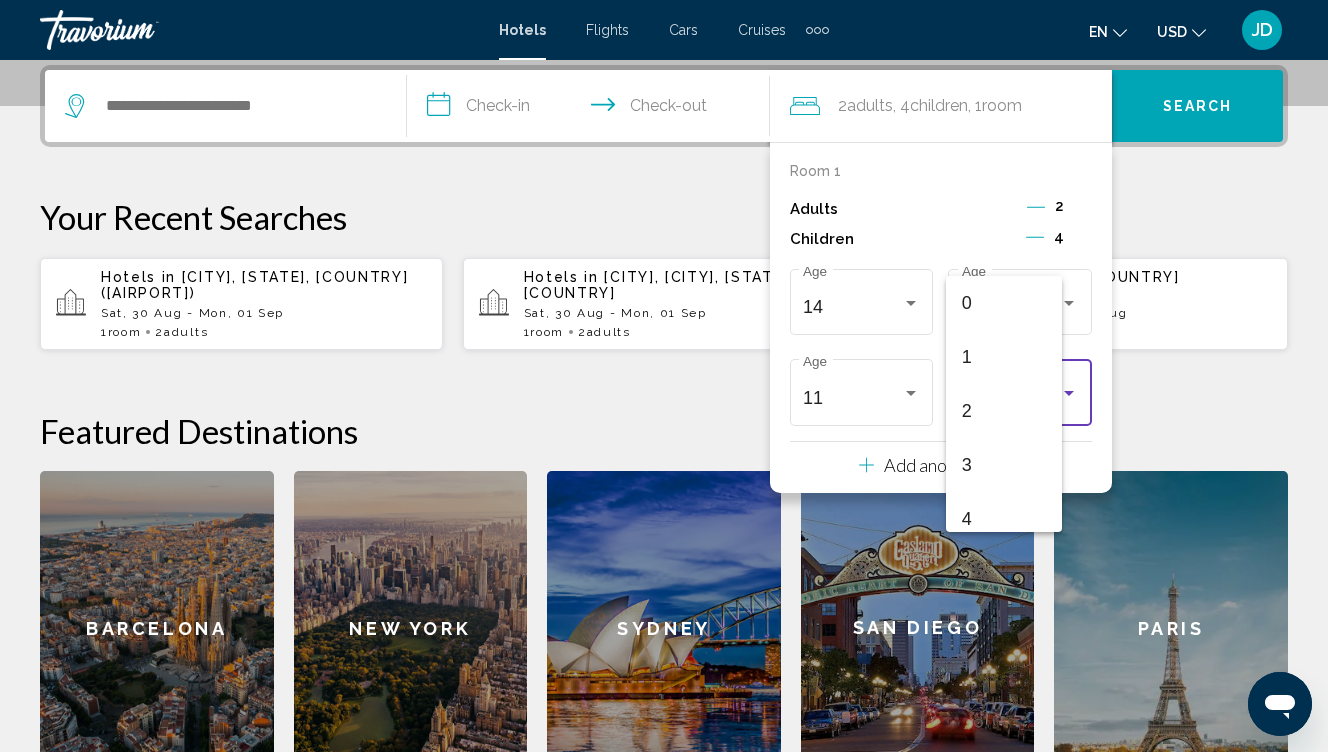 scroll, scrollTop: 493, scrollLeft: 0, axis: vertical 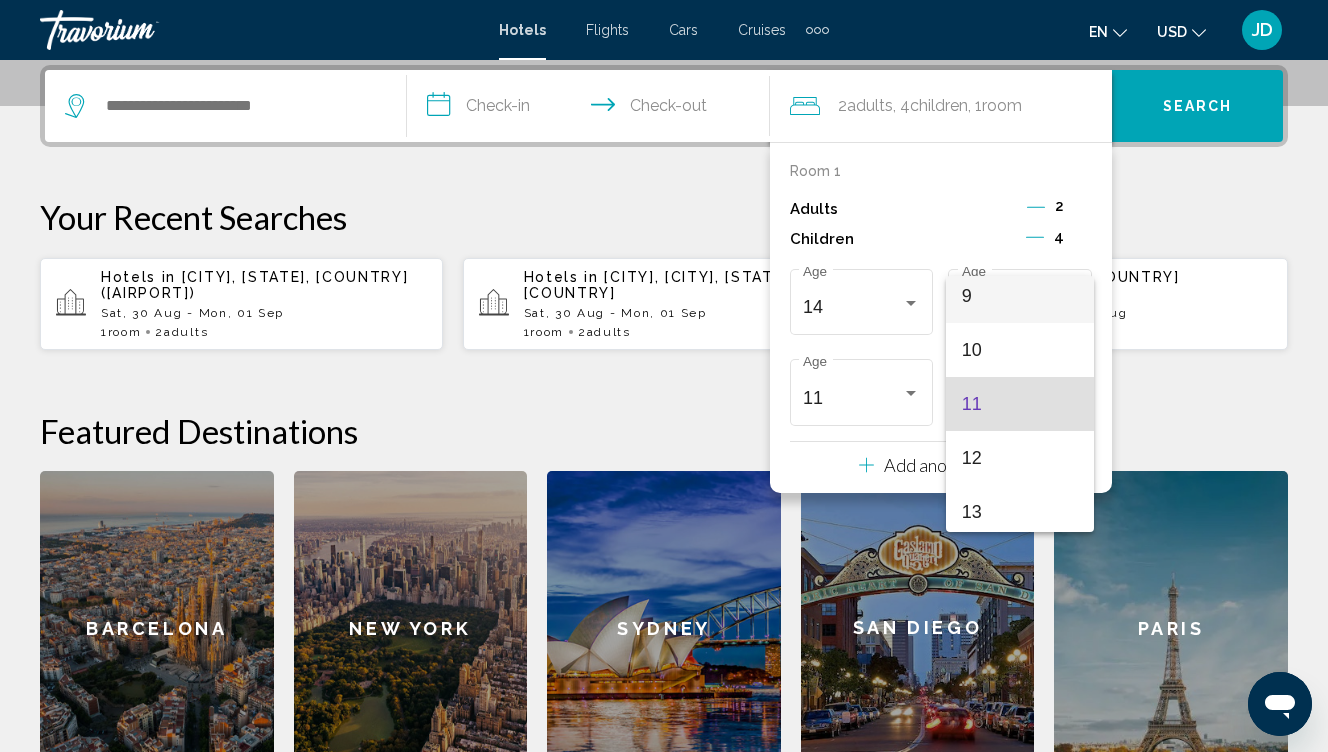 click on "9" at bounding box center [1020, 296] 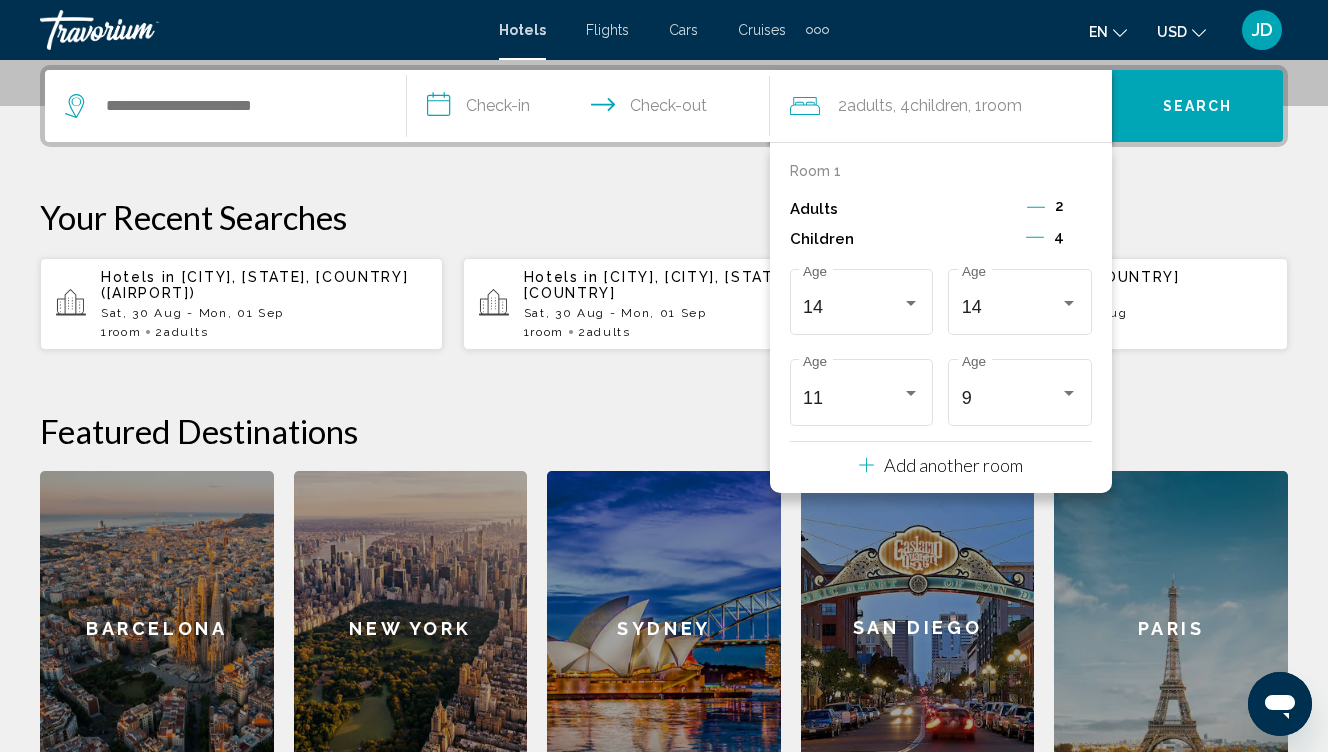 click on "**********" at bounding box center [664, 425] 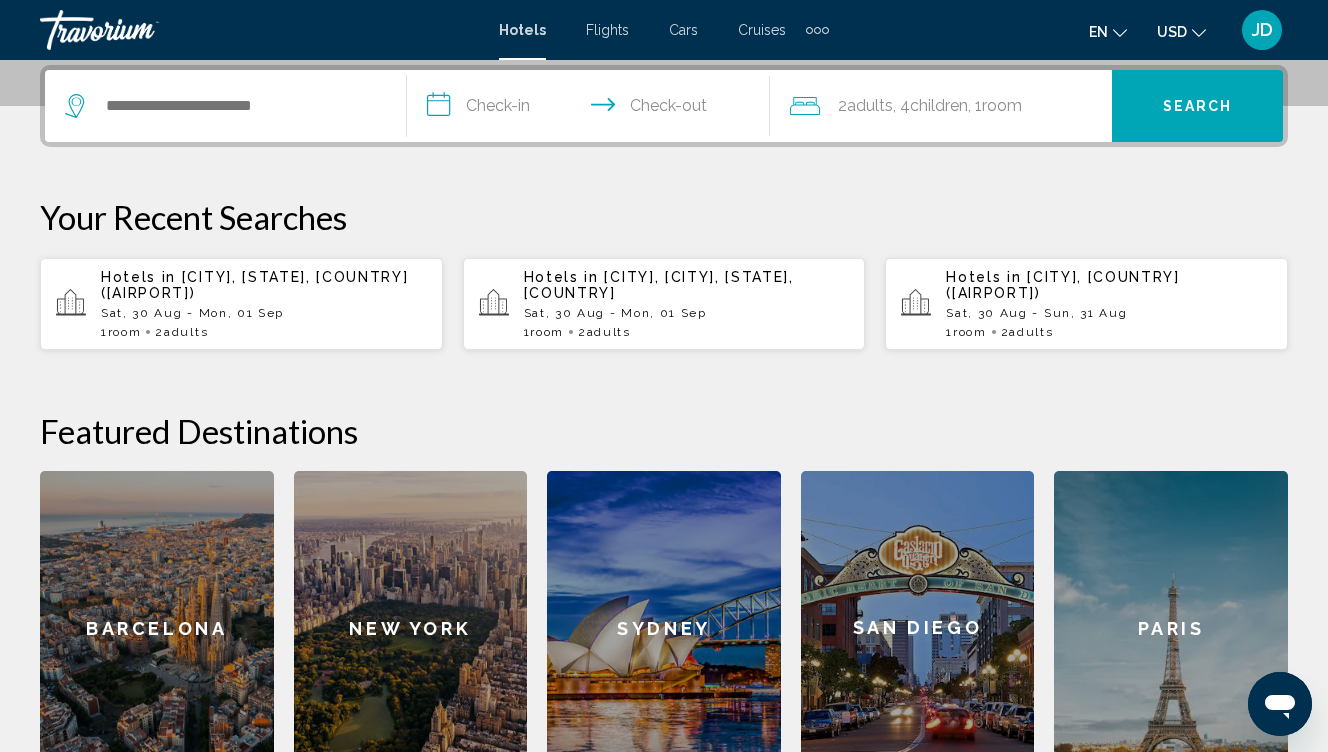 click at bounding box center [225, 106] 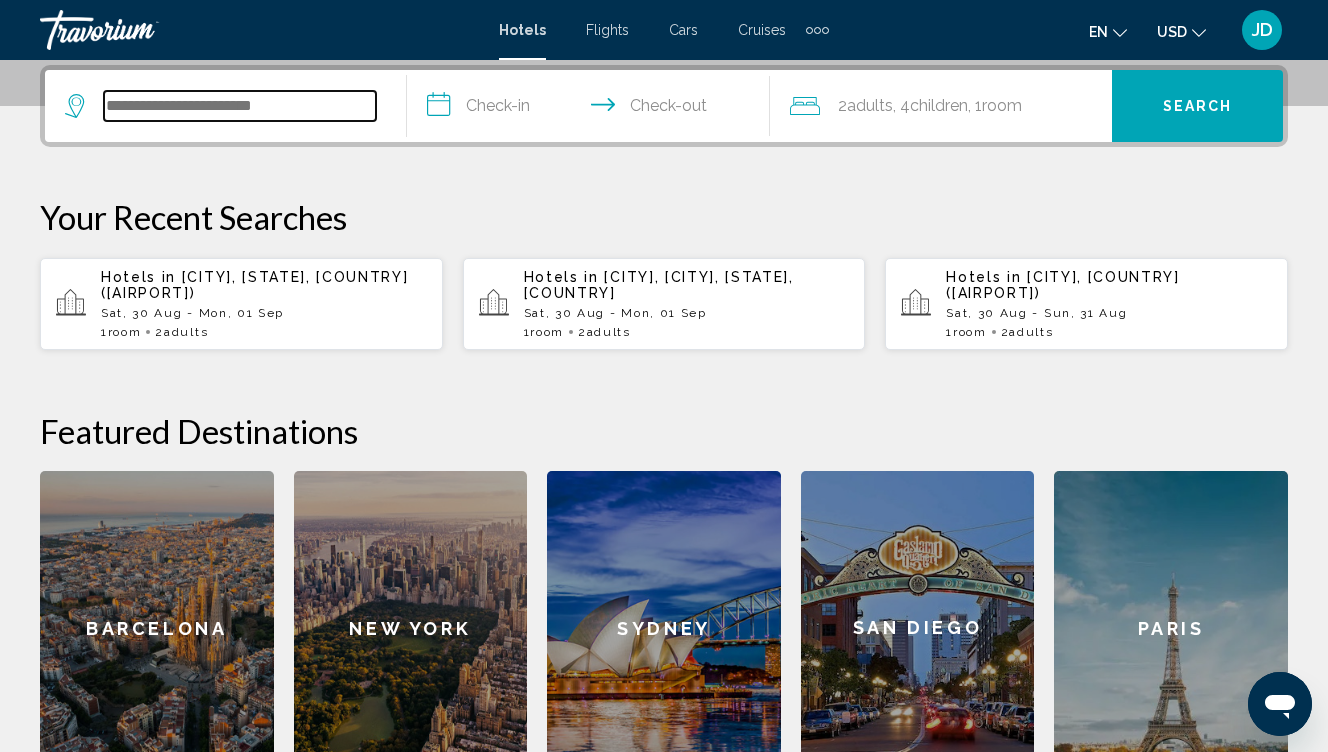 click at bounding box center [240, 106] 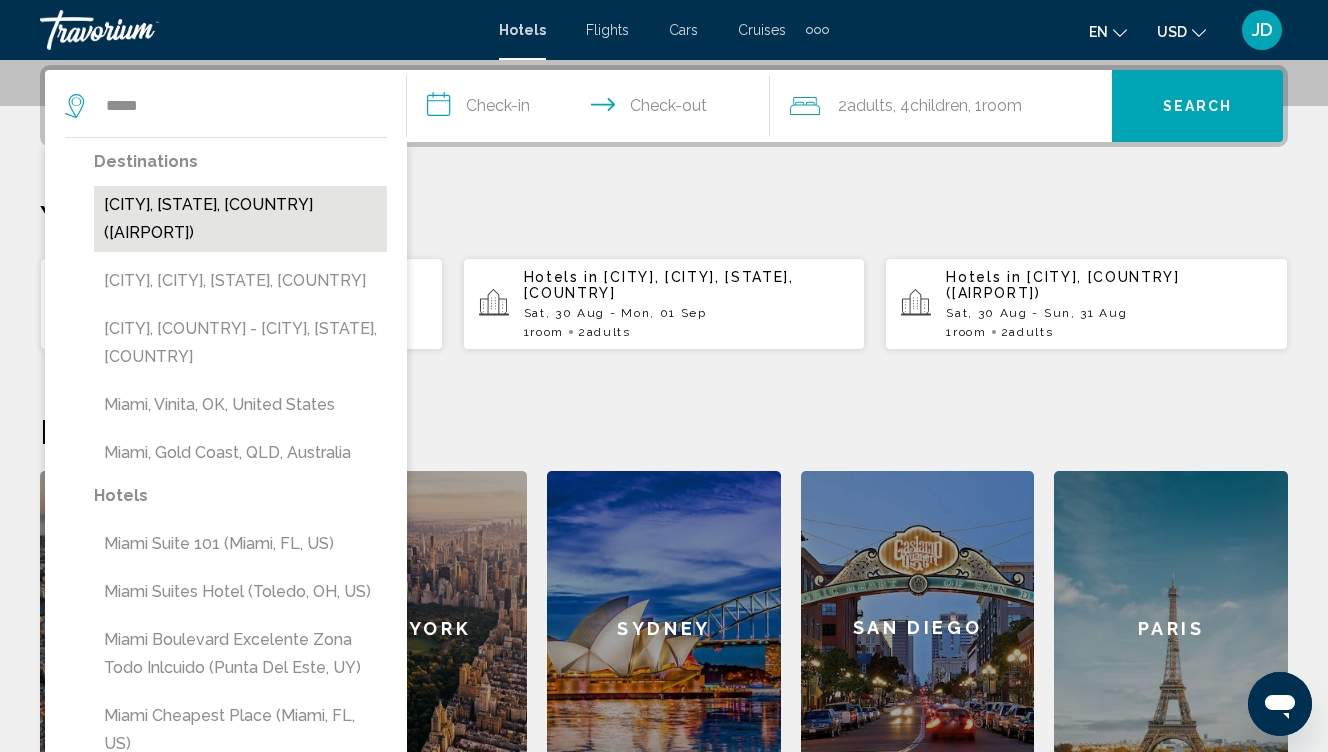 click on "[CITY], [STATE], [COUNTRY] ([IATA])" at bounding box center [240, 219] 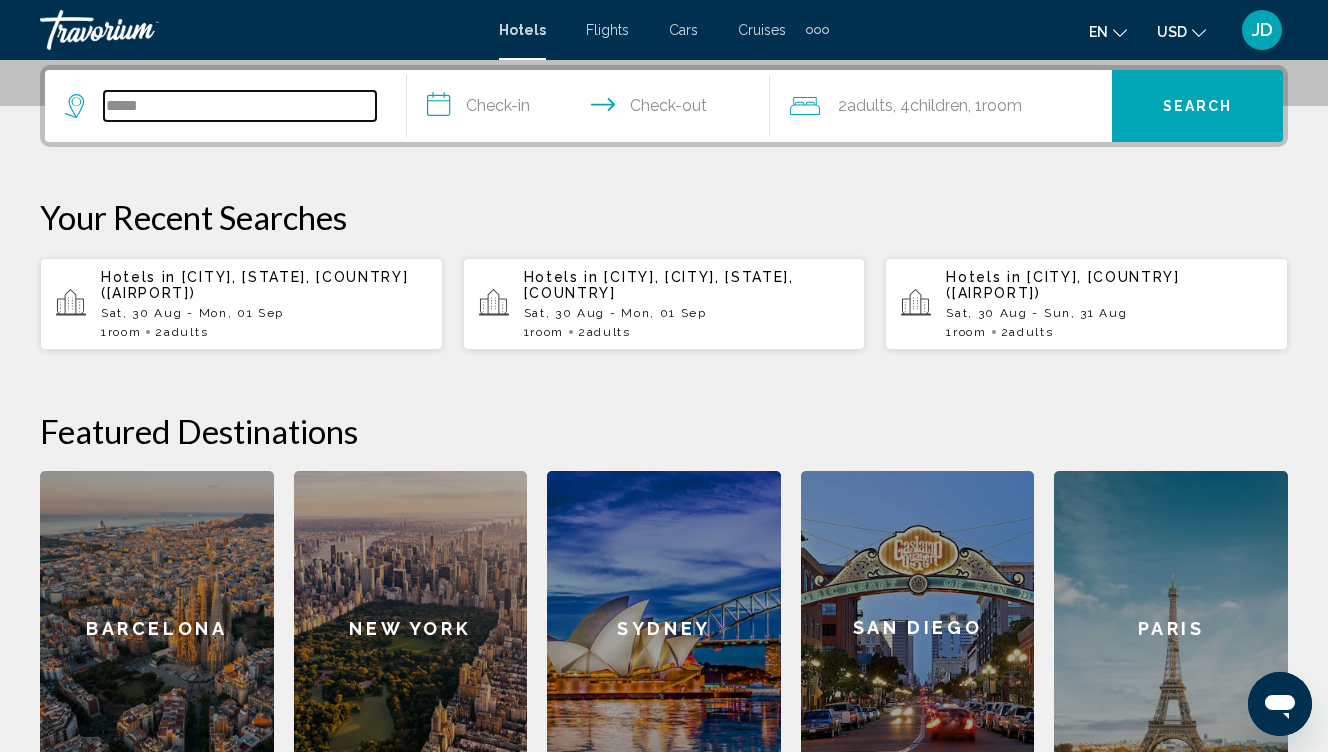 type on "**********" 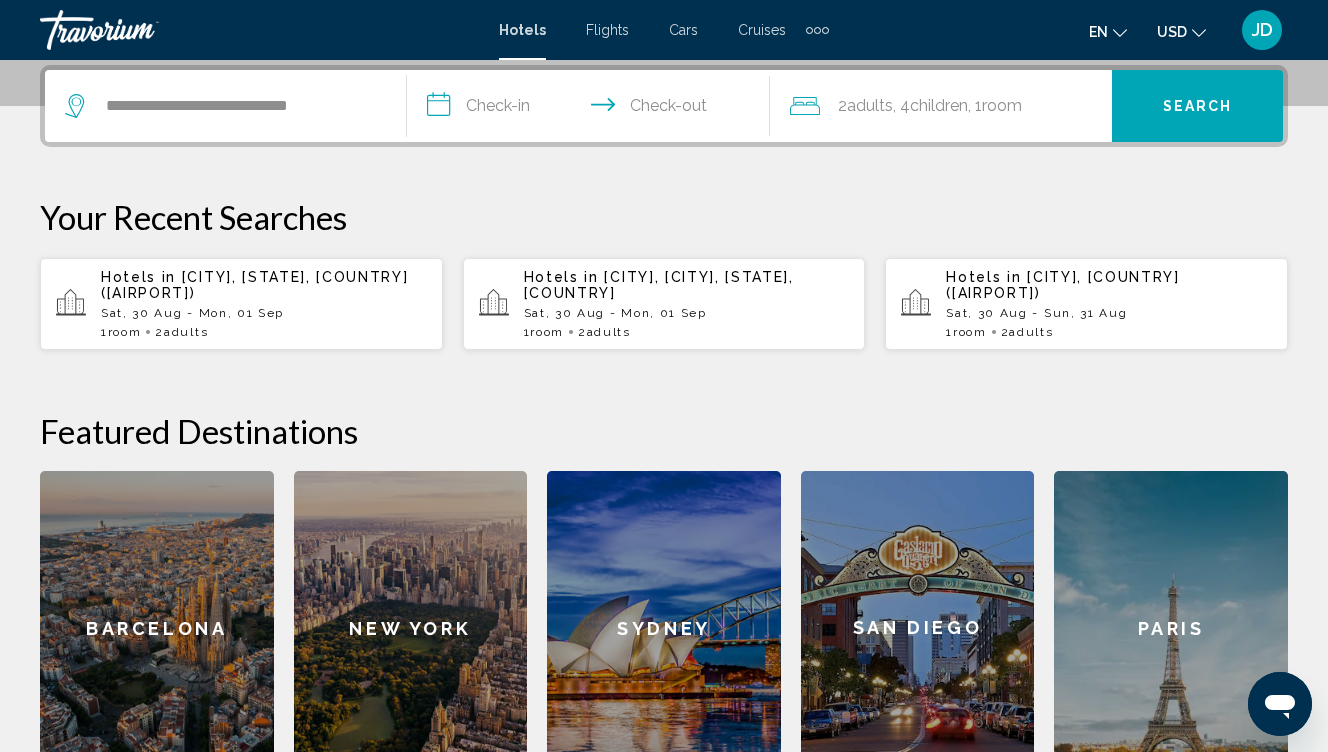 click on "Search" at bounding box center (1197, 106) 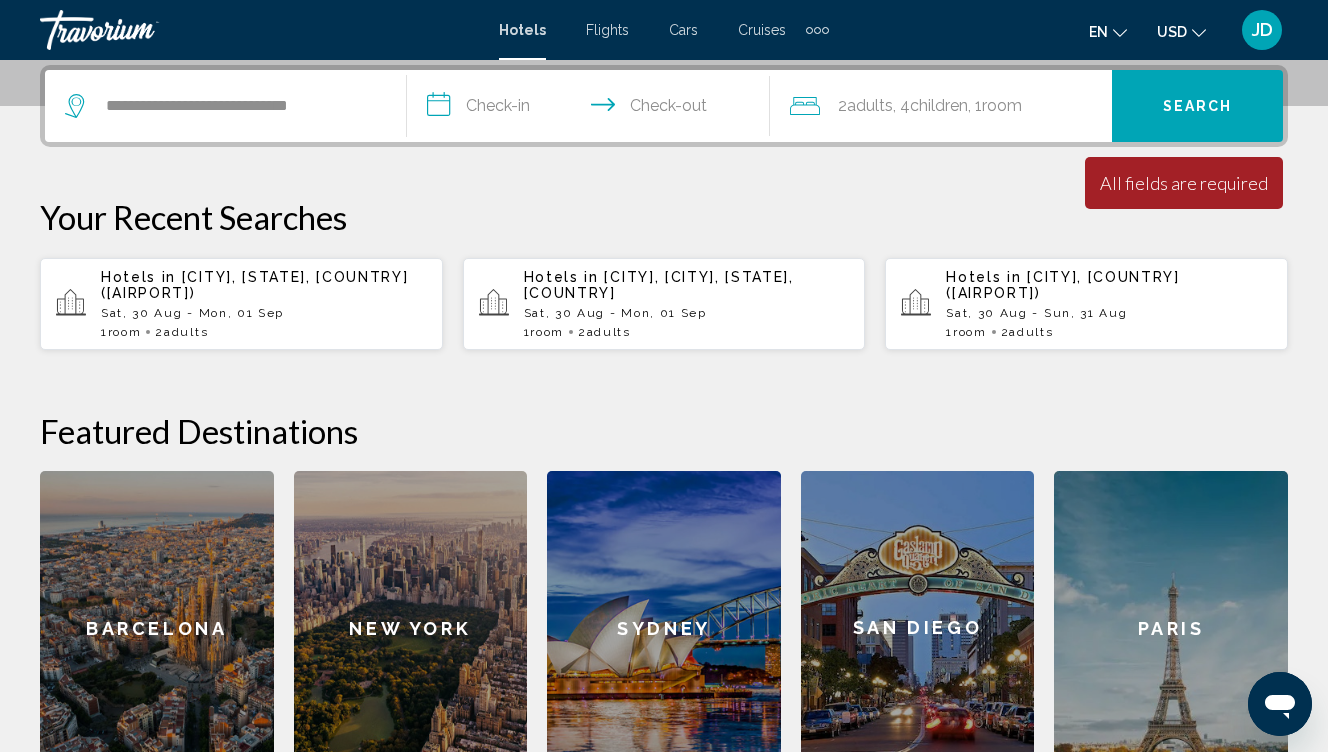 click on "Search" at bounding box center [1197, 106] 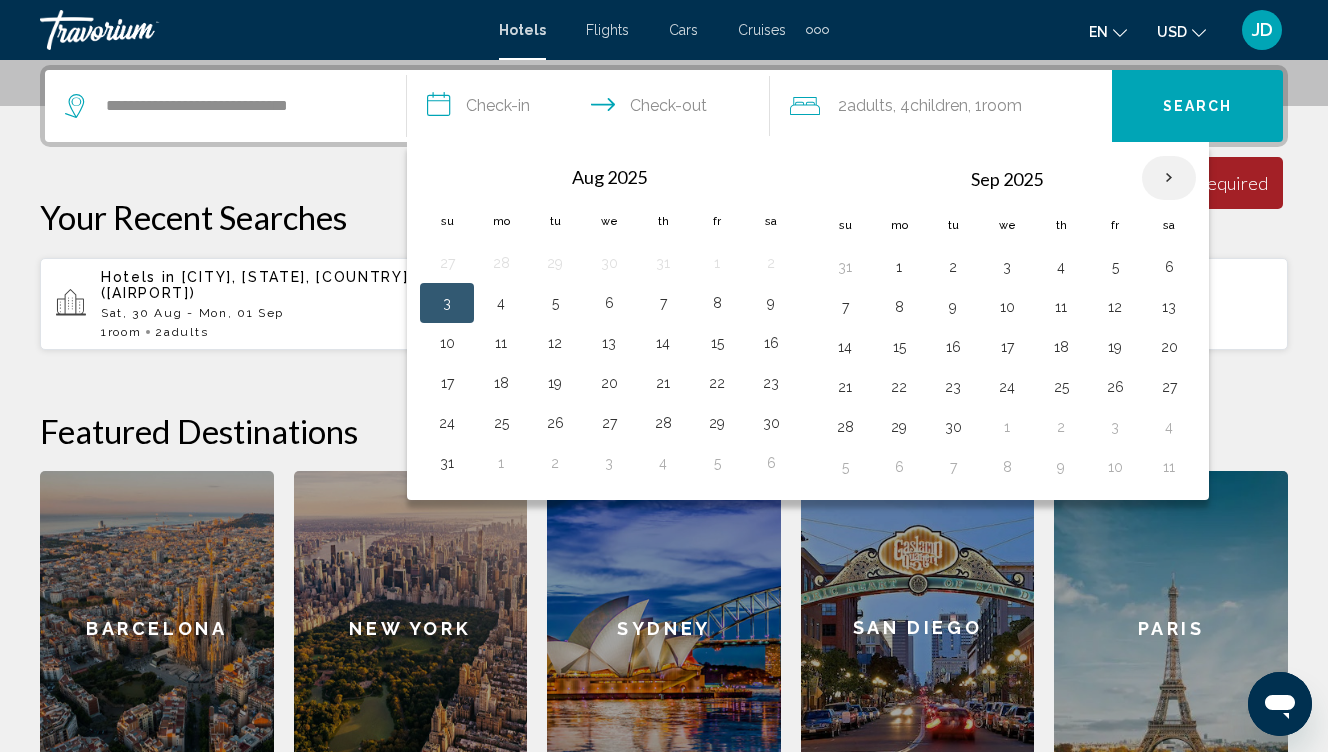 click at bounding box center [1169, 178] 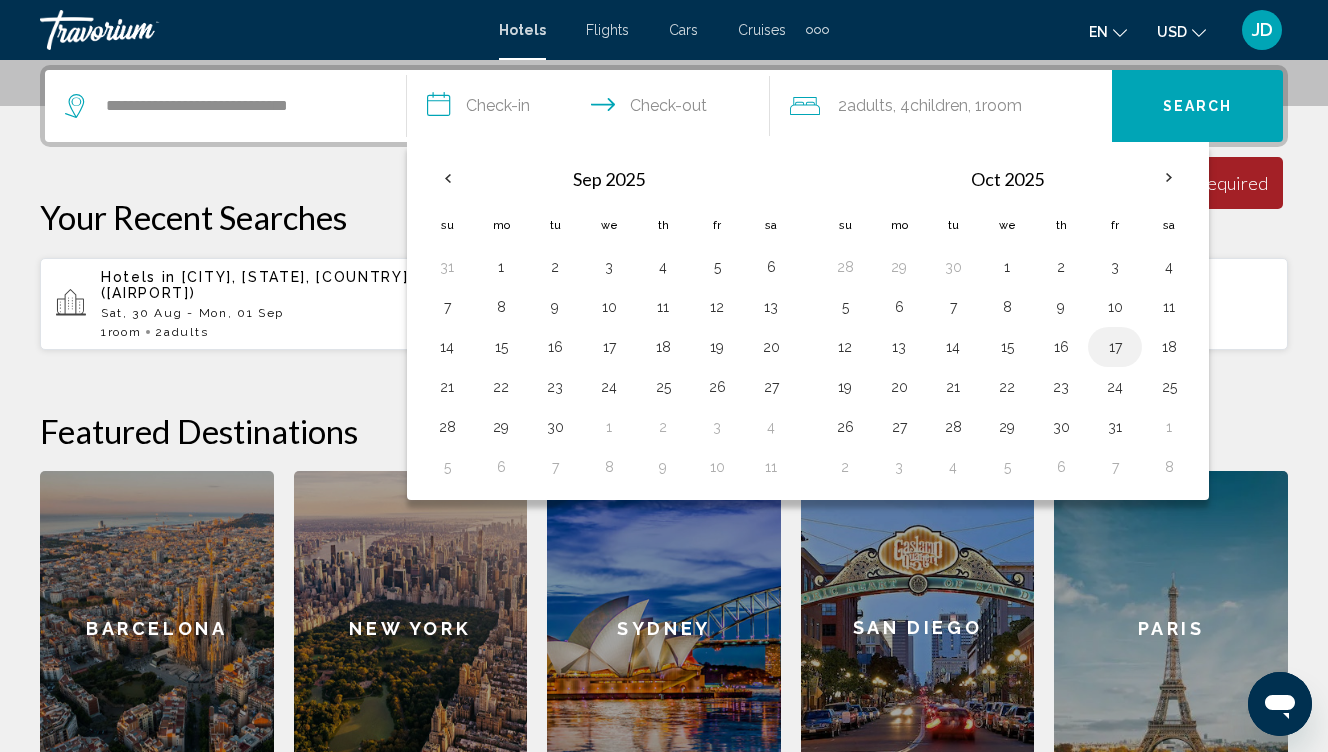click on "17" at bounding box center (1115, 347) 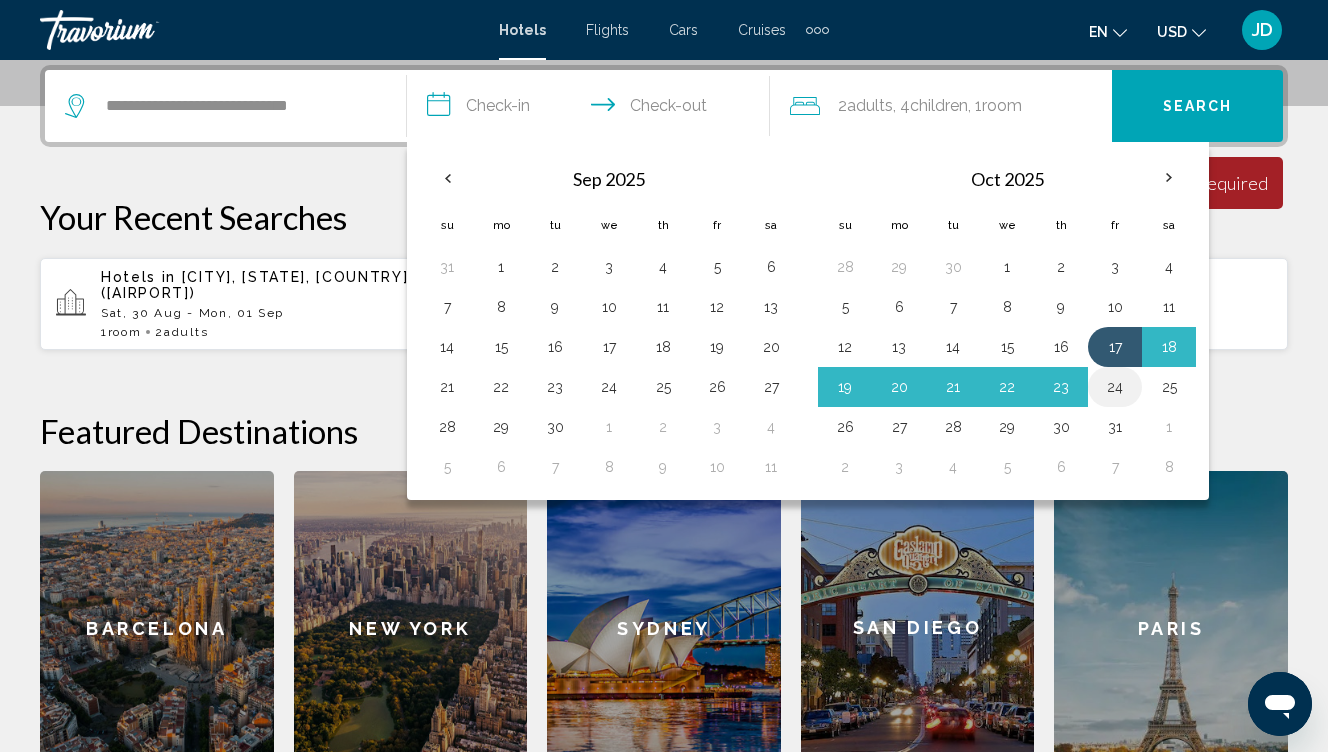 click on "24" at bounding box center (1115, 387) 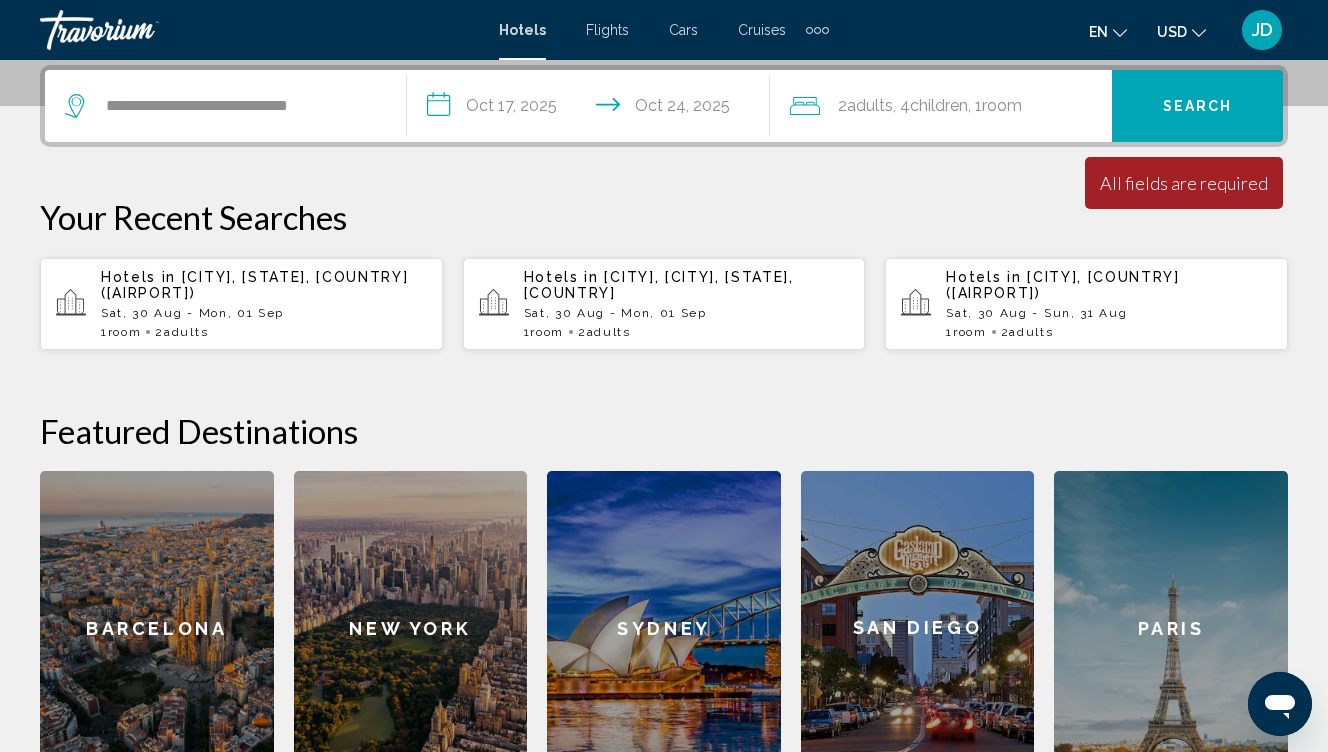 click on "All fields are required" at bounding box center [1184, 183] 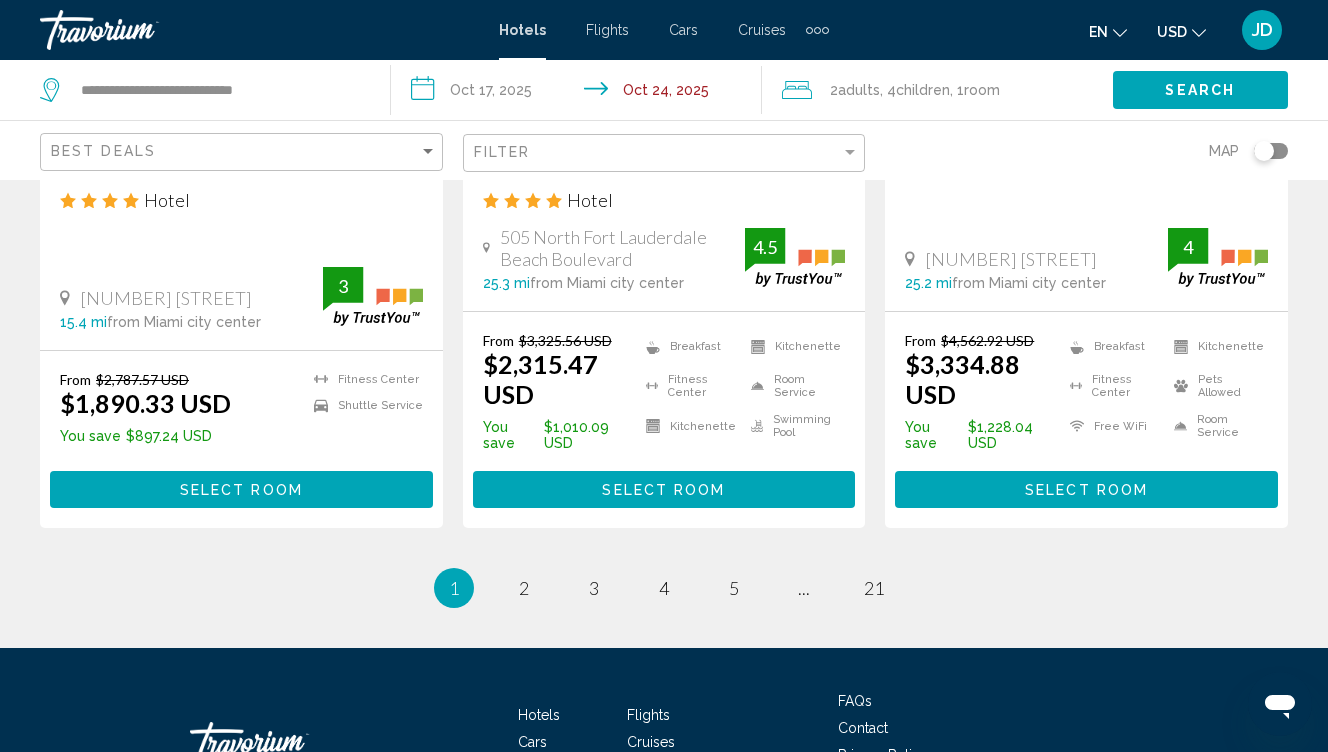 scroll, scrollTop: 2796, scrollLeft: 0, axis: vertical 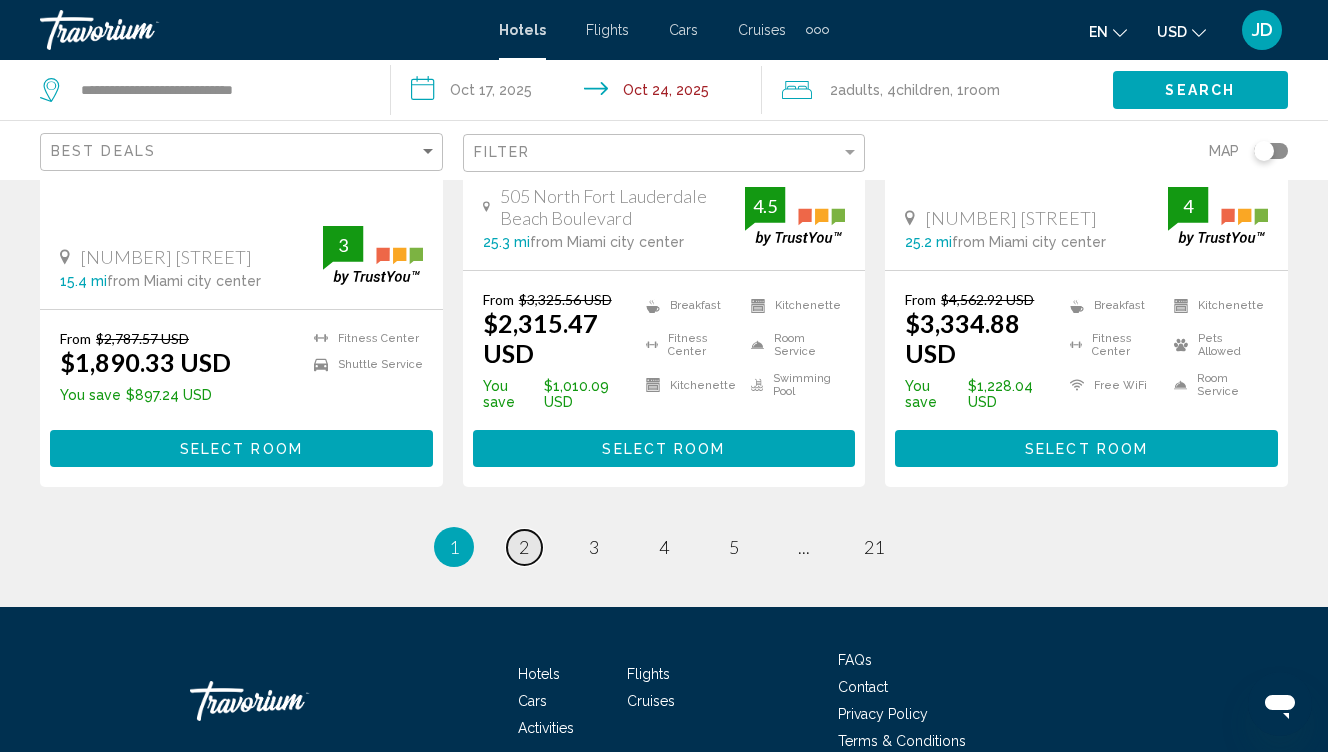 click on "page  2" at bounding box center (524, 547) 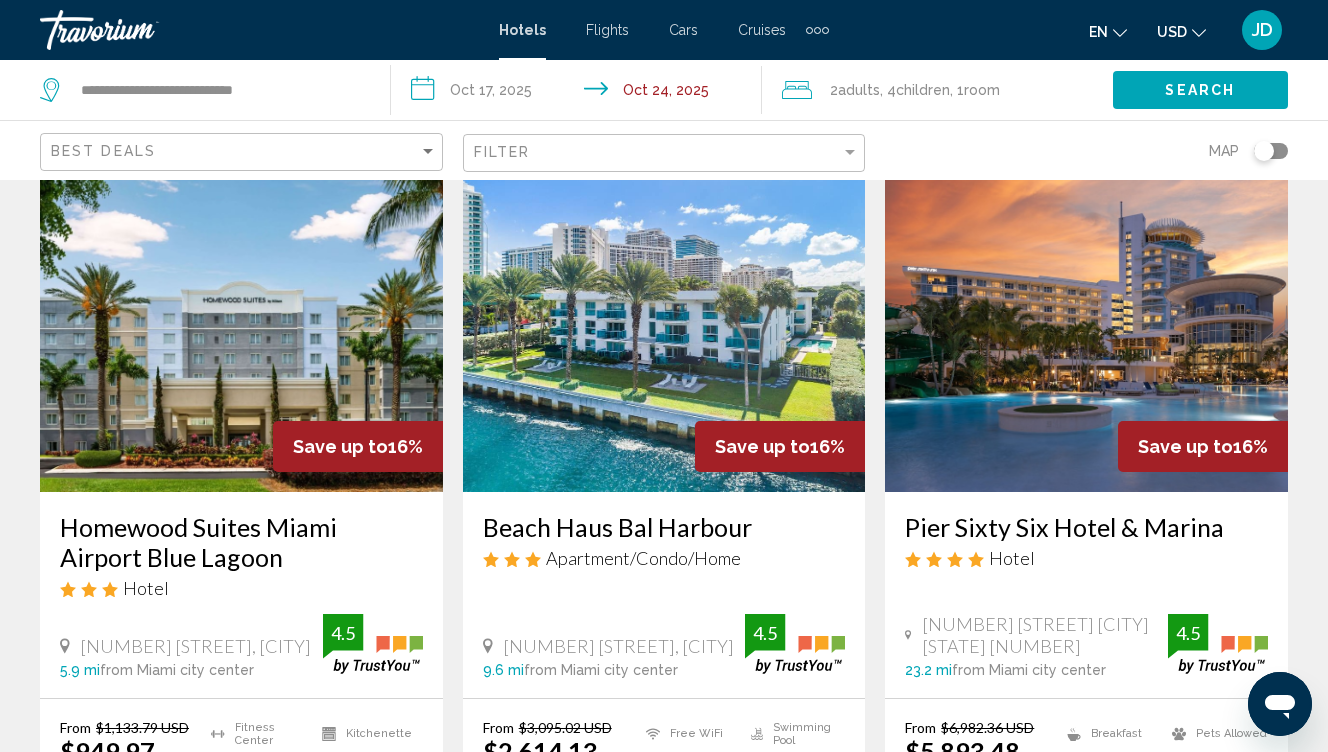 scroll, scrollTop: 2380, scrollLeft: 0, axis: vertical 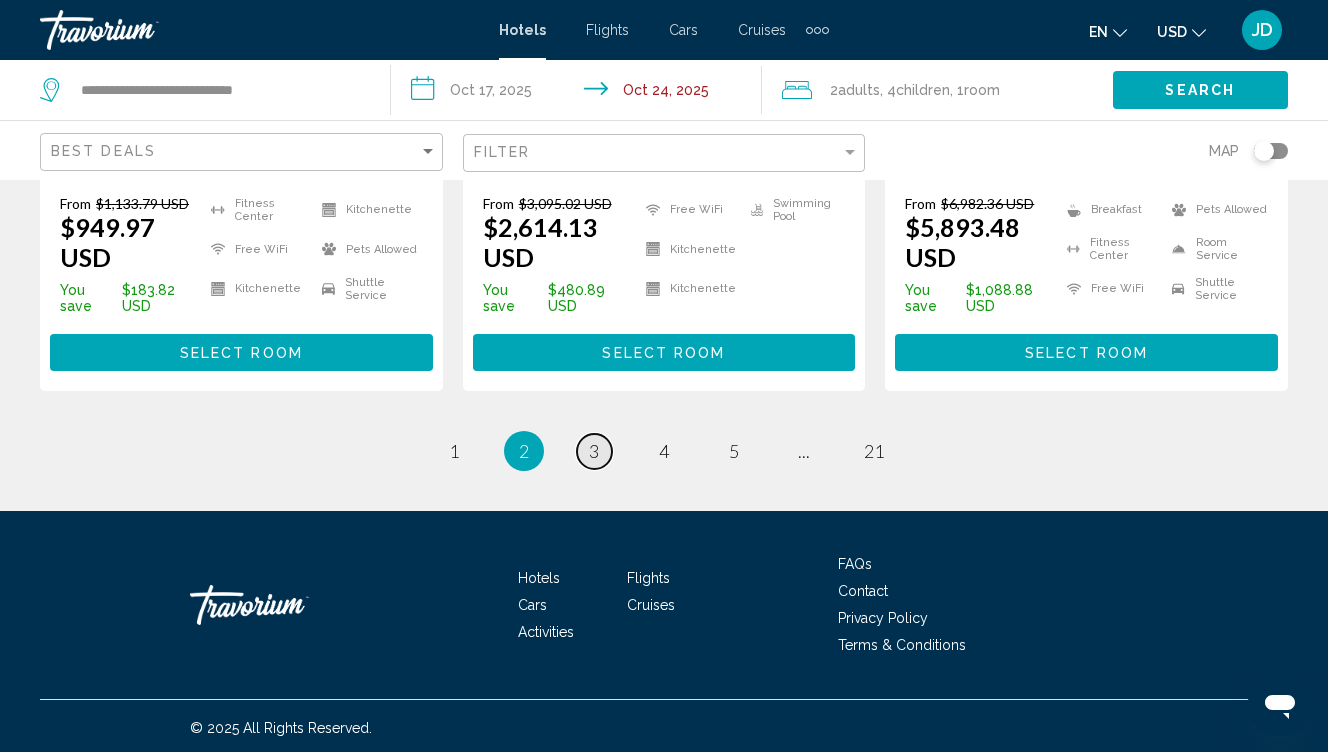 click on "page  3" at bounding box center (594, 451) 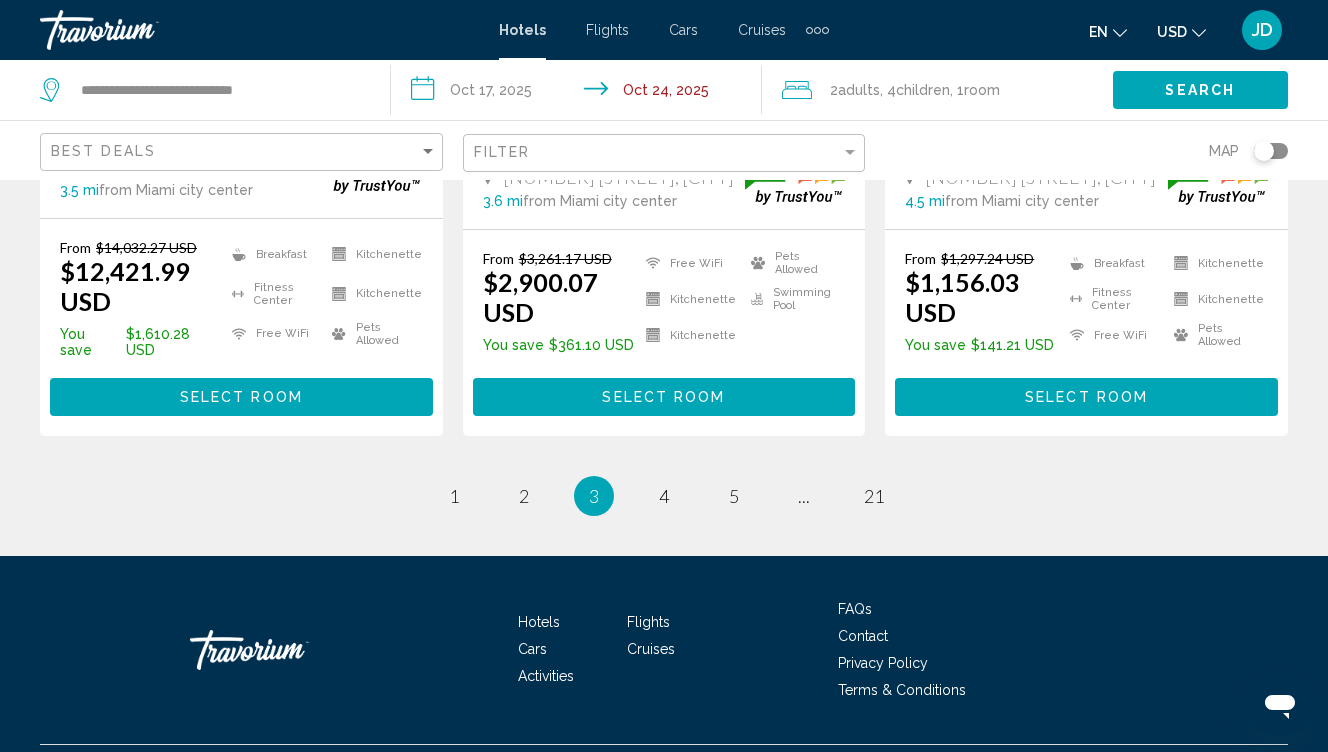 click on "You're on page  3" at bounding box center (594, 496) 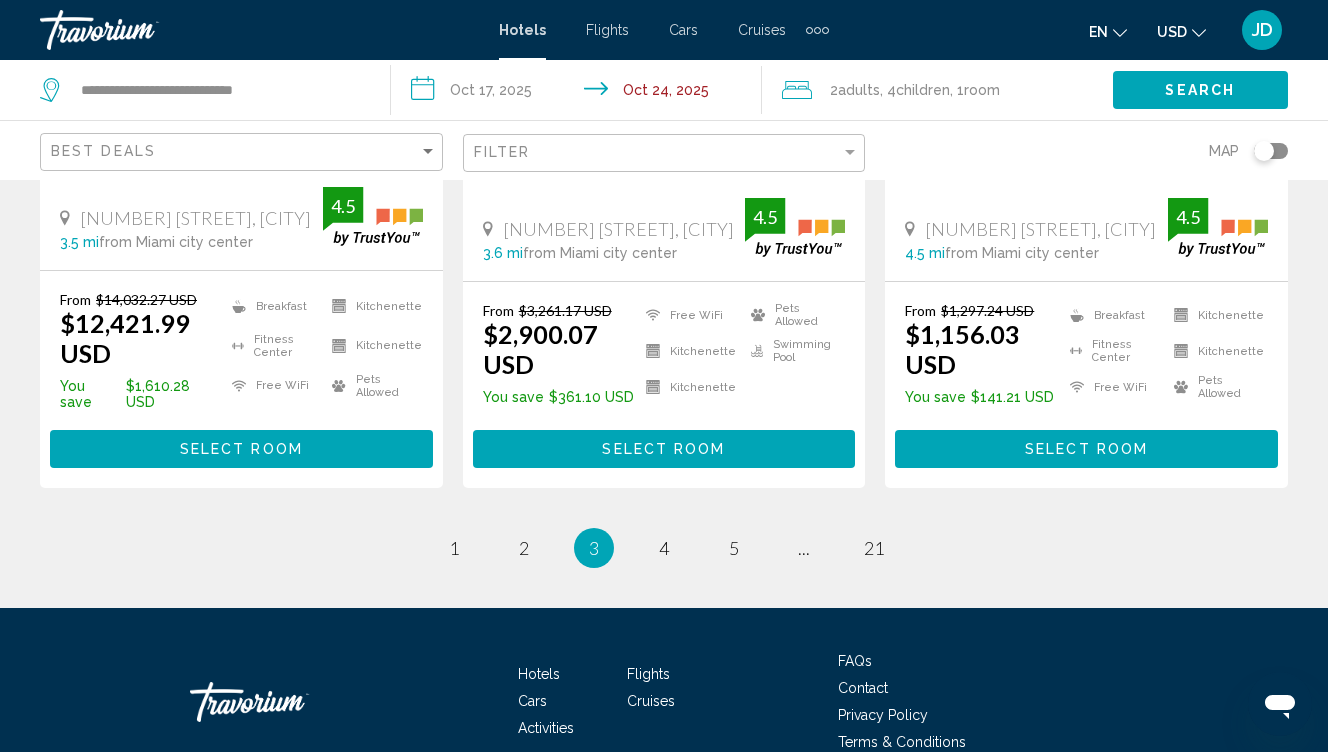 scroll, scrollTop: 2846, scrollLeft: 0, axis: vertical 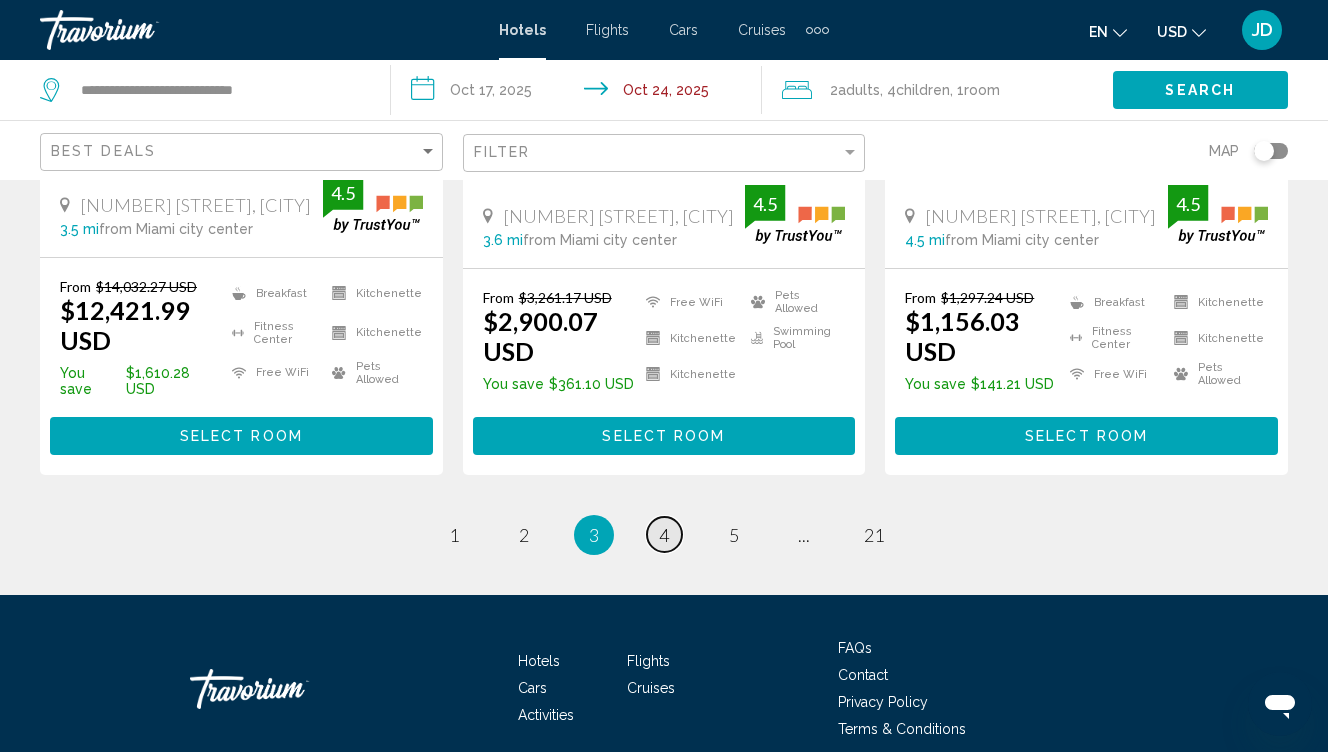 click on "page  4" at bounding box center (664, 534) 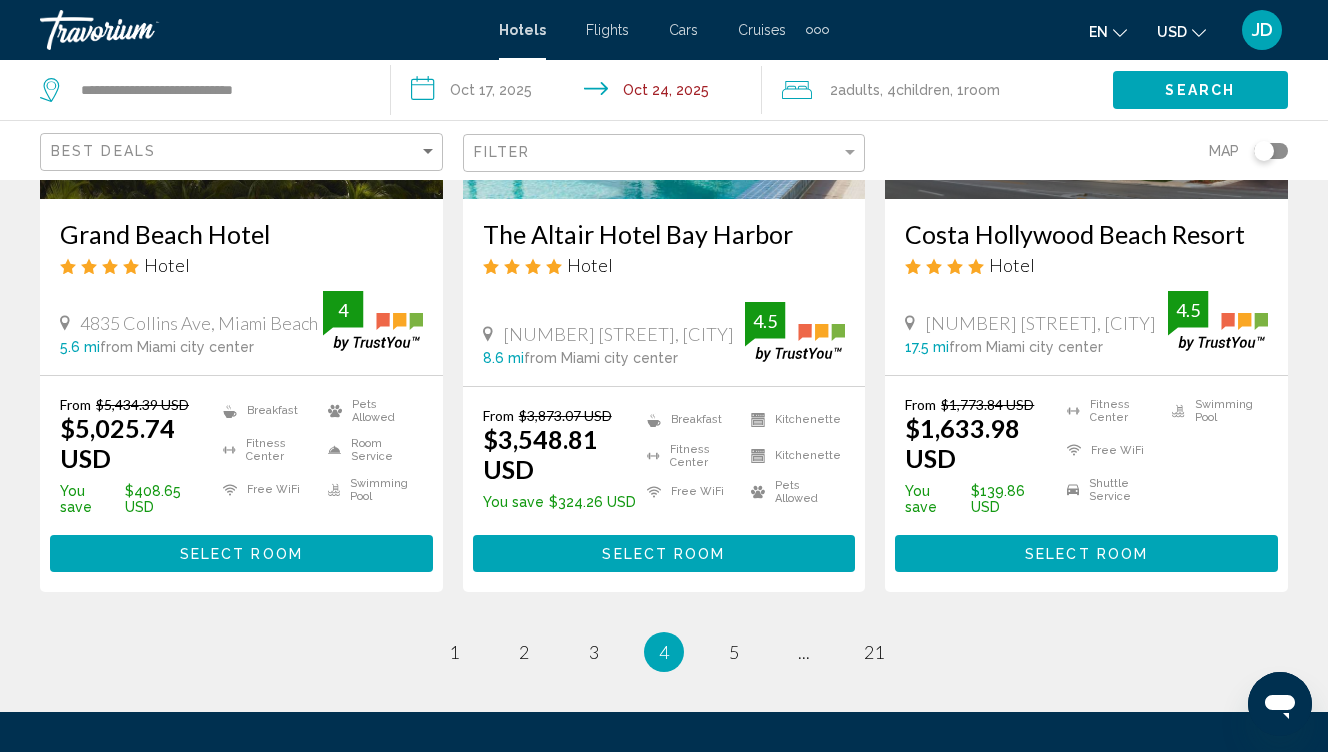 scroll, scrollTop: 2744, scrollLeft: 1, axis: both 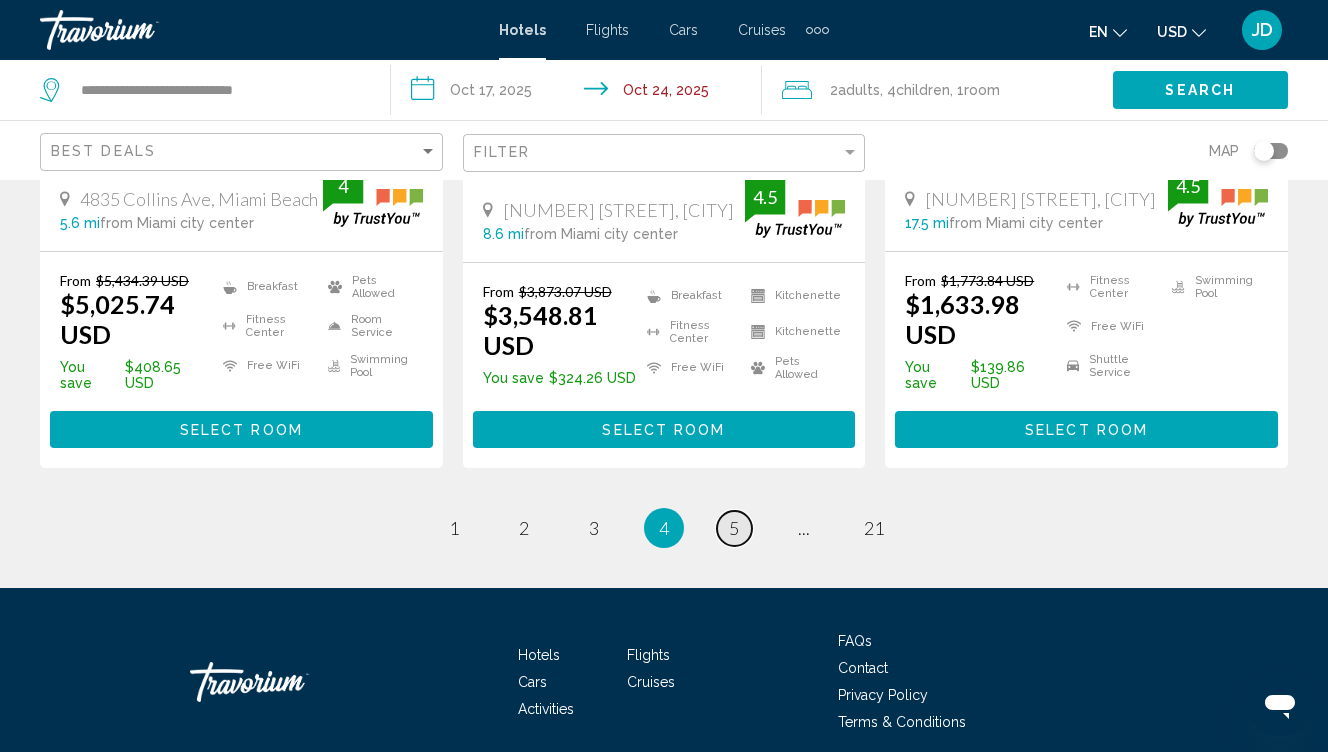 click on "5" at bounding box center (734, 528) 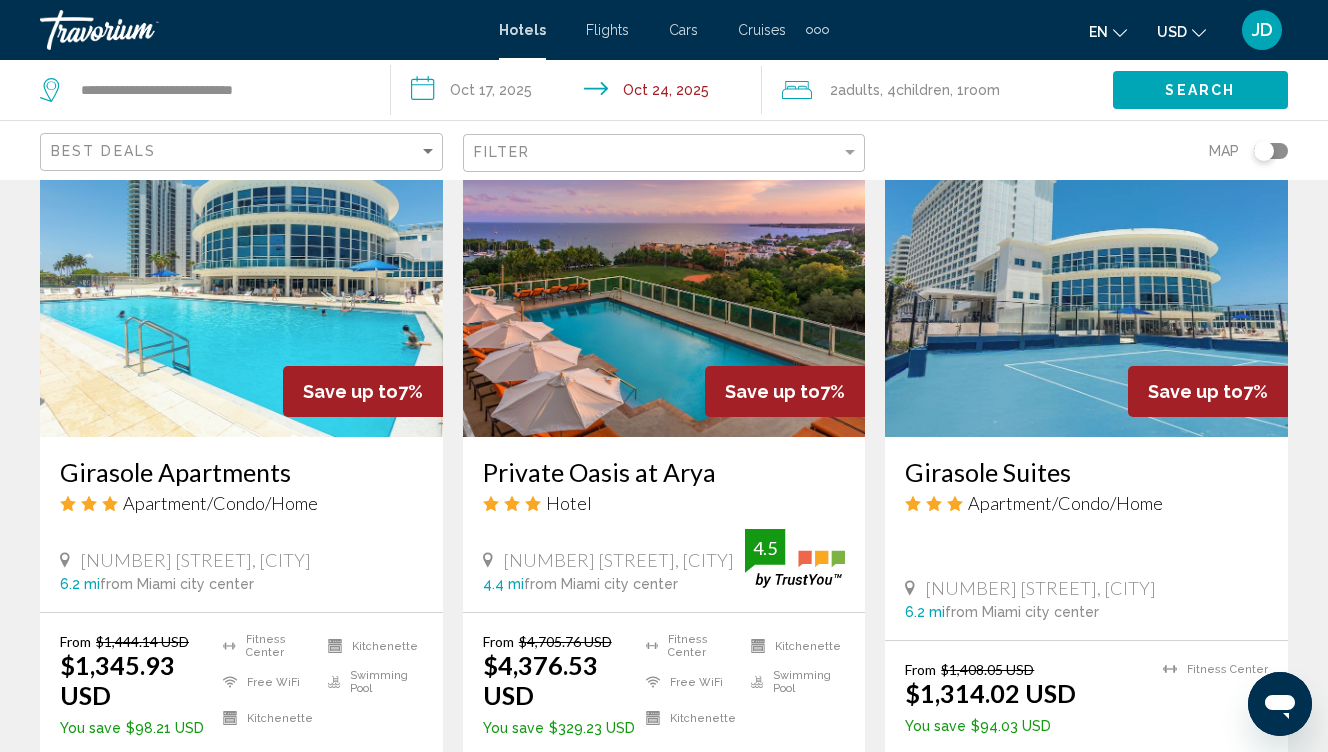 scroll, scrollTop: 1636, scrollLeft: 0, axis: vertical 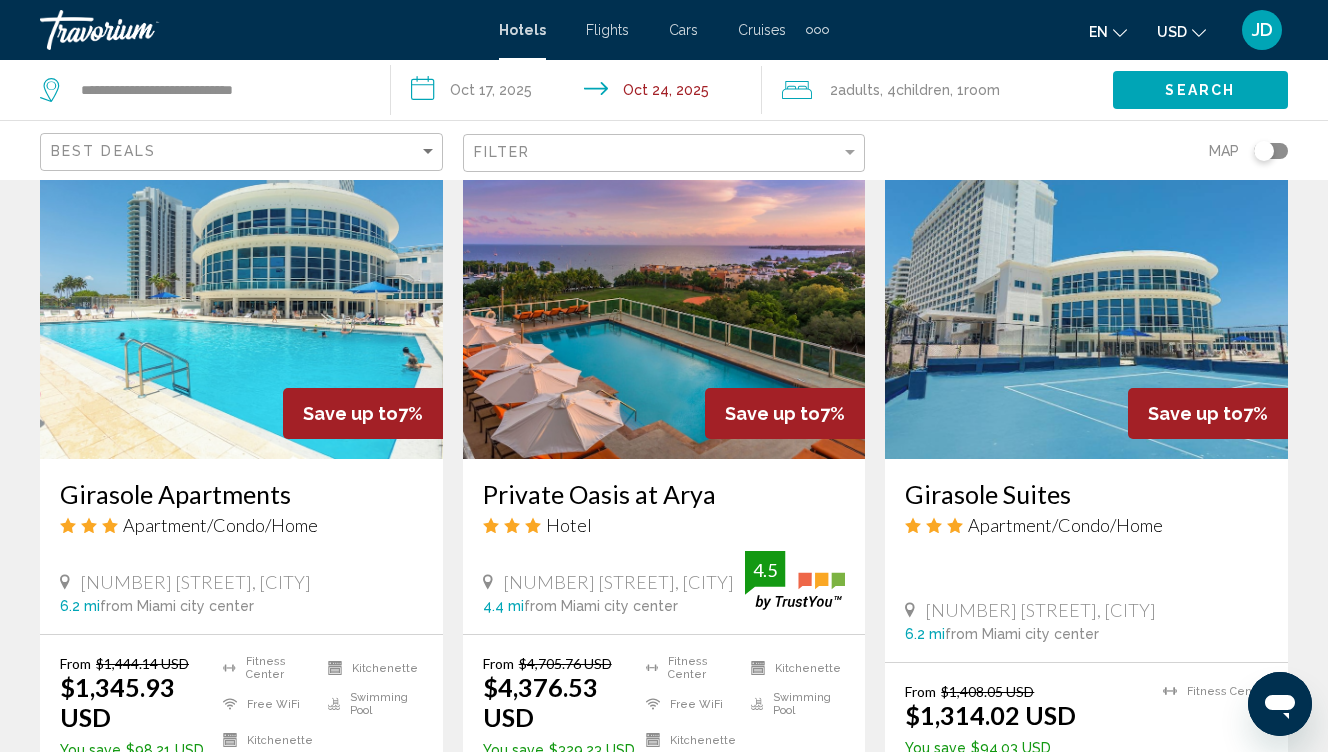 click at bounding box center [1086, 299] 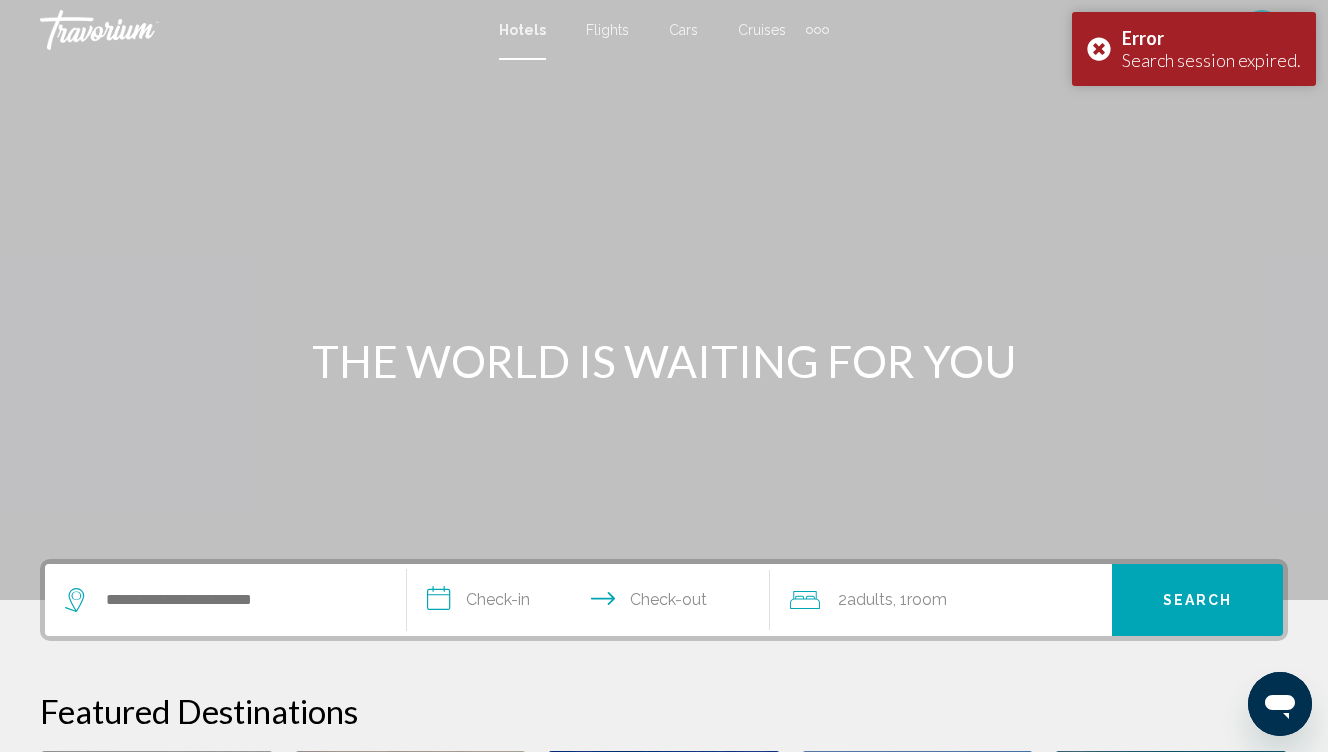 scroll, scrollTop: 0, scrollLeft: 0, axis: both 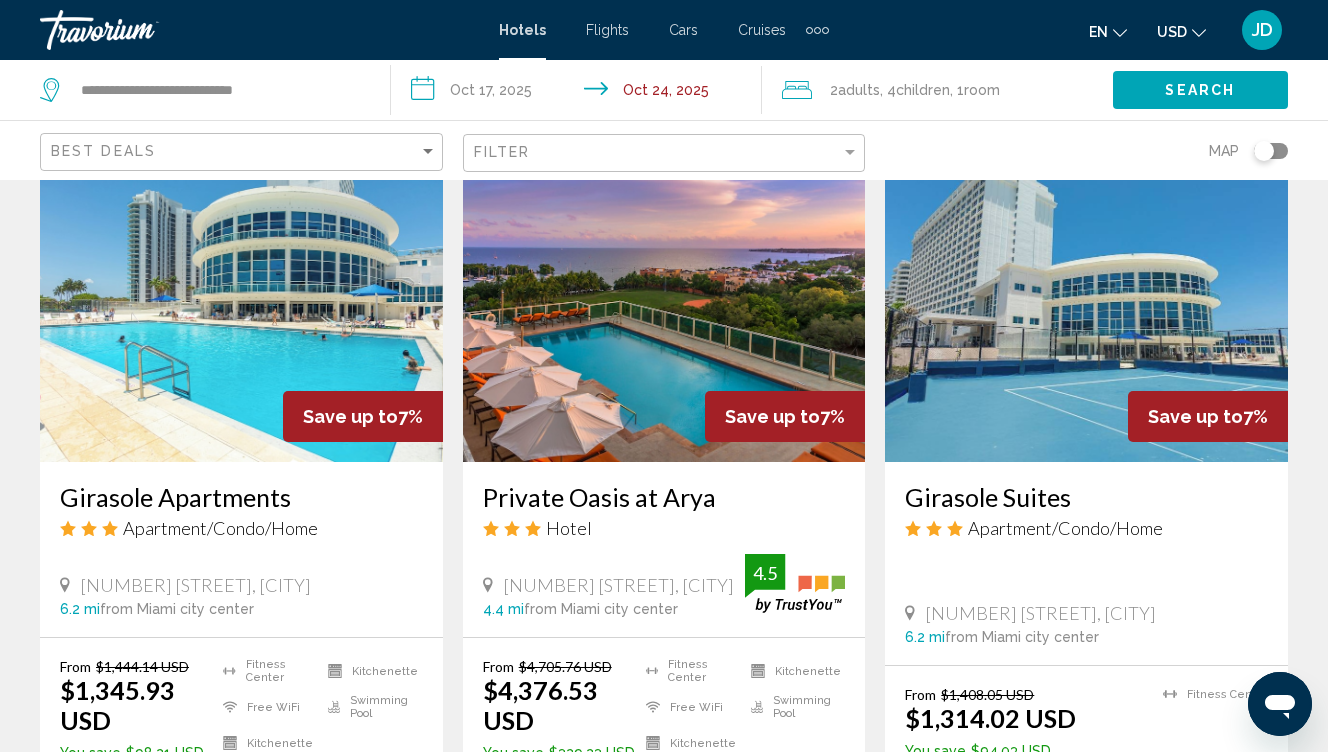click at bounding box center (1086, 302) 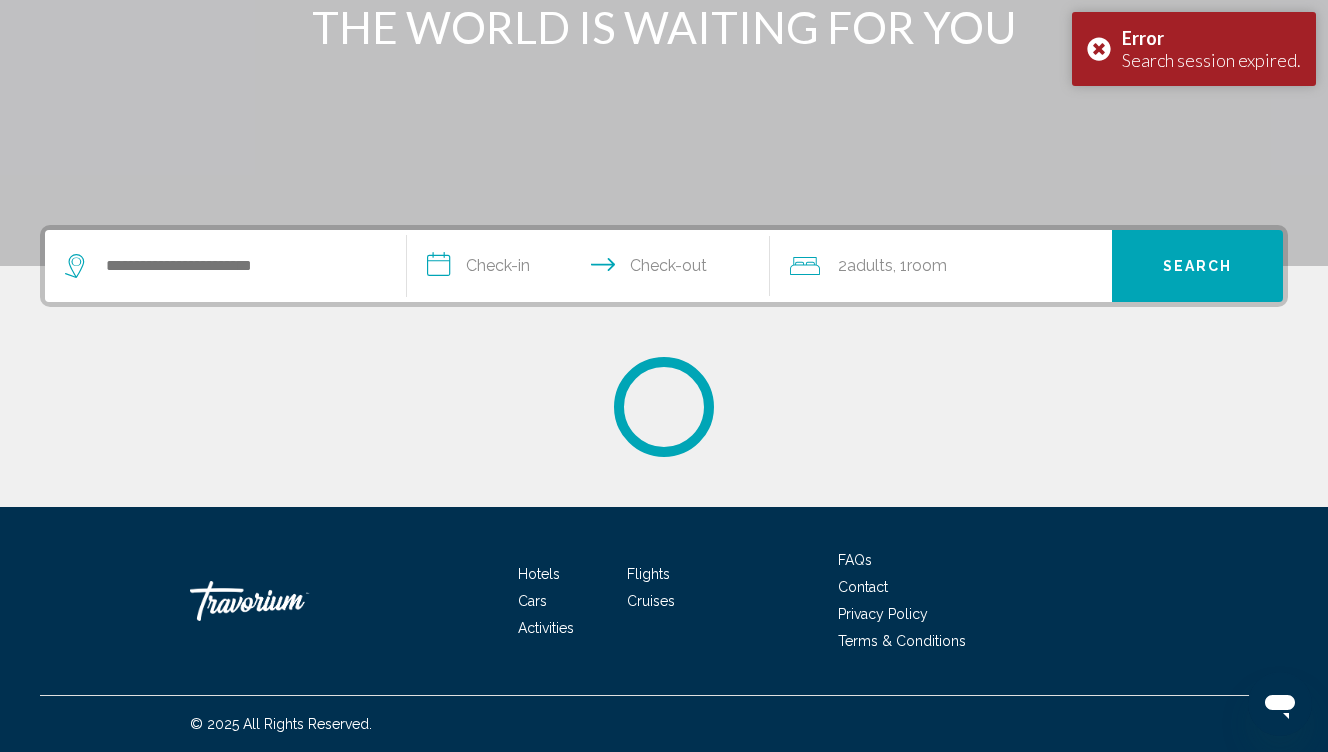 scroll, scrollTop: 0, scrollLeft: 0, axis: both 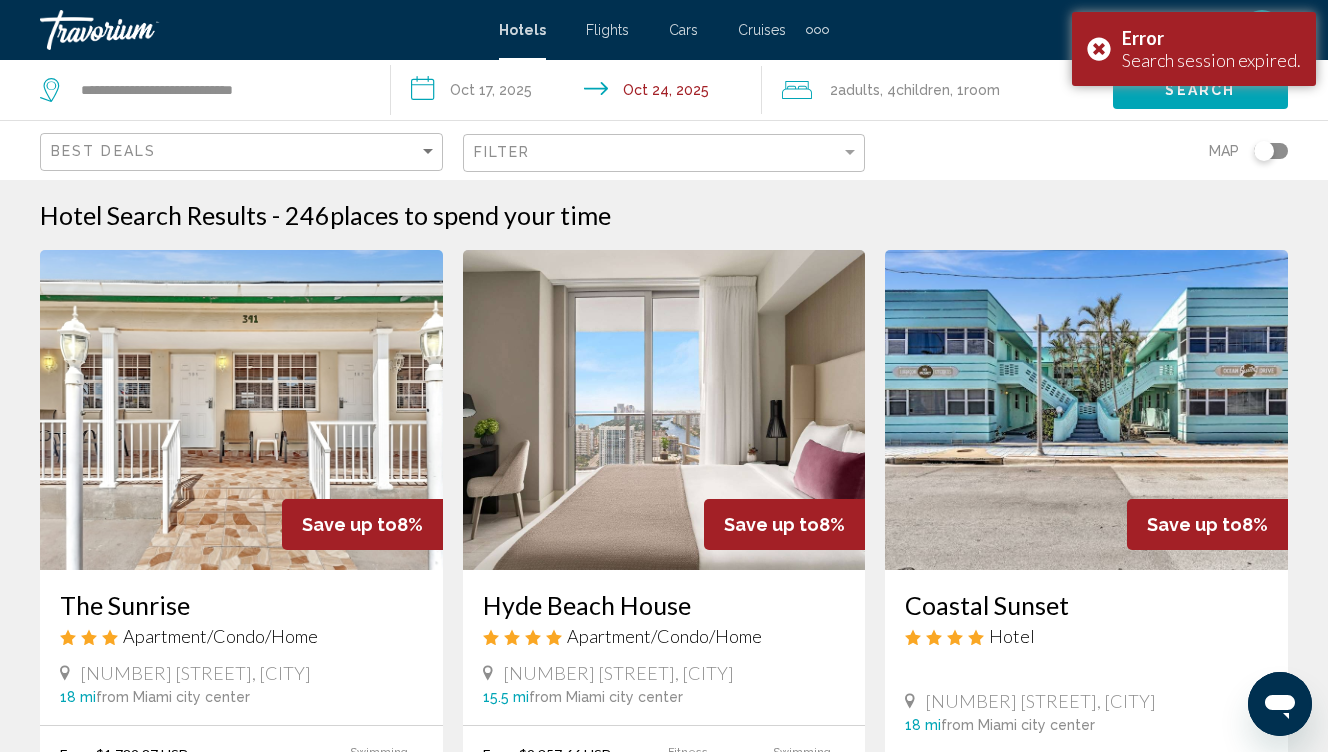 click on "Search" 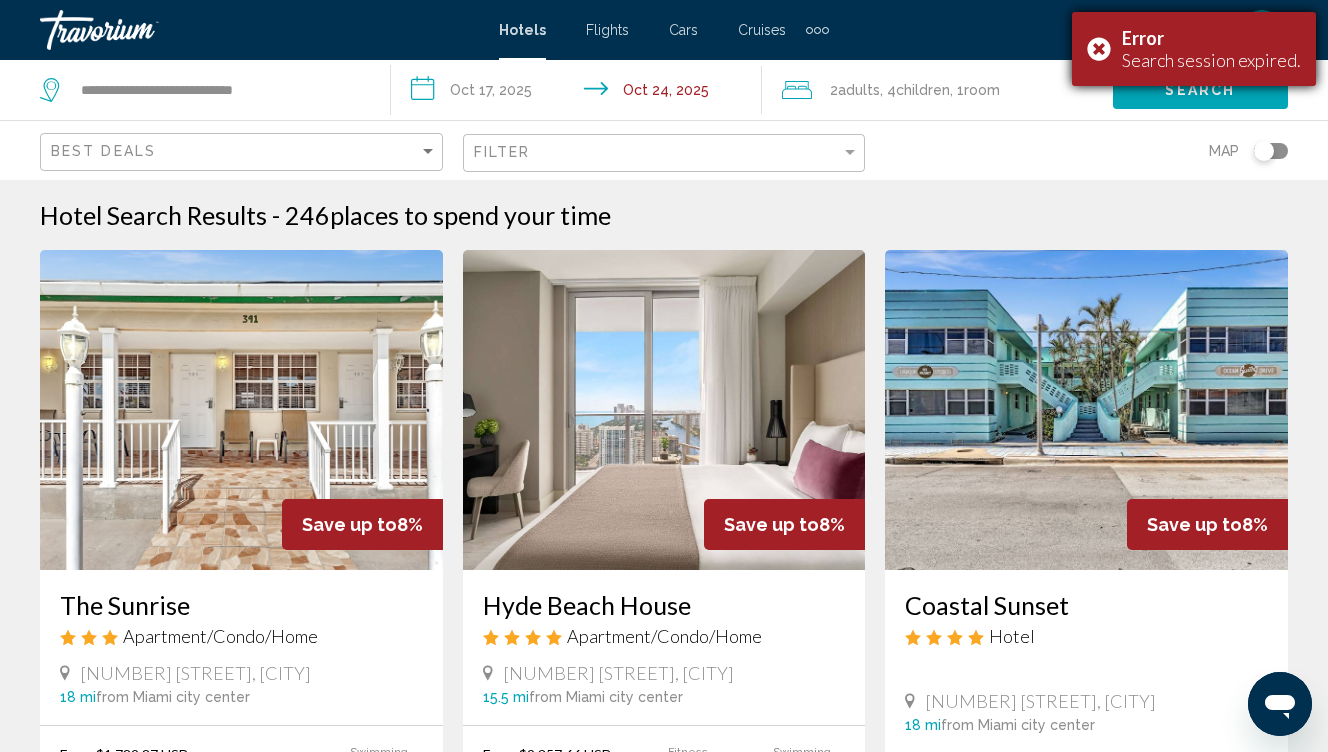 click on "Error   Search session expired." at bounding box center [1194, 49] 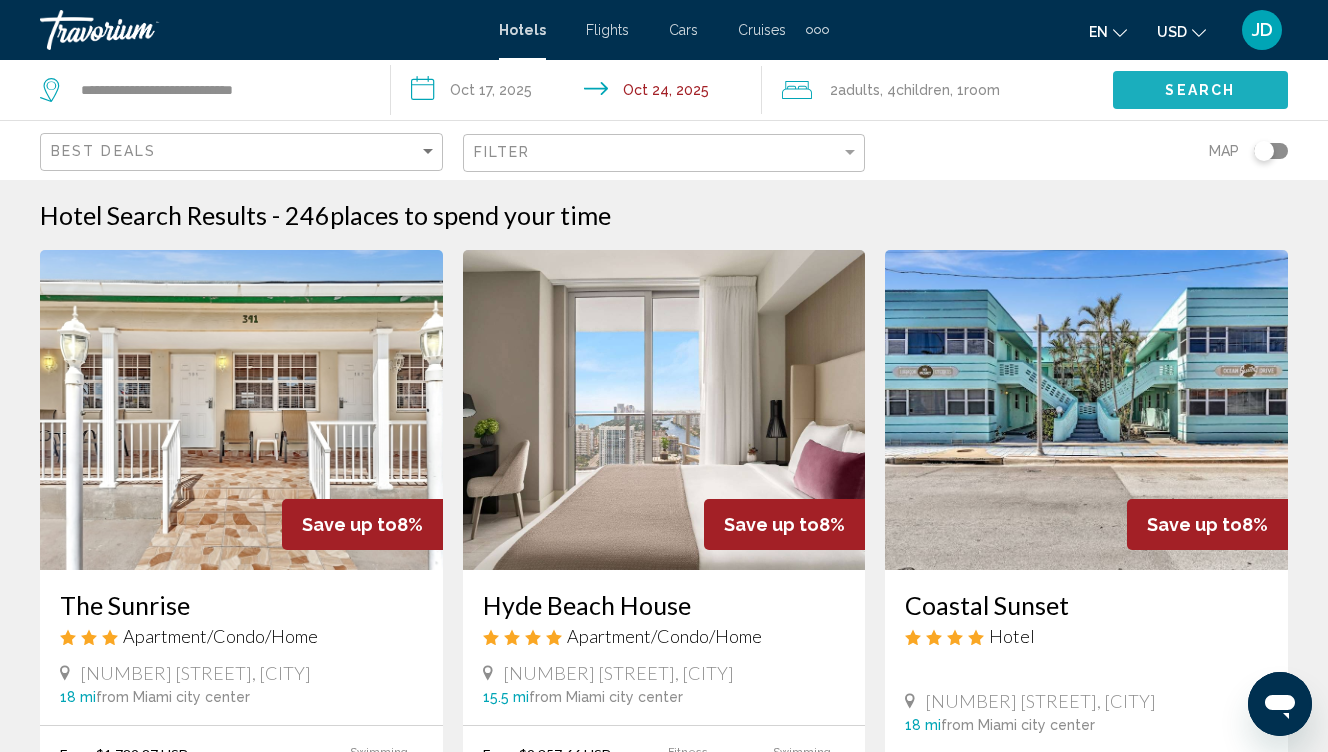 click on "Search" 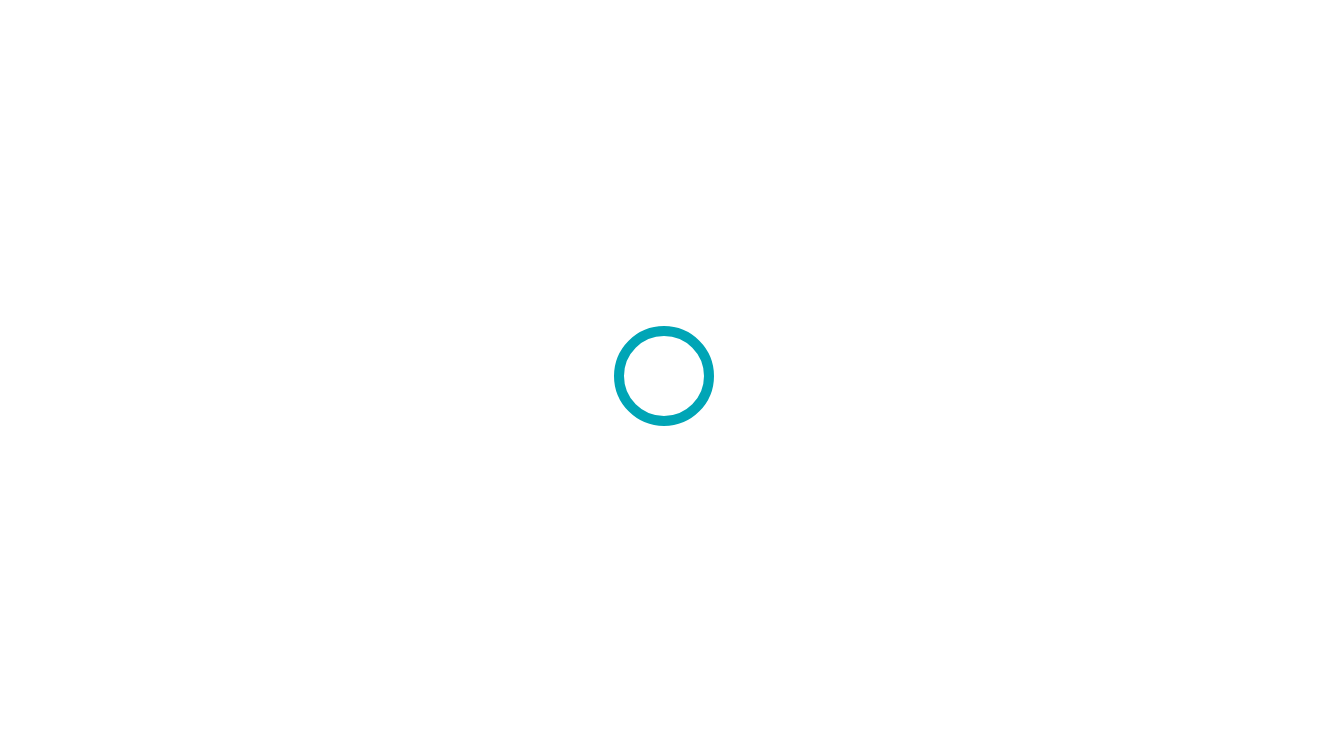 scroll, scrollTop: 0, scrollLeft: 0, axis: both 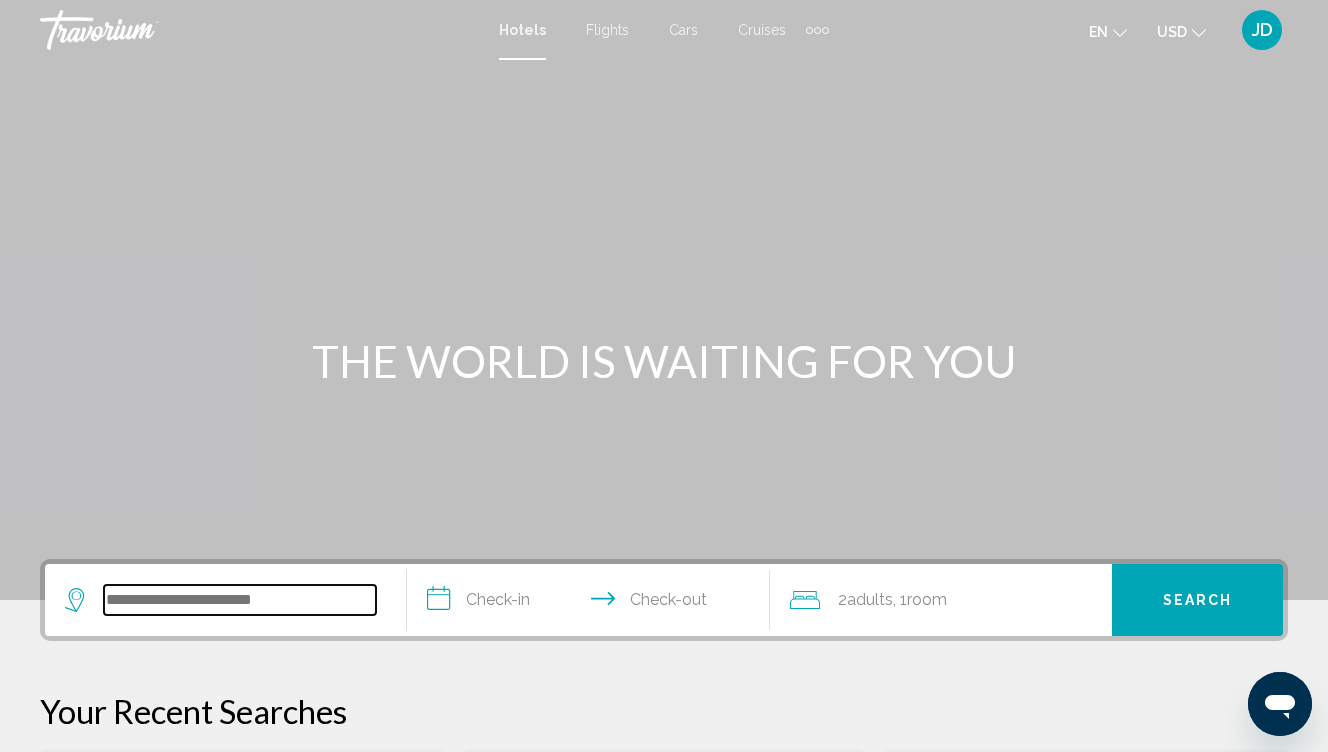 click at bounding box center (240, 600) 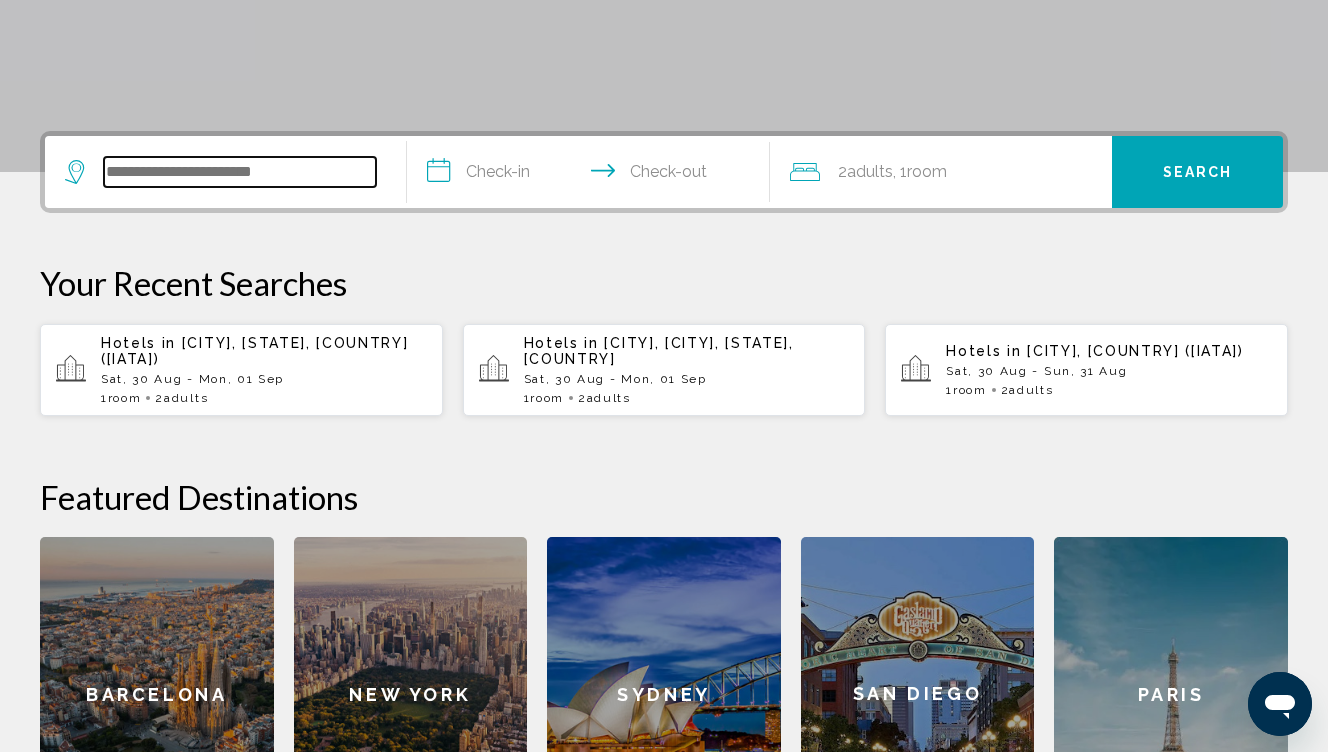 scroll, scrollTop: 494, scrollLeft: 0, axis: vertical 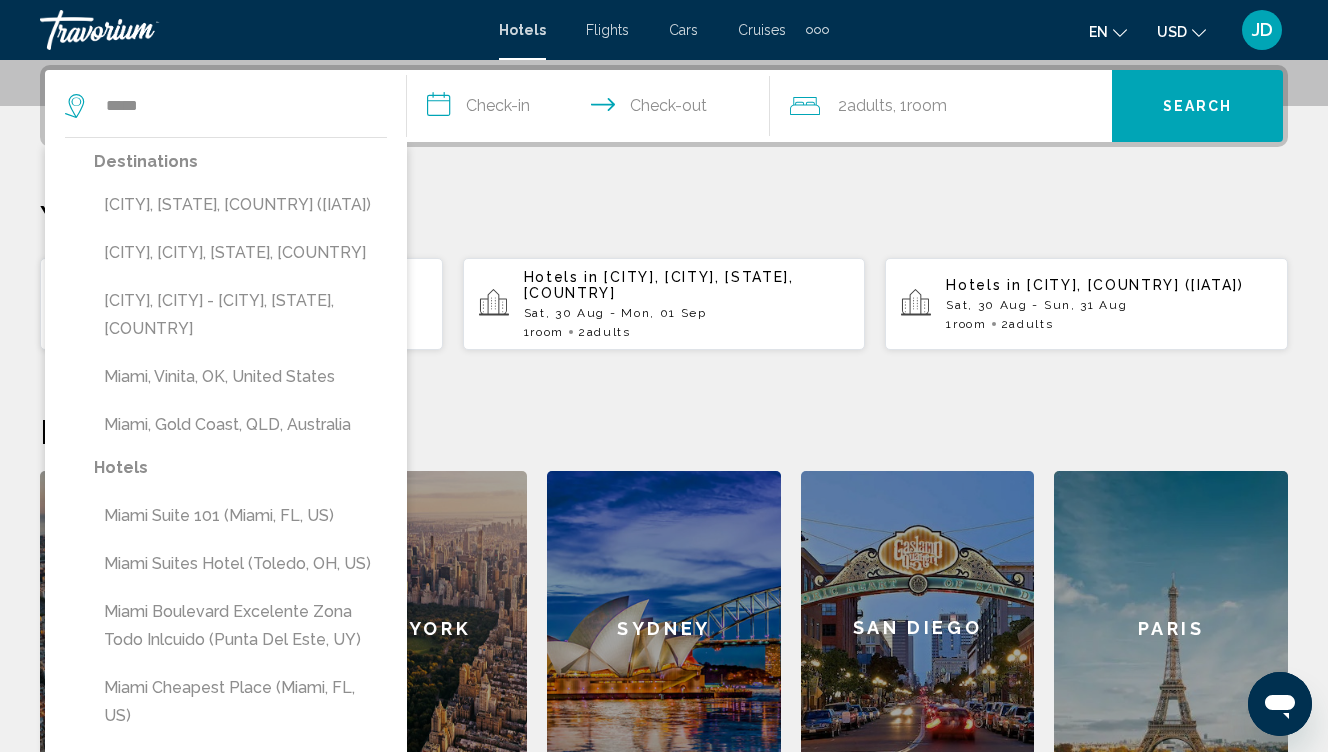 click on "**********" at bounding box center (592, 109) 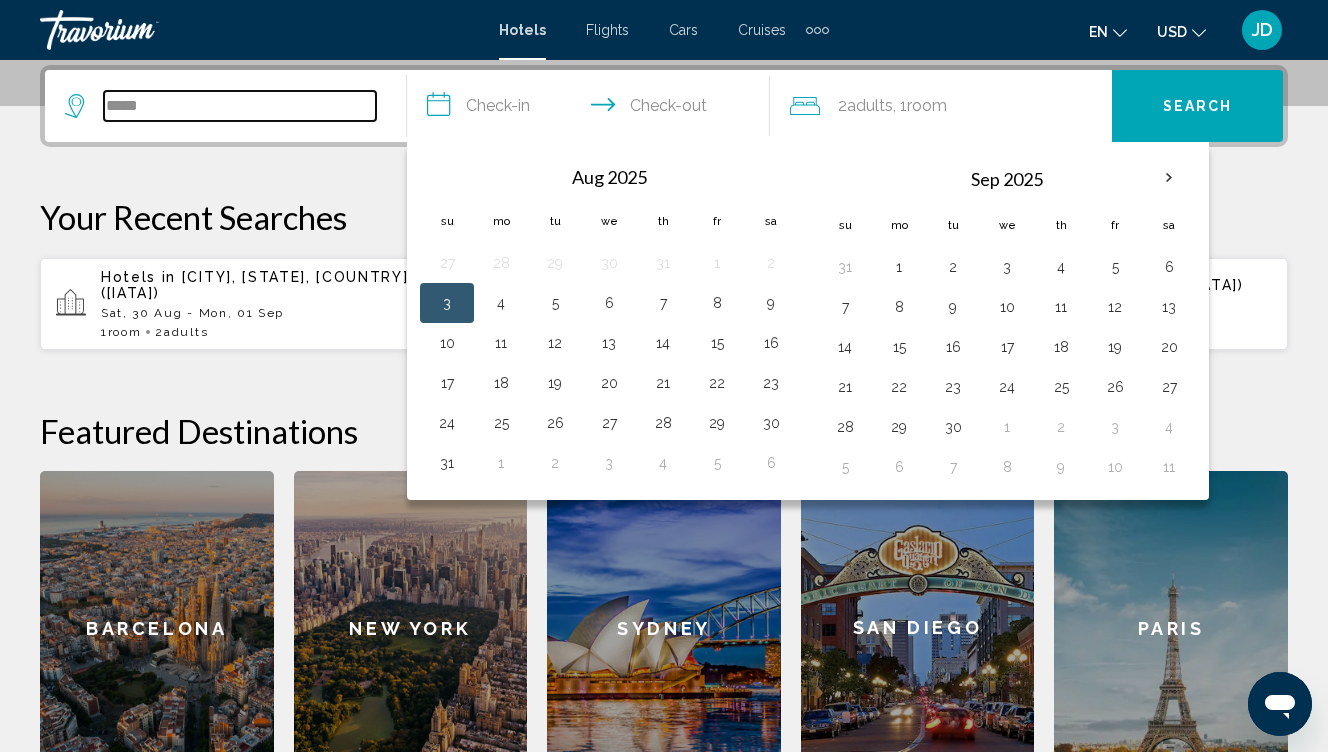 click on "*****" at bounding box center (240, 106) 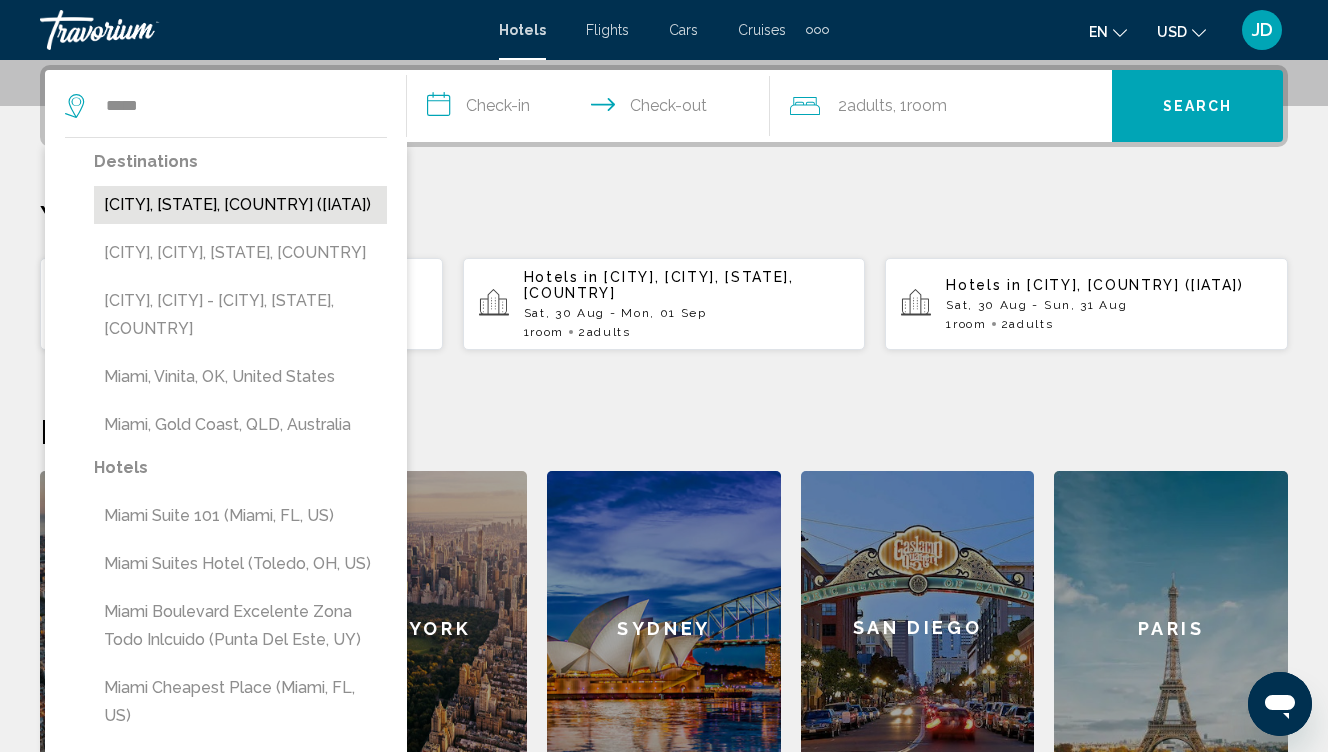 click on "[CITY], [STATE], [COUNTRY] ([IATA])" at bounding box center [240, 205] 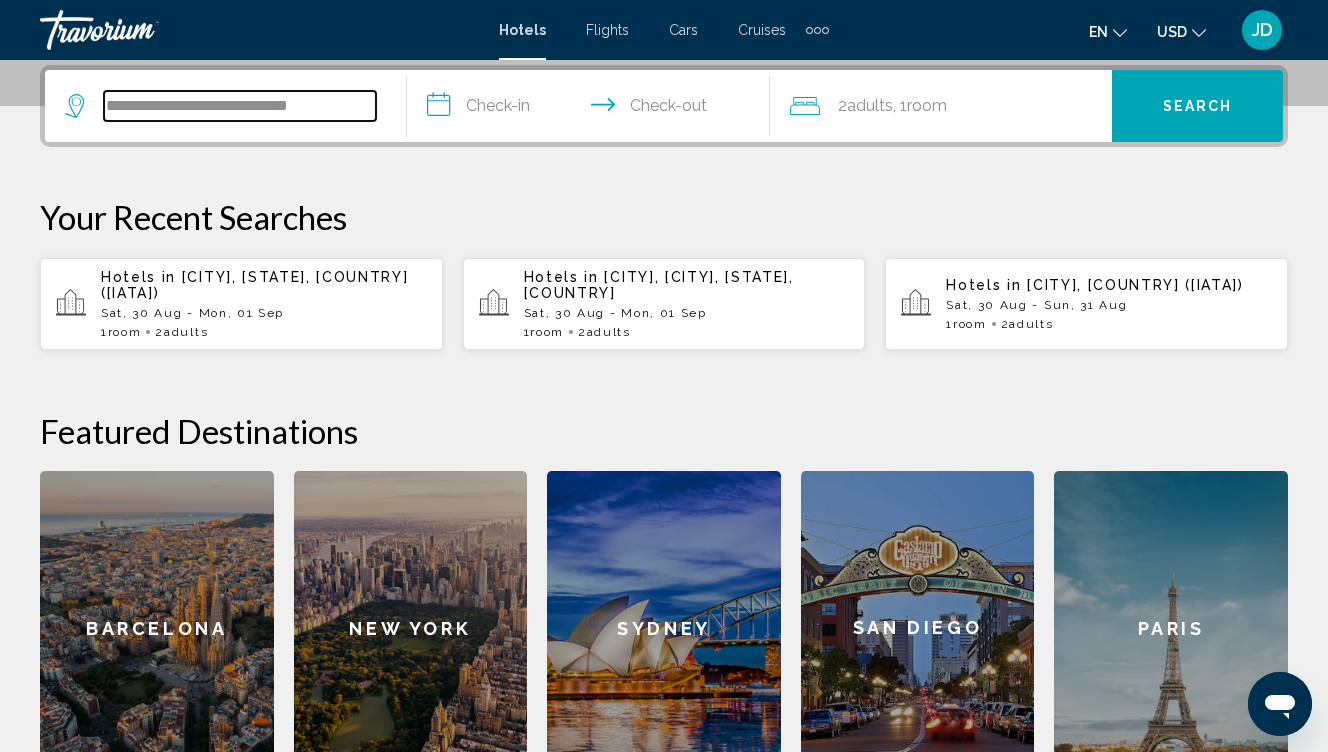 click on "**********" at bounding box center [240, 106] 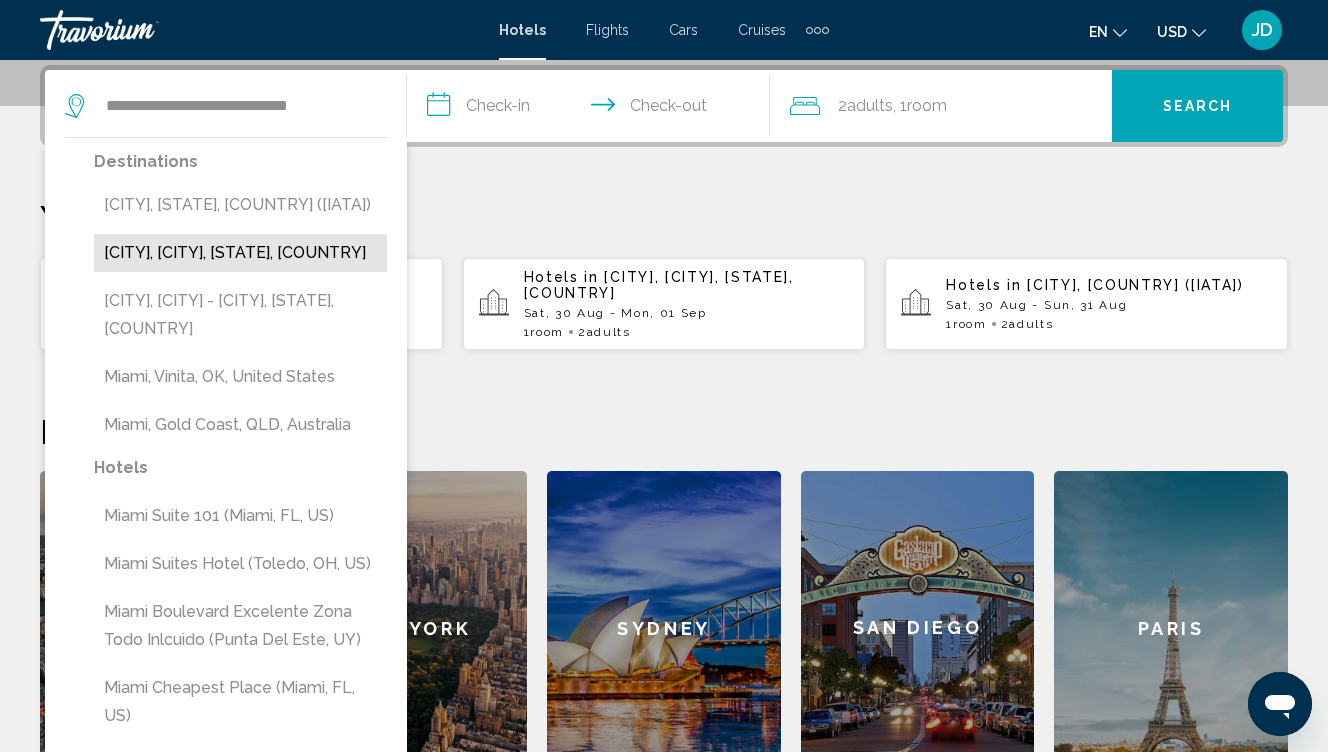 click on "[CITY], [CITY], [STATE], [COUNTRY]" at bounding box center (240, 253) 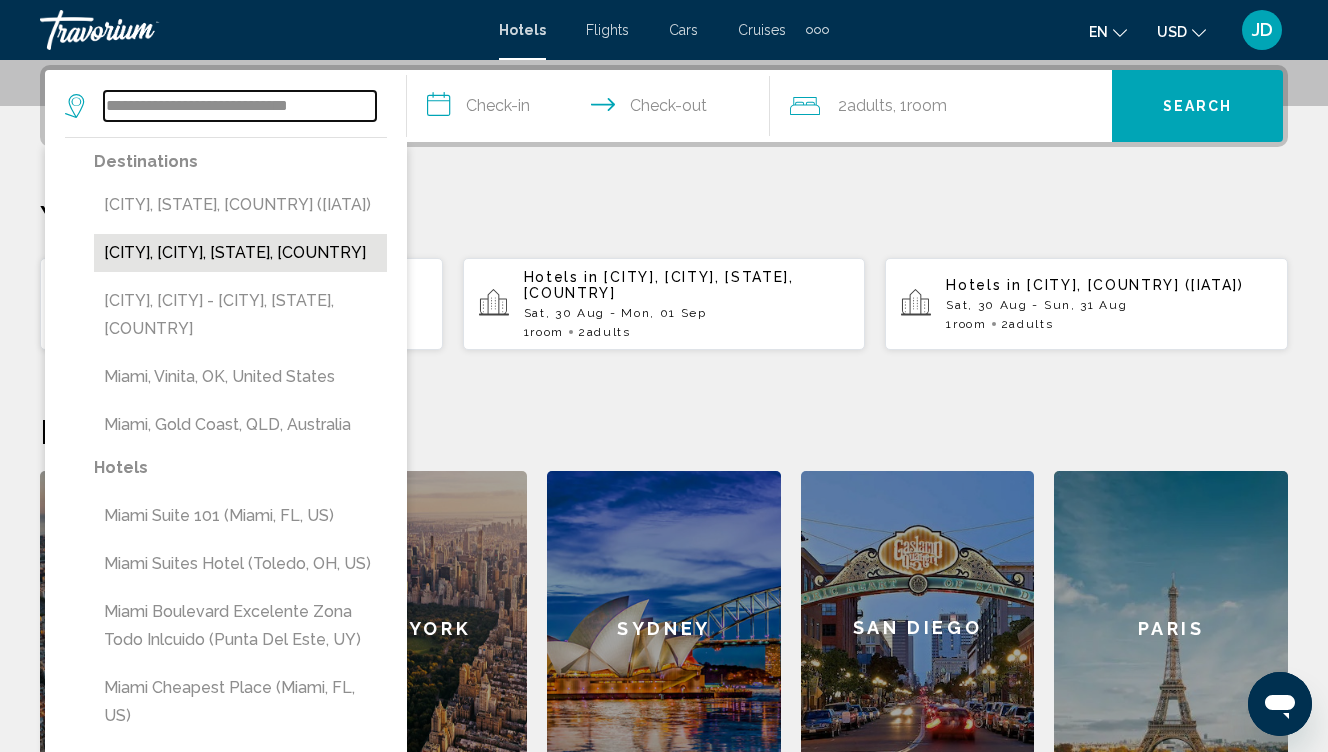 type on "**********" 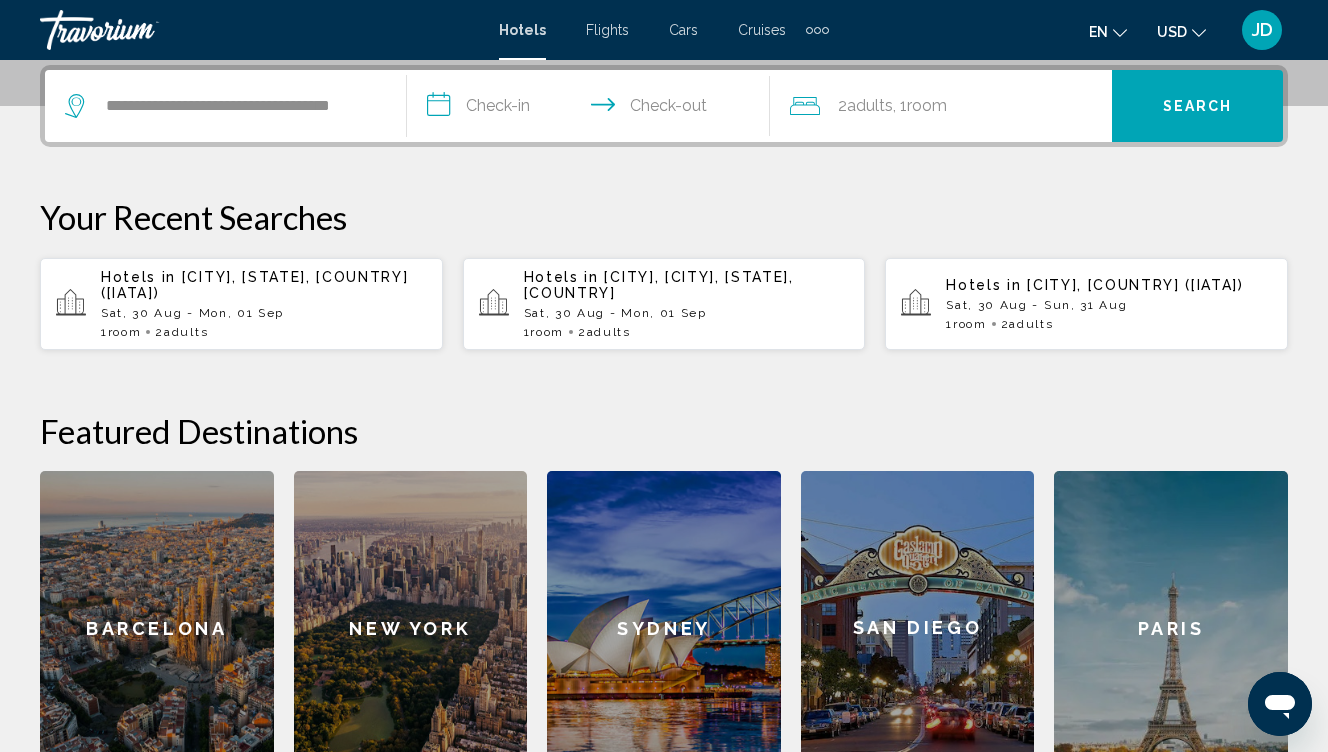 click on "**********" at bounding box center (592, 109) 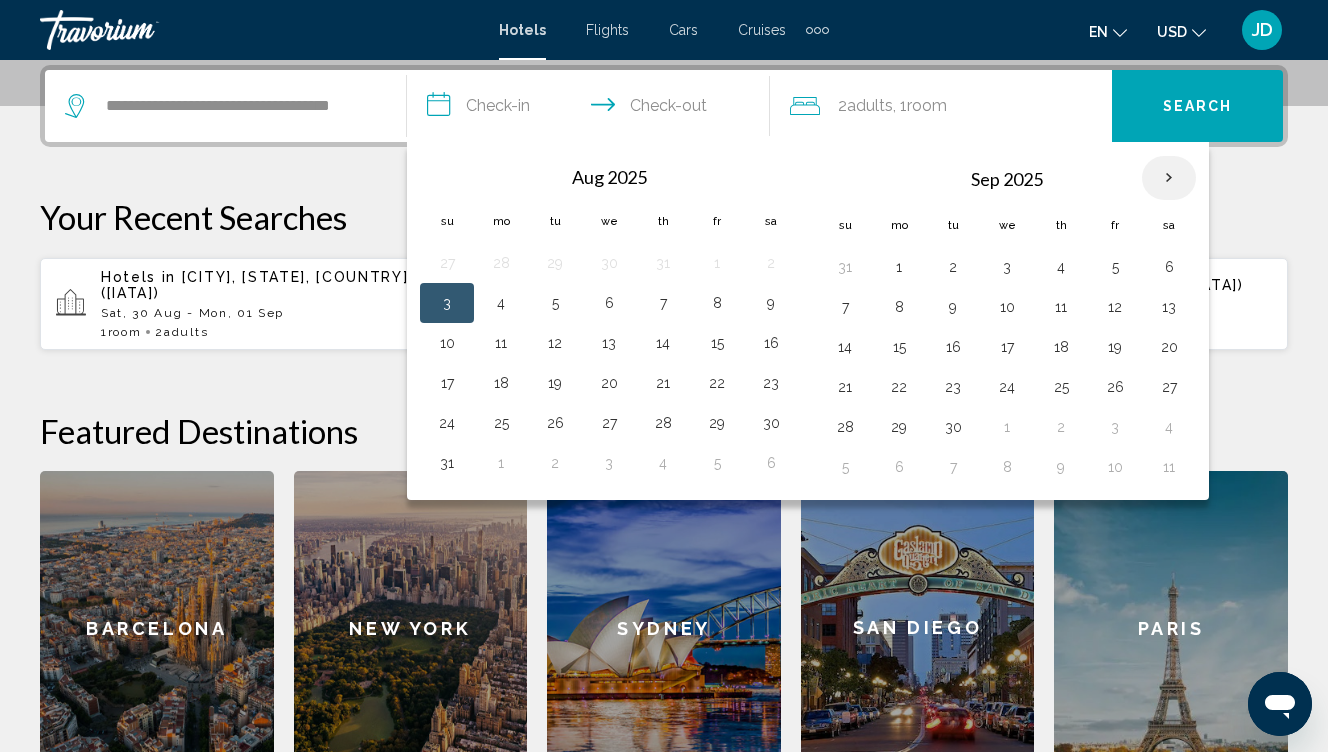 click at bounding box center [1169, 178] 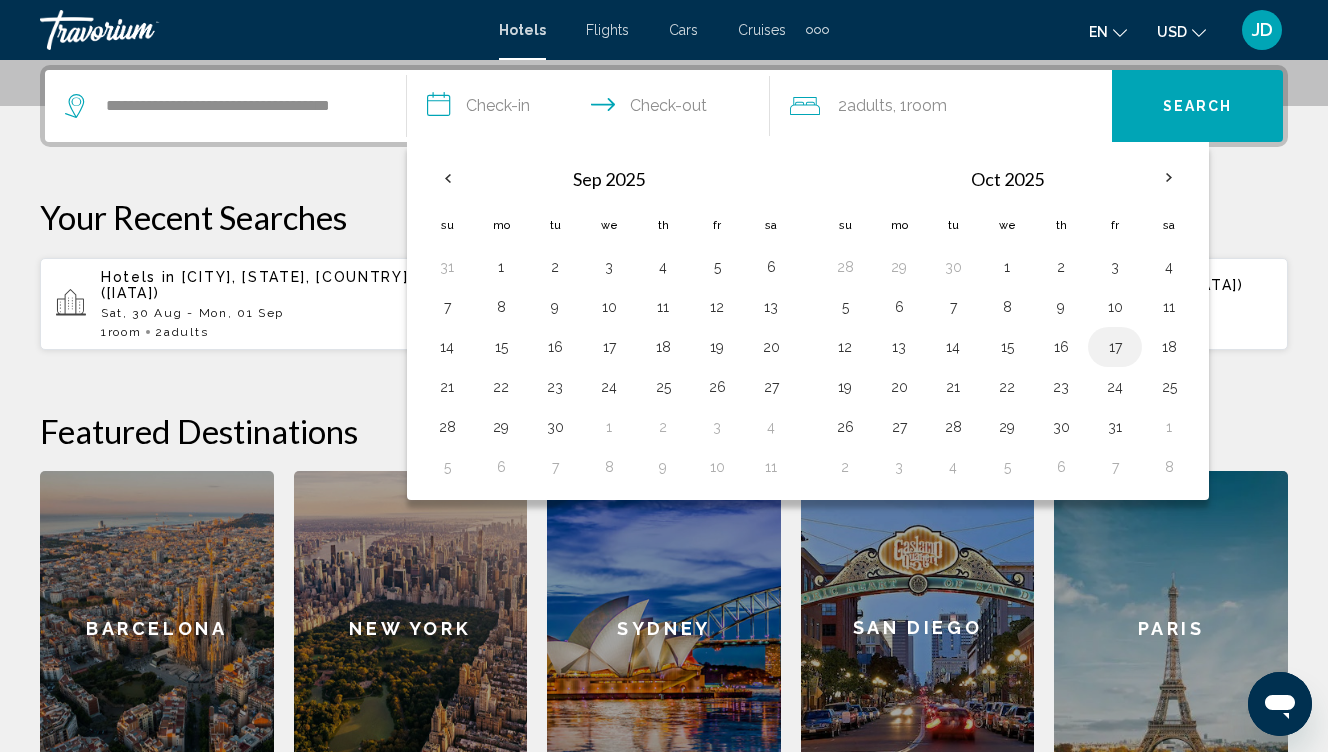 click on "17" at bounding box center [1115, 347] 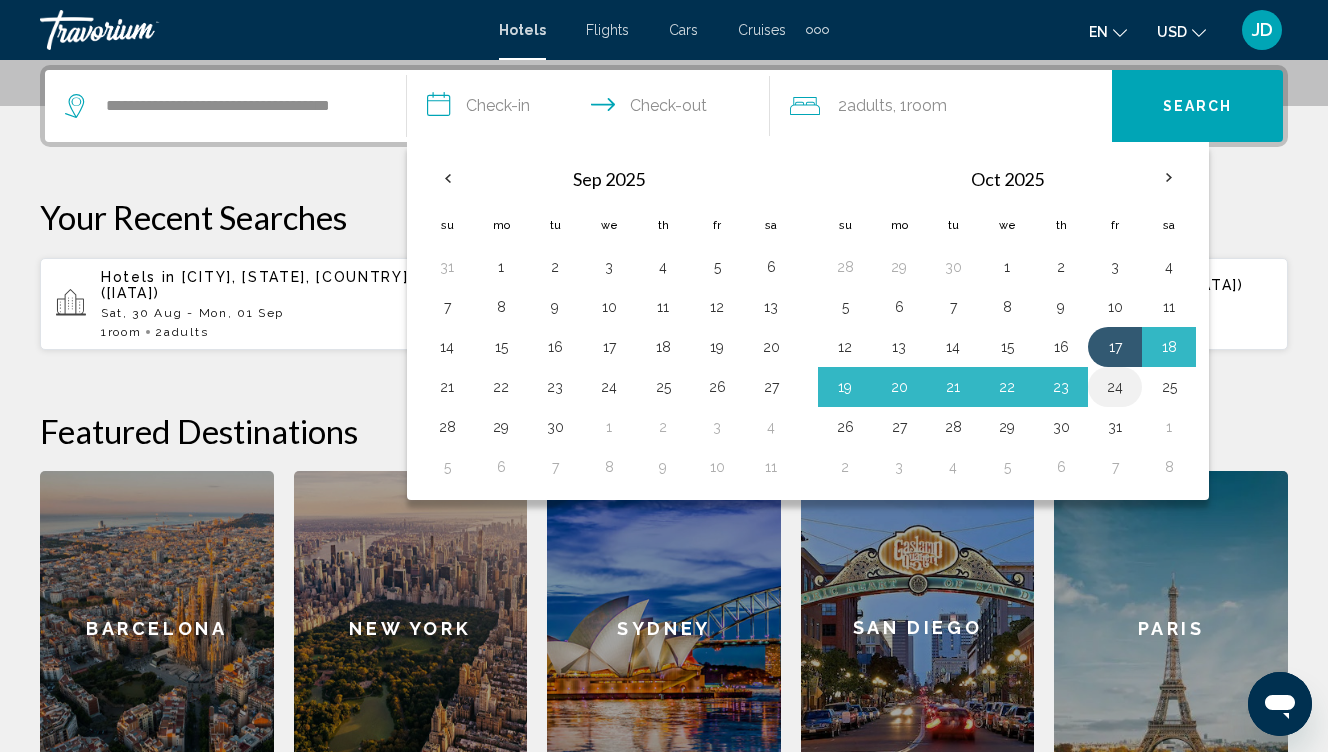 click on "24" at bounding box center [1115, 387] 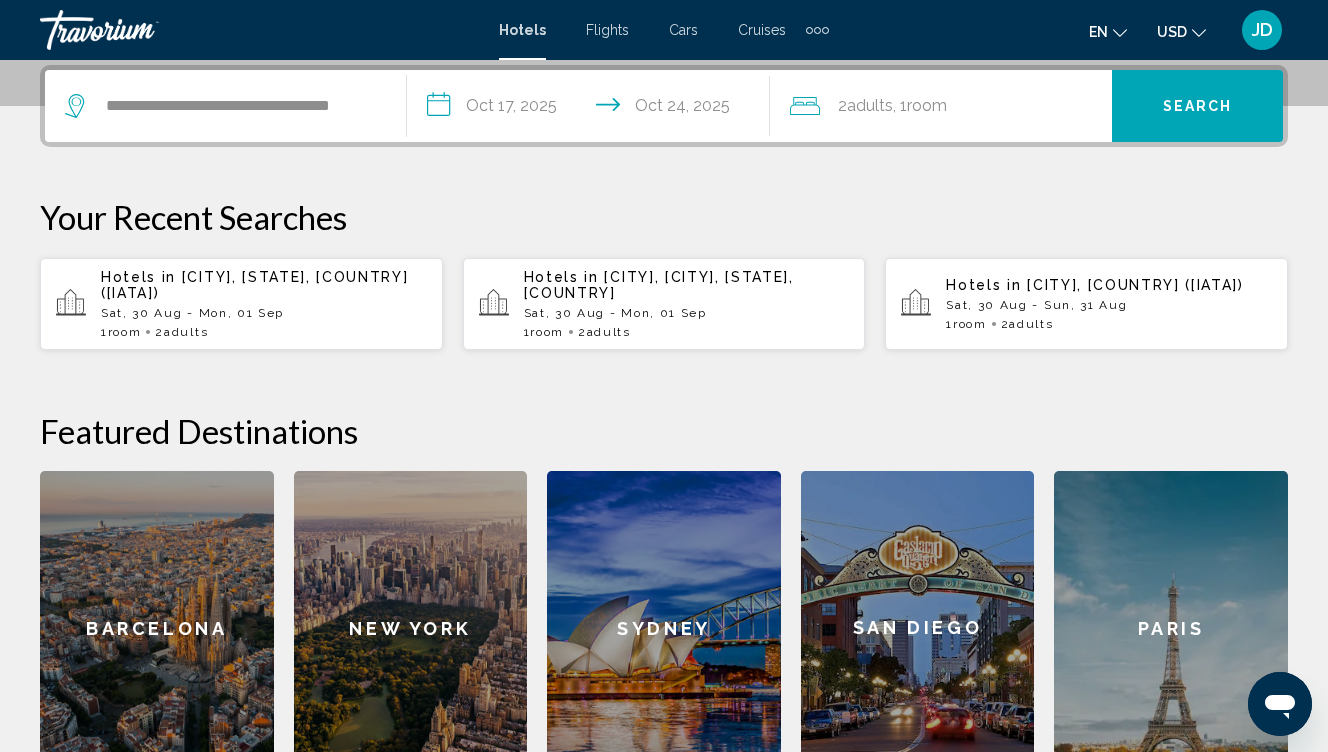 click on ", 1  Room rooms" 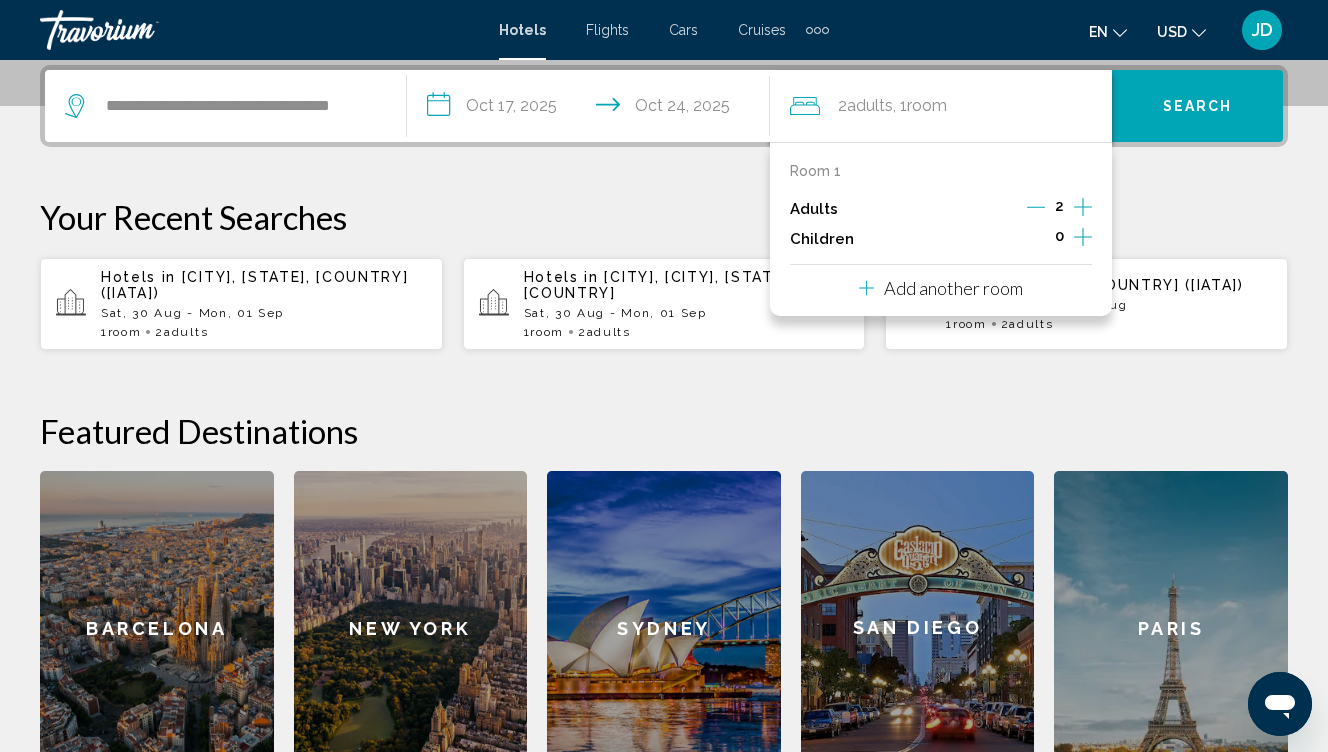 click 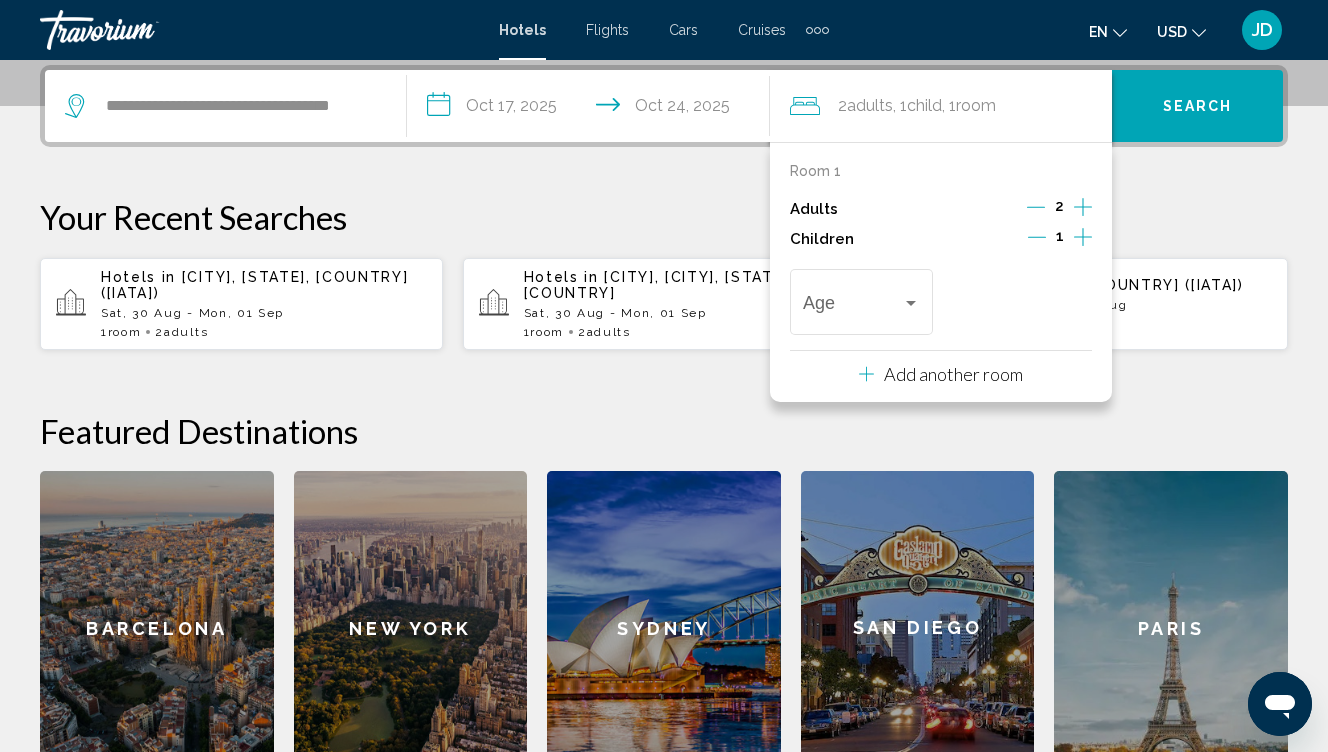 click 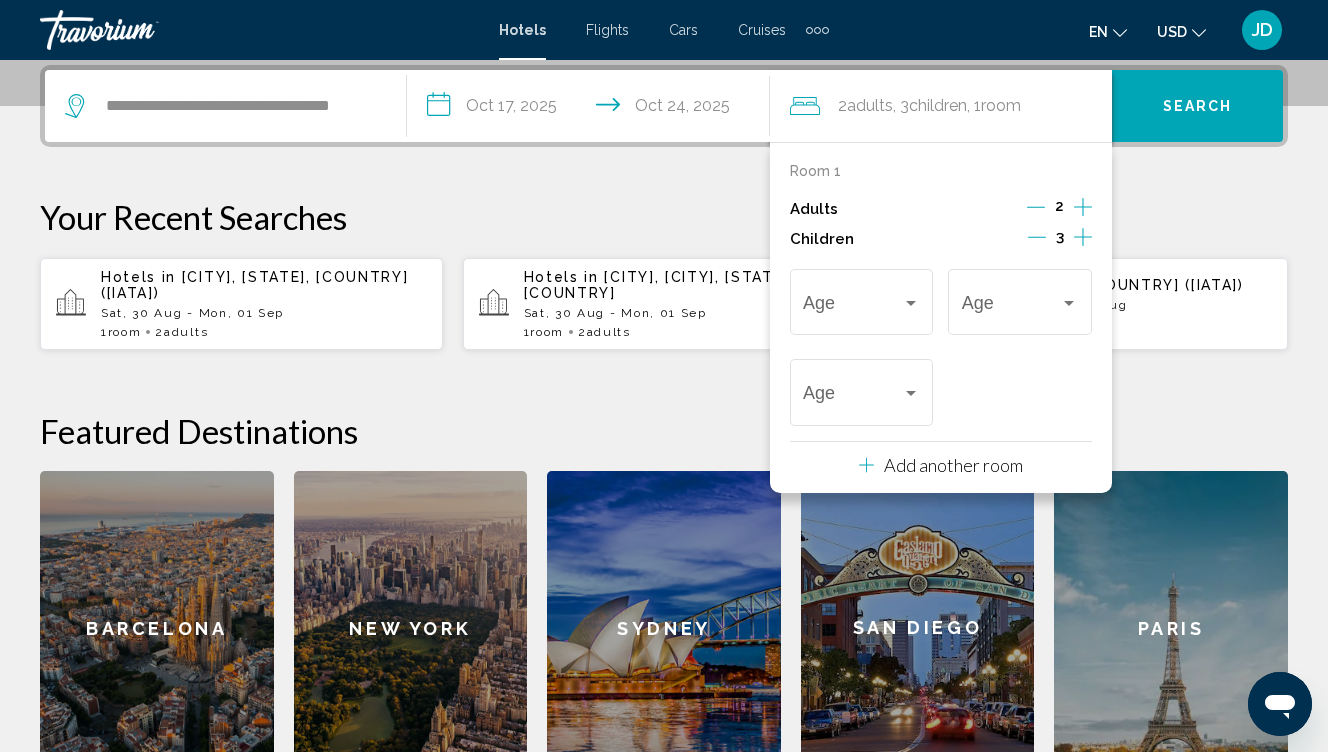 click 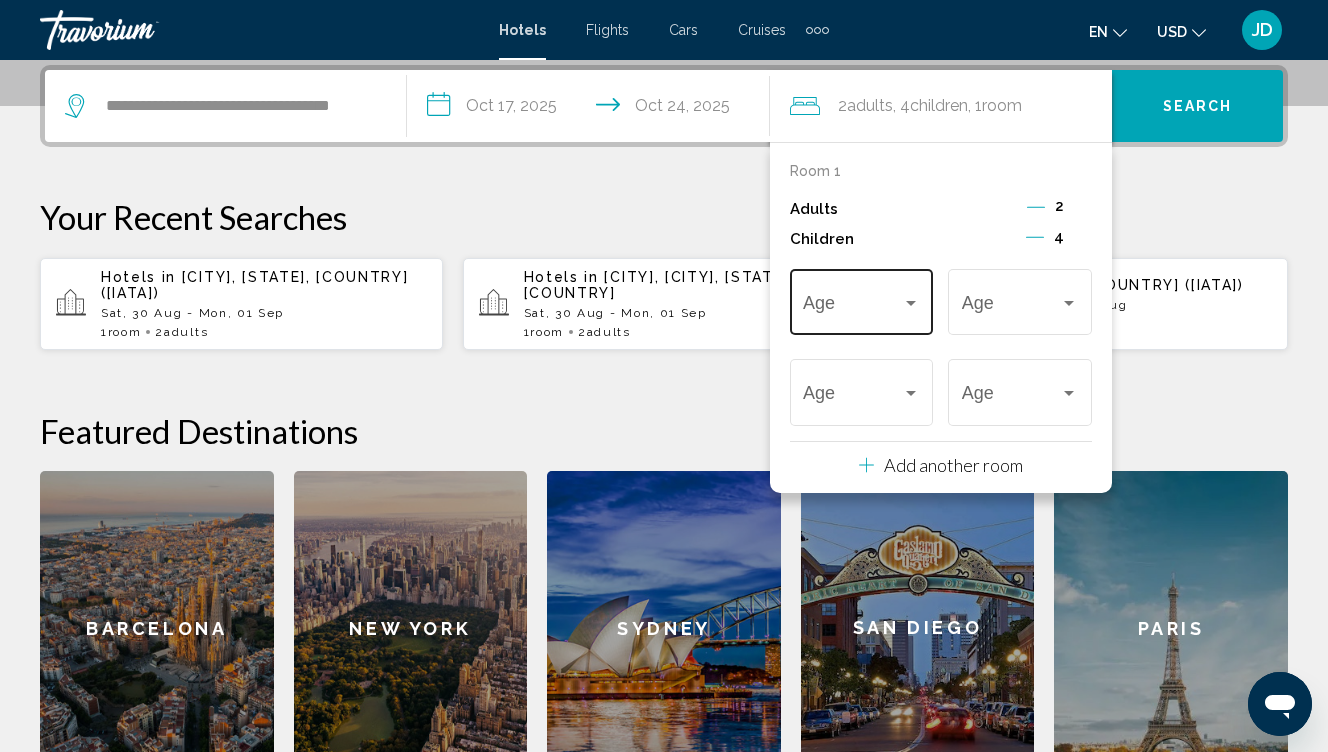 click on "Age" at bounding box center [862, 299] 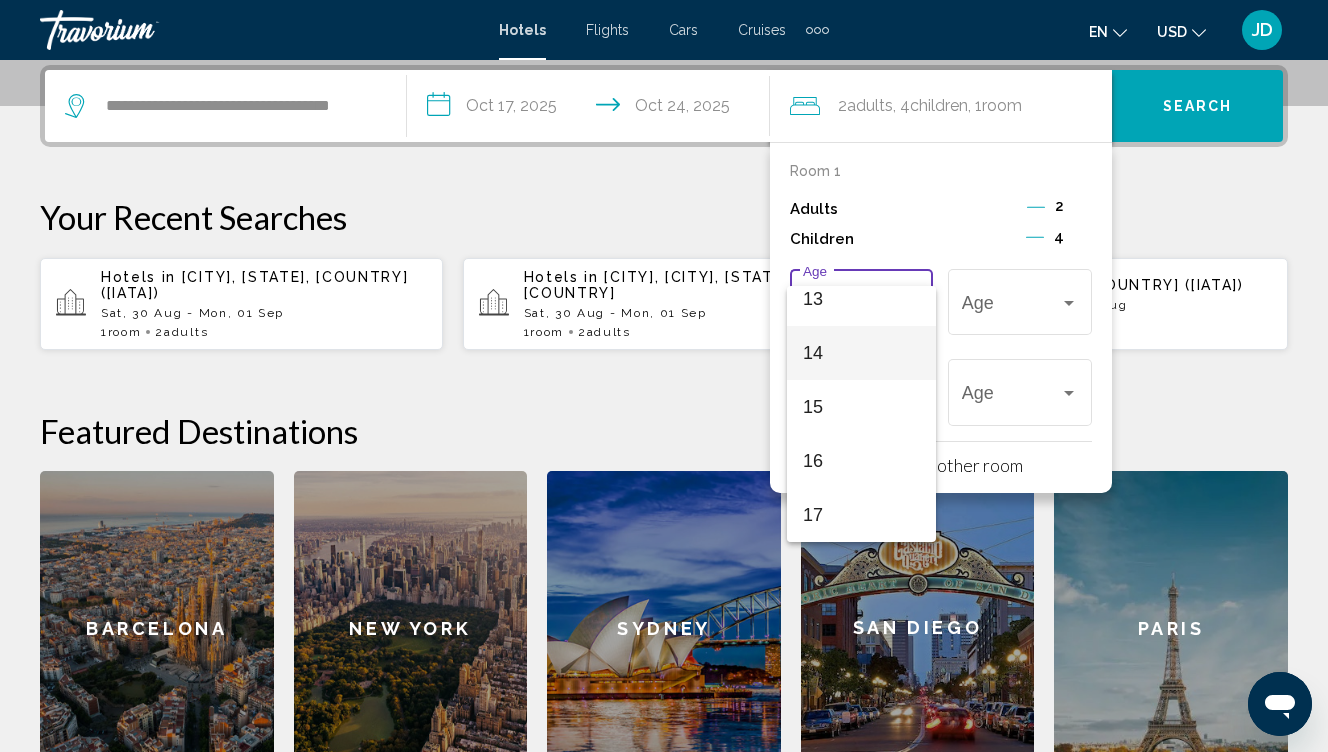 scroll, scrollTop: 716, scrollLeft: 0, axis: vertical 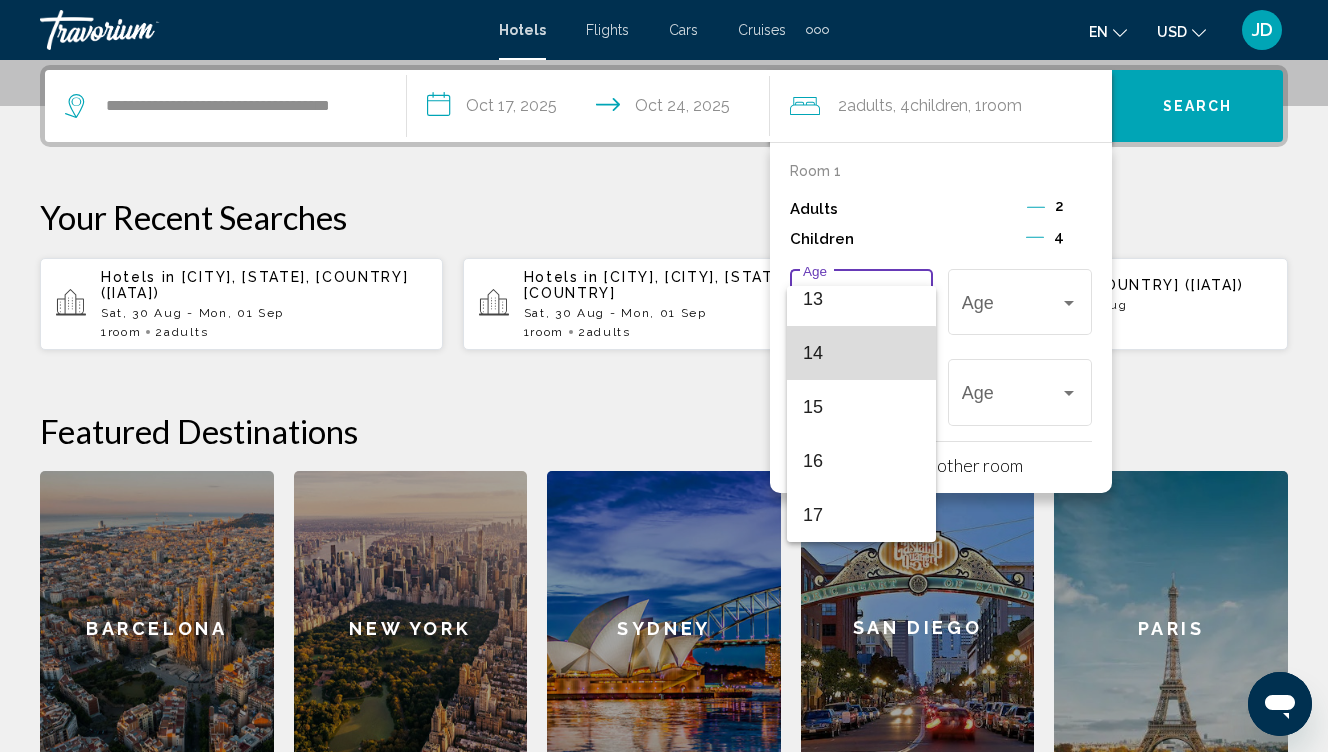 click on "14" at bounding box center [861, 353] 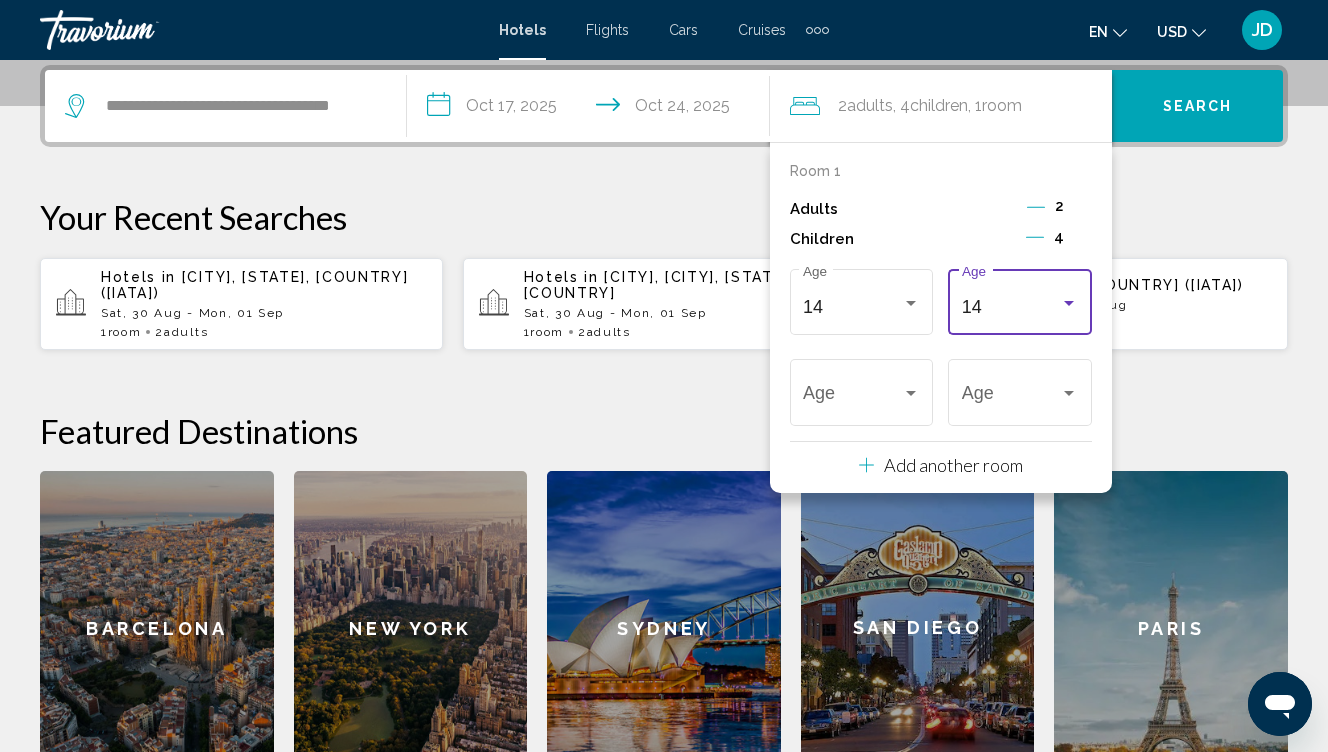 click on "14" at bounding box center (1011, 307) 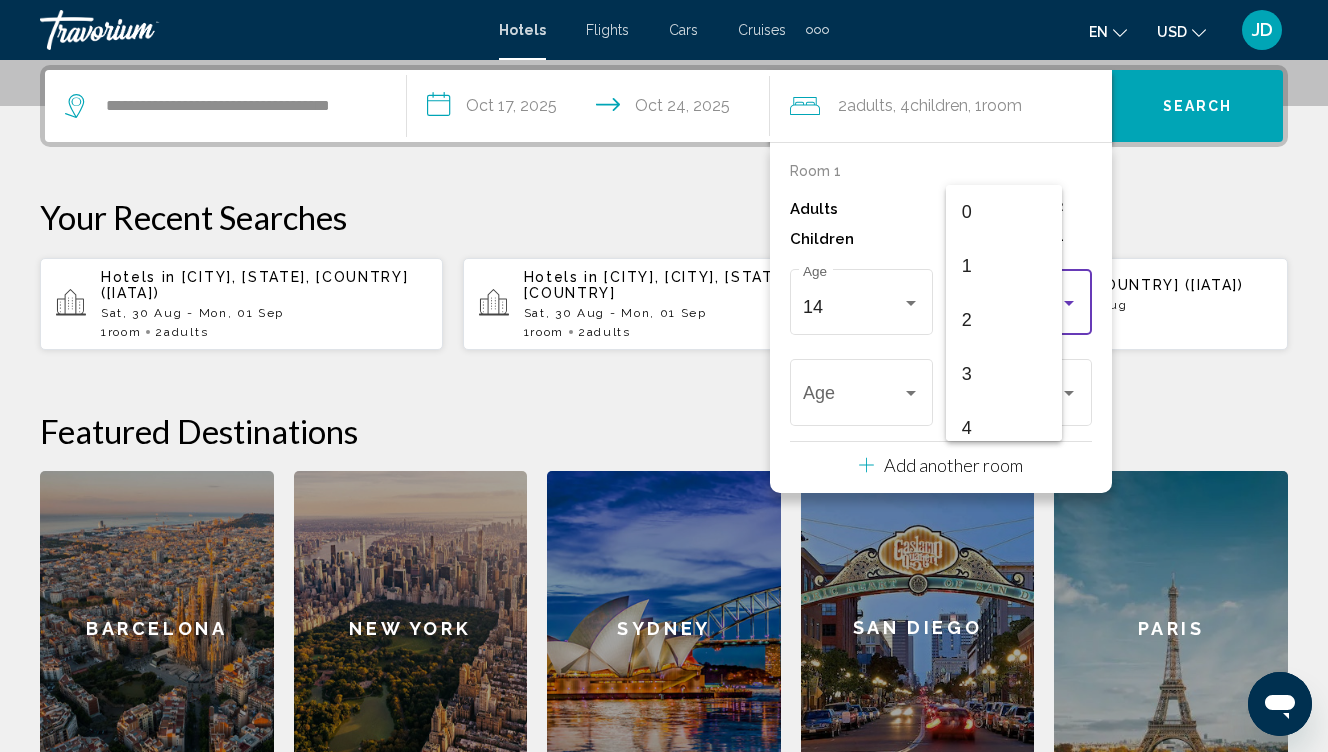 scroll, scrollTop: 655, scrollLeft: 0, axis: vertical 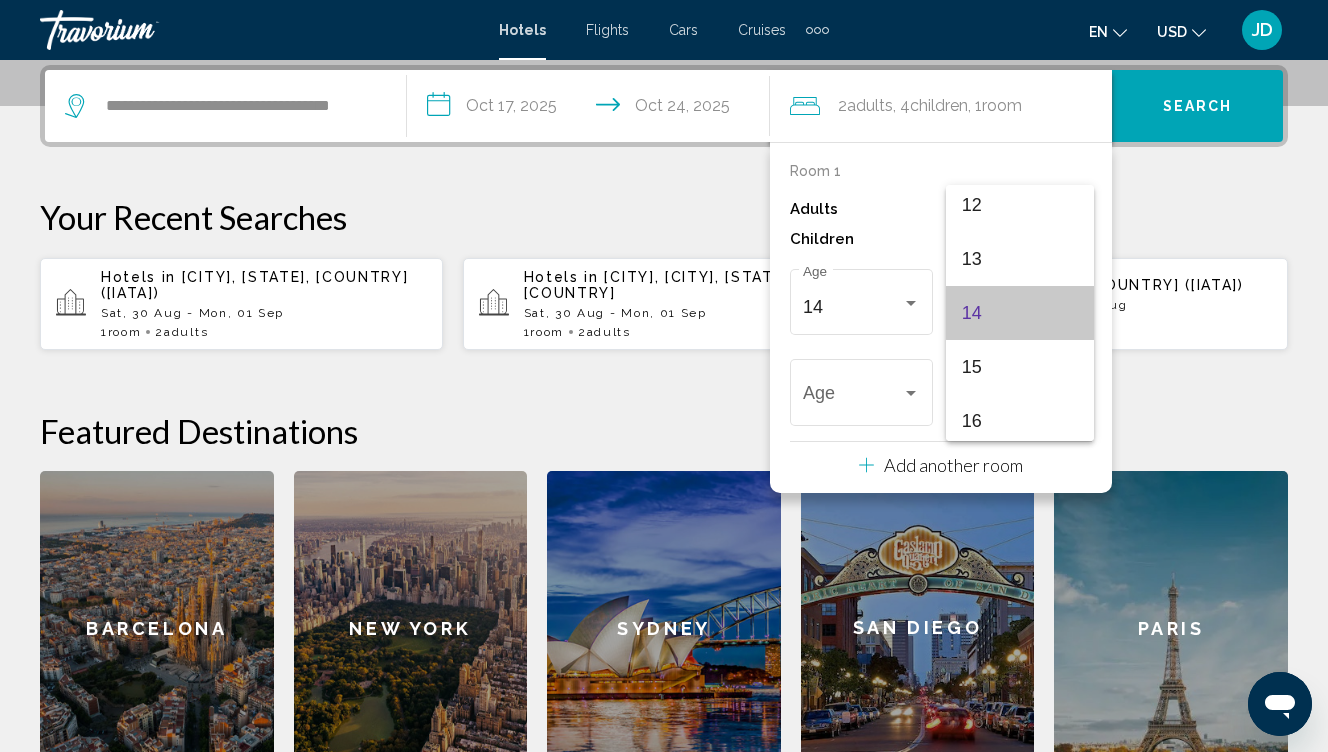 click on "14" at bounding box center [1020, 313] 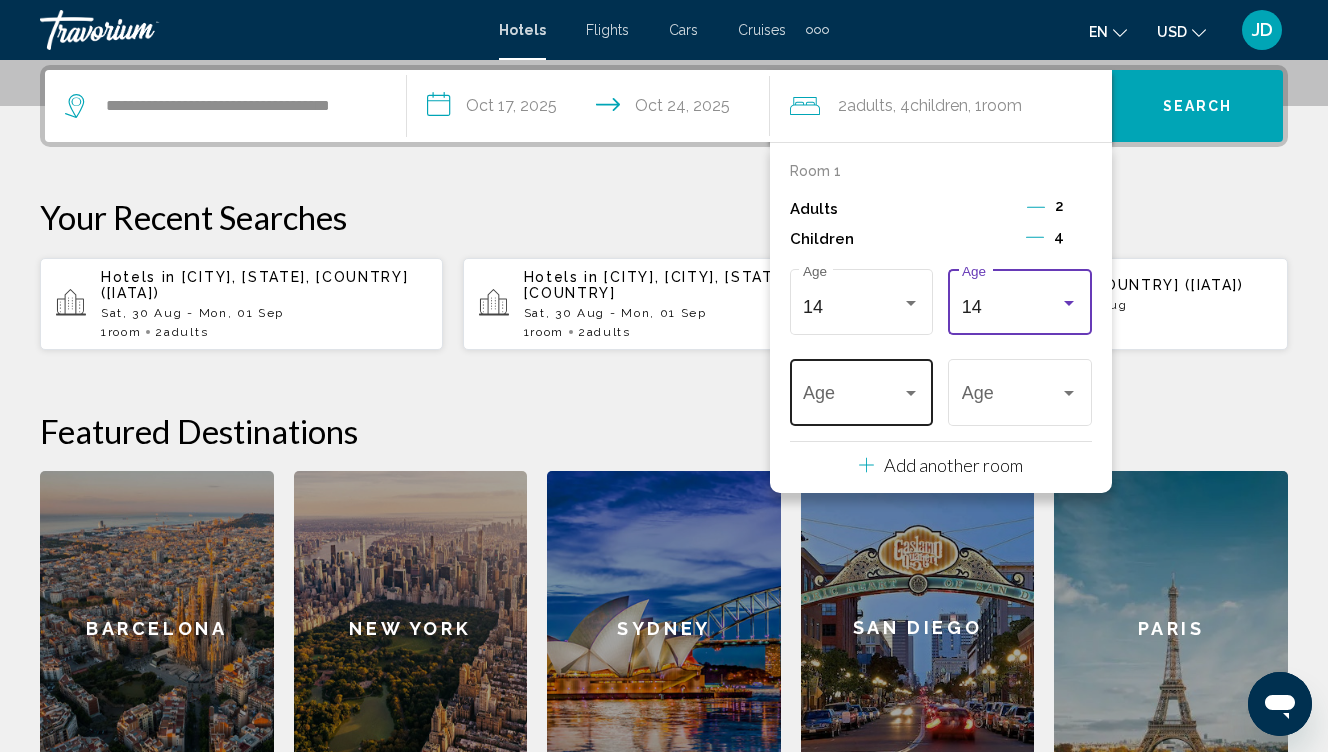 click on "Age" at bounding box center [862, 390] 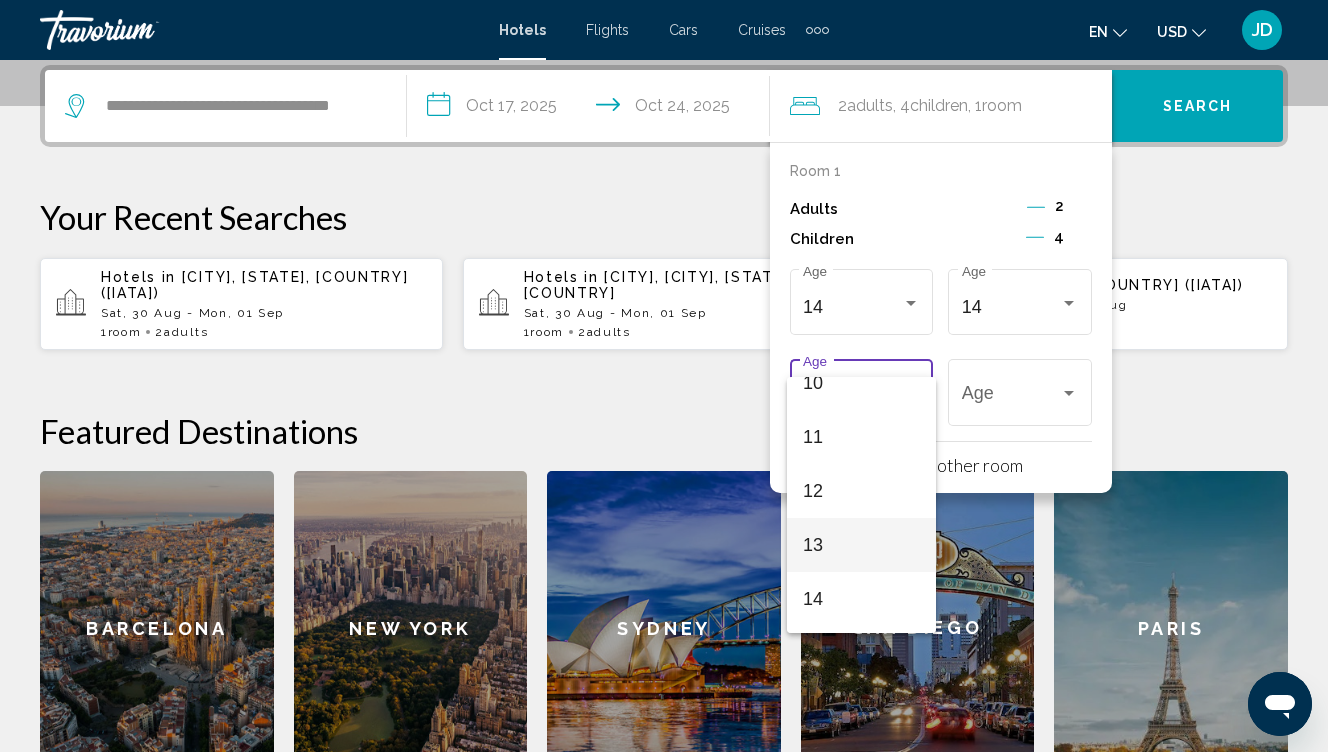 scroll, scrollTop: 553, scrollLeft: 0, axis: vertical 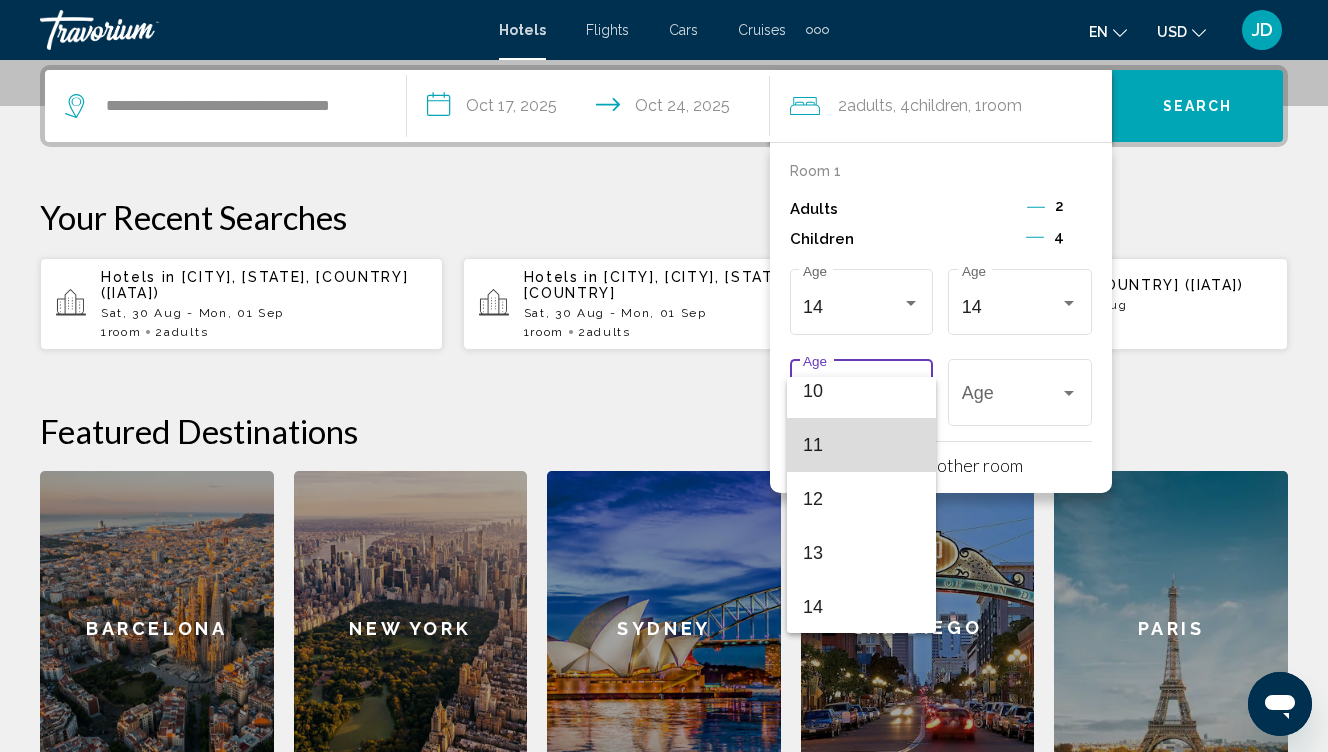 click on "11" at bounding box center [861, 445] 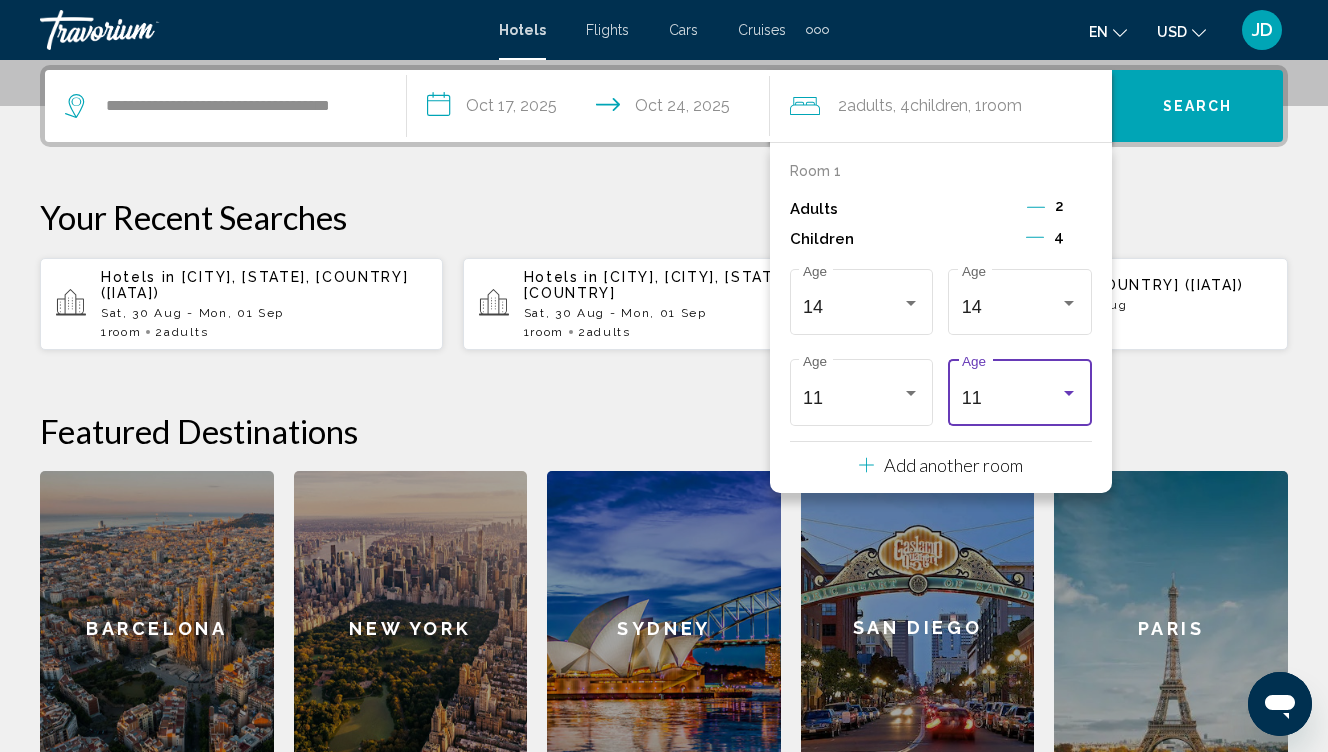 click on "11 Age" at bounding box center (1020, 390) 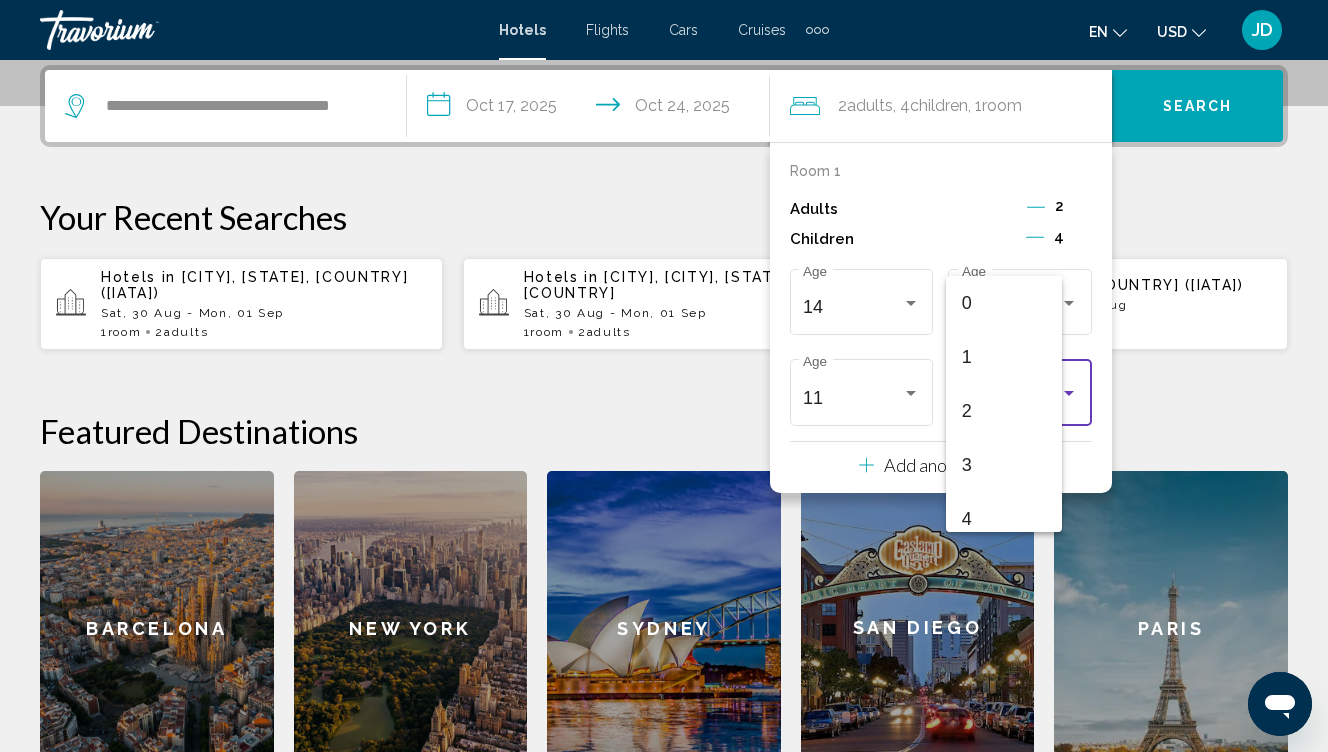 scroll, scrollTop: 493, scrollLeft: 0, axis: vertical 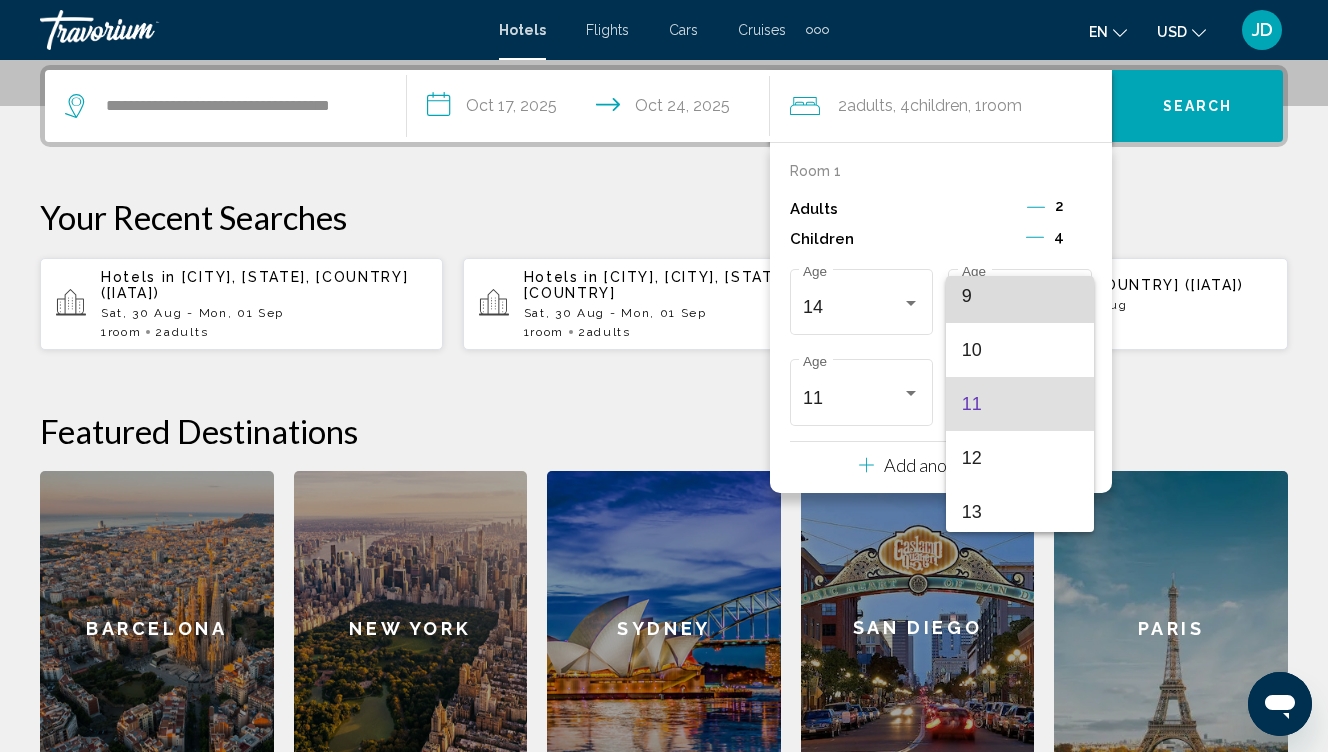 click on "9" at bounding box center [1020, 296] 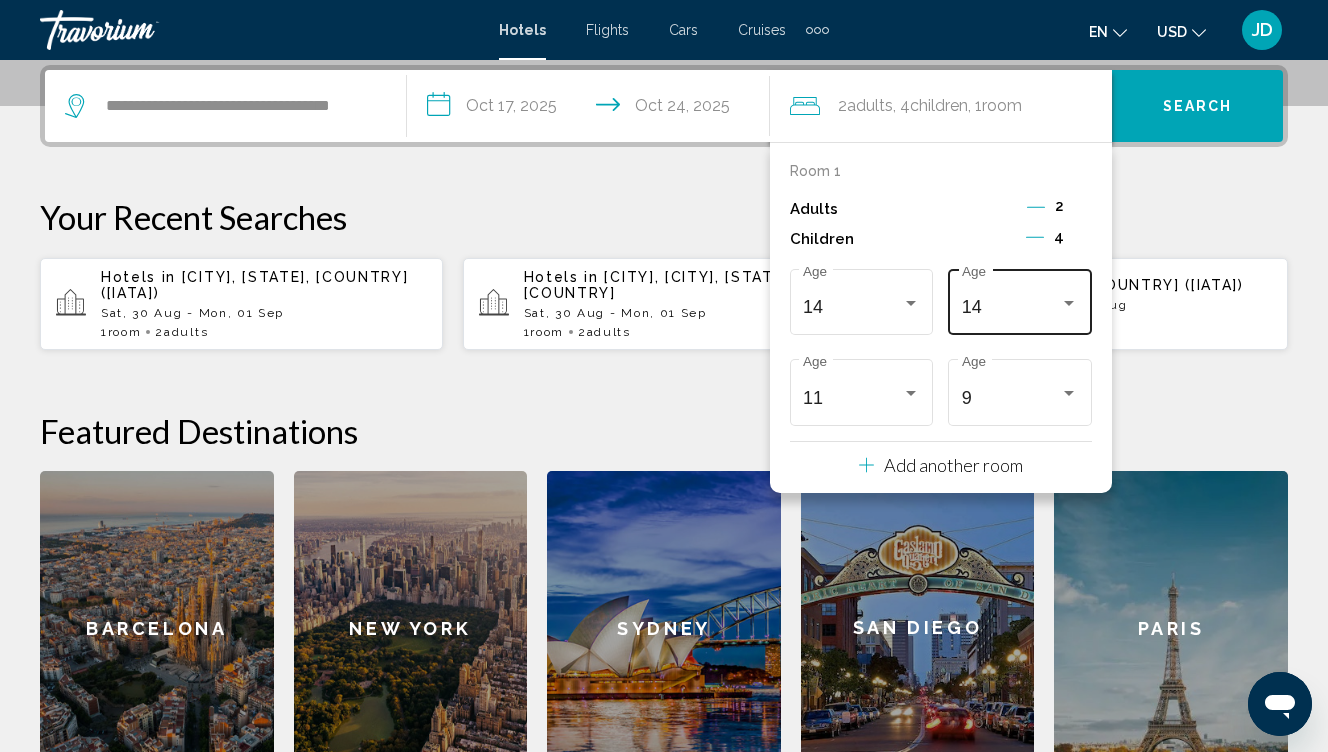 click on "14 Age" at bounding box center (1020, 299) 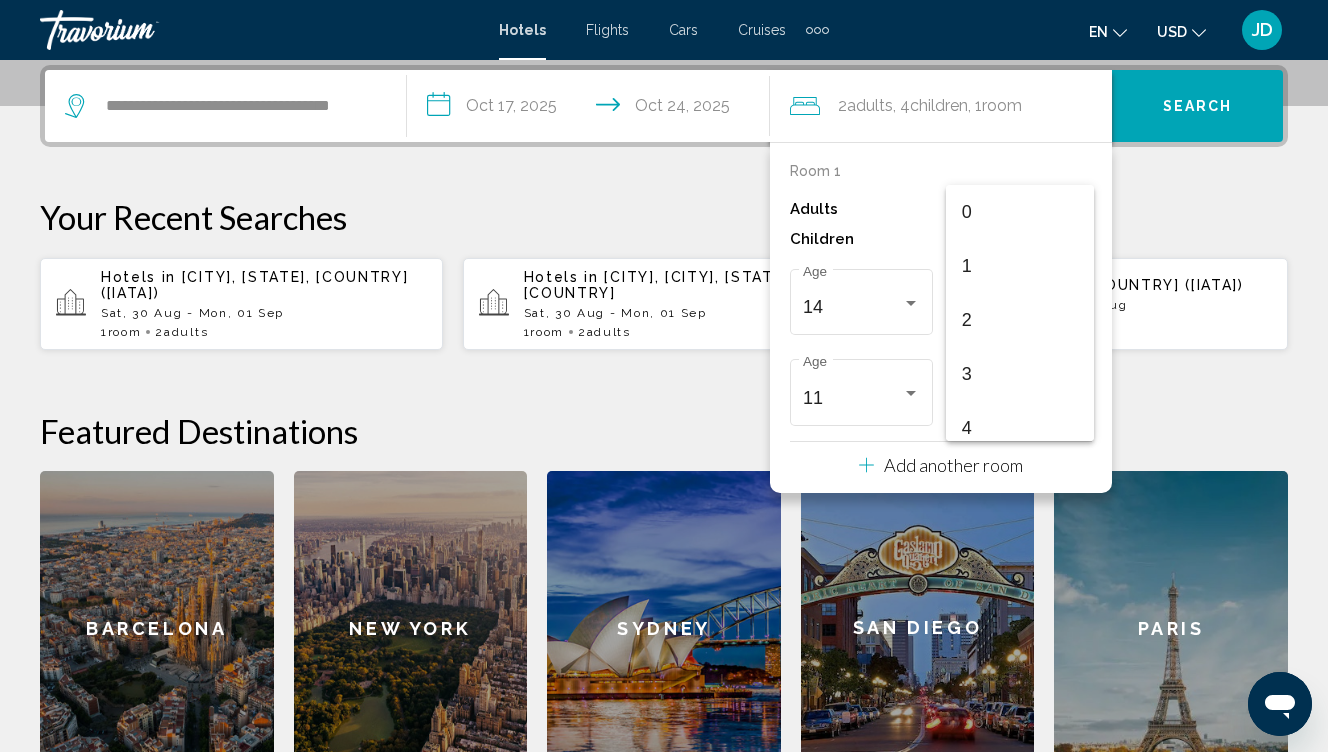 scroll, scrollTop: 655, scrollLeft: 0, axis: vertical 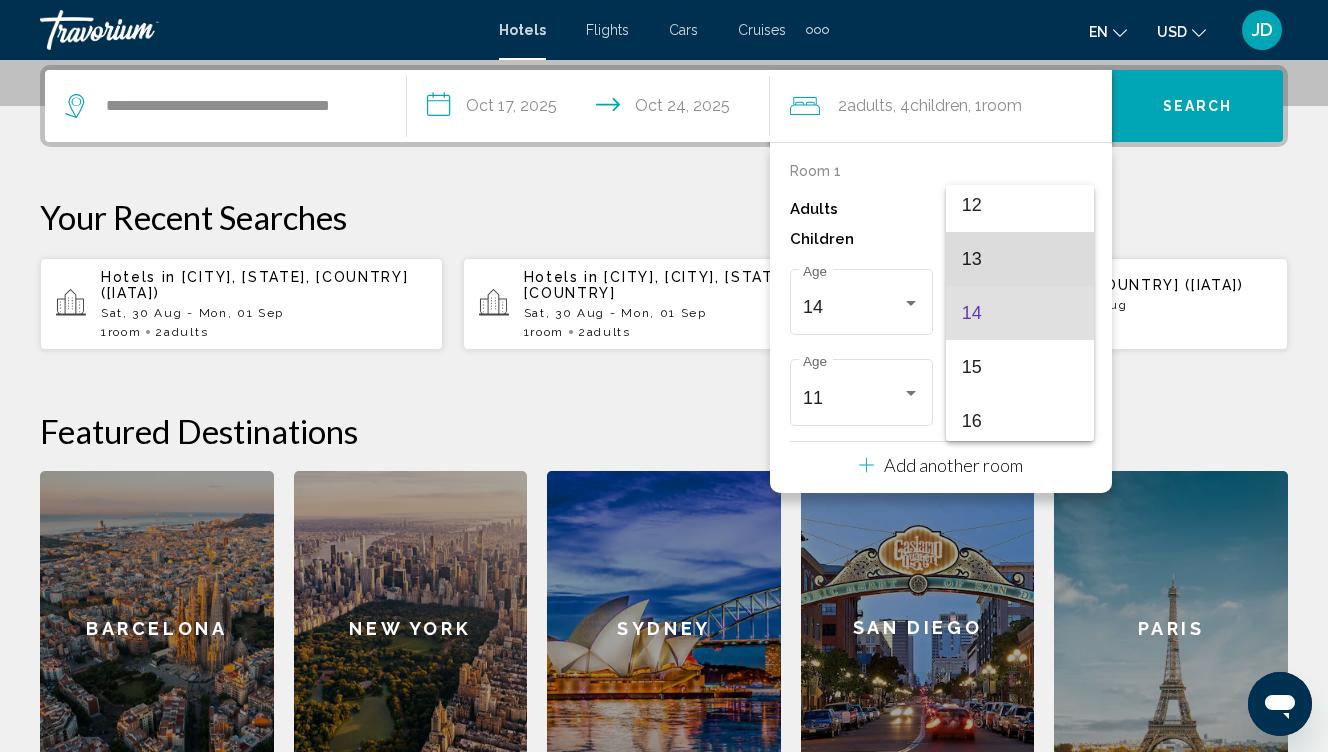 click on "13" at bounding box center [1020, 259] 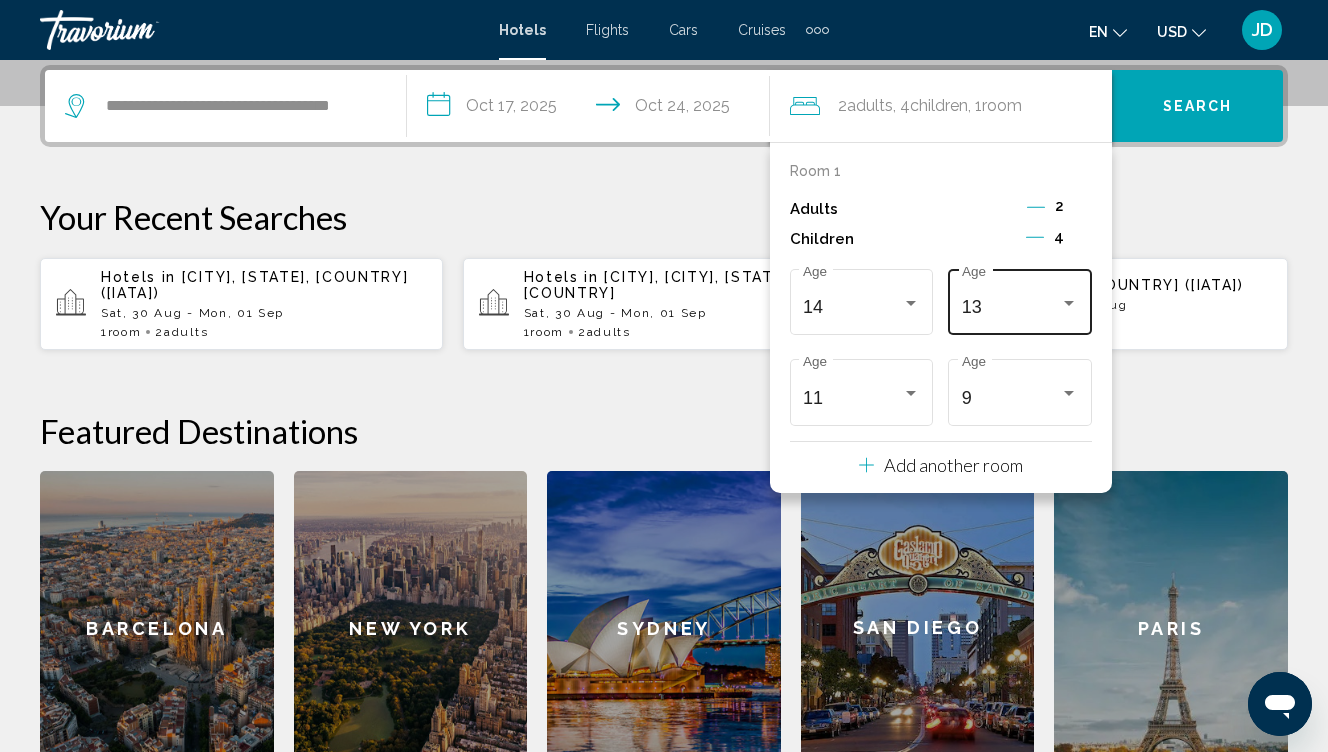 click on "13 Age" at bounding box center (1020, 299) 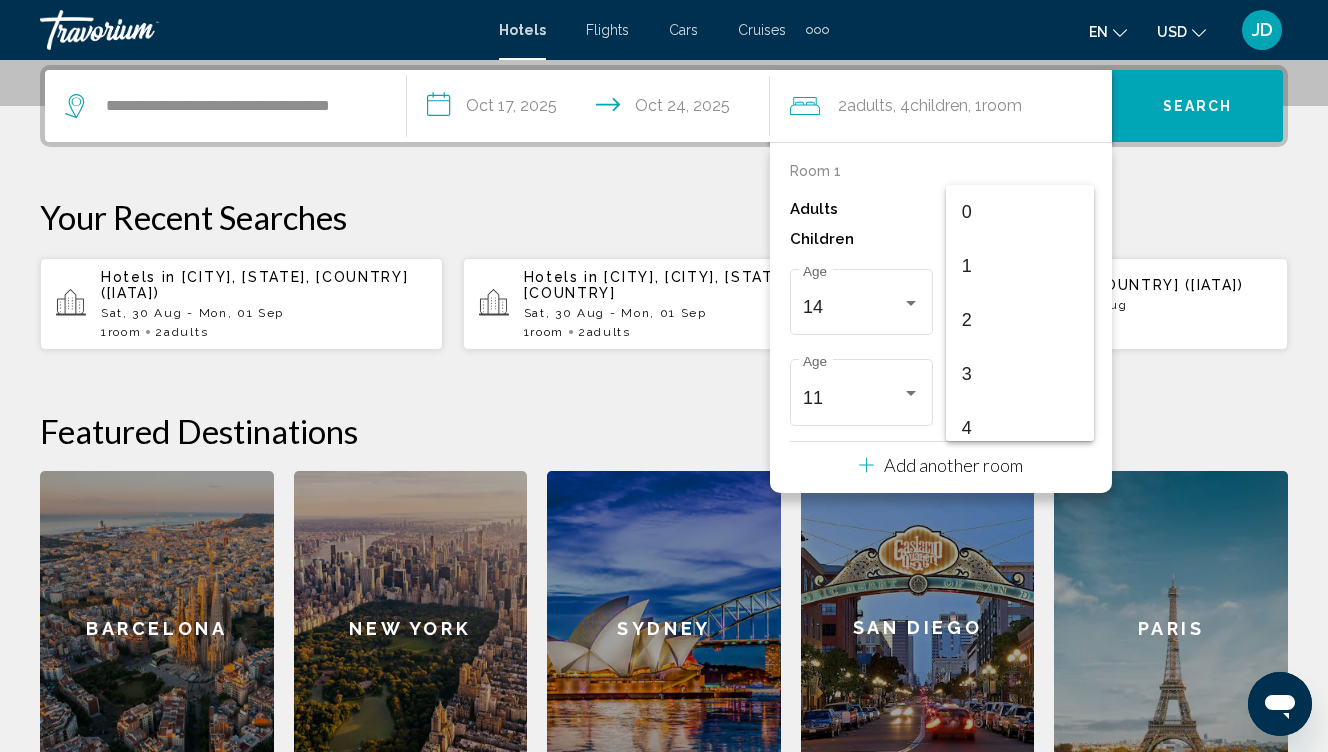 scroll, scrollTop: 601, scrollLeft: 0, axis: vertical 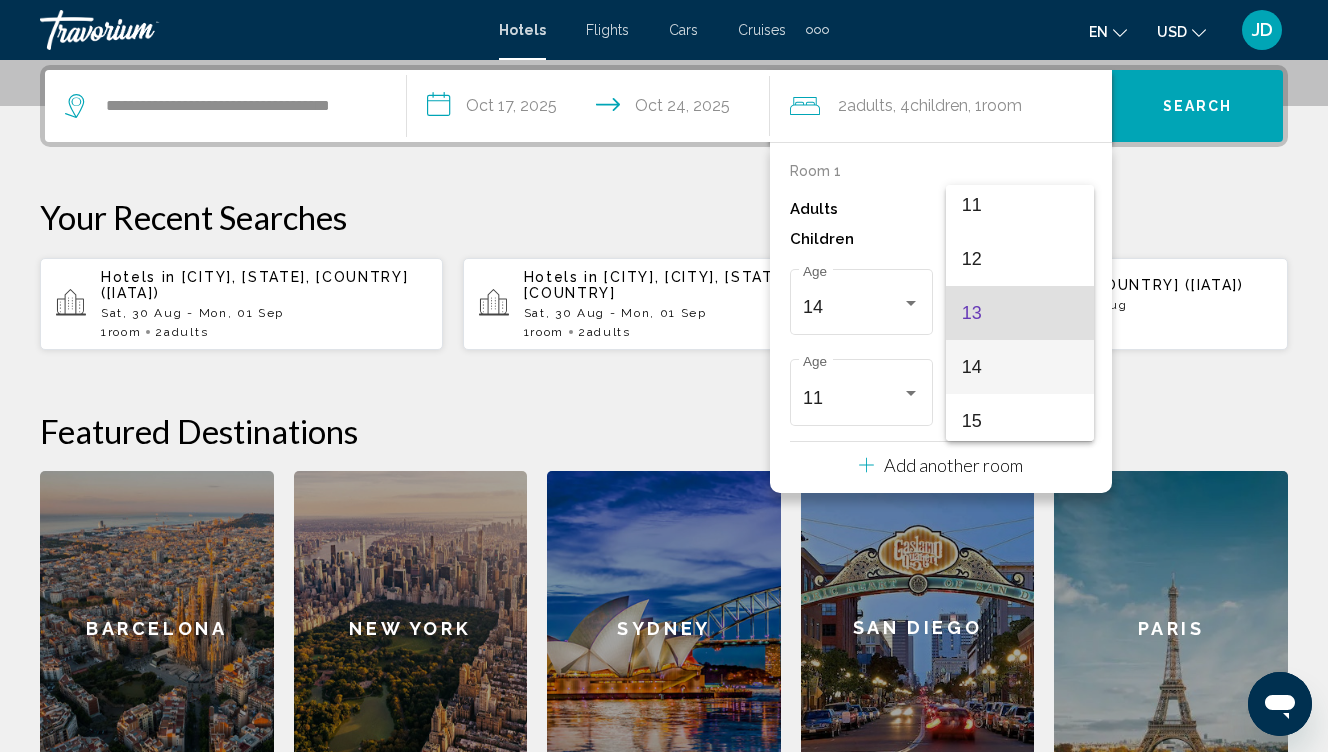 click on "14" at bounding box center (1020, 367) 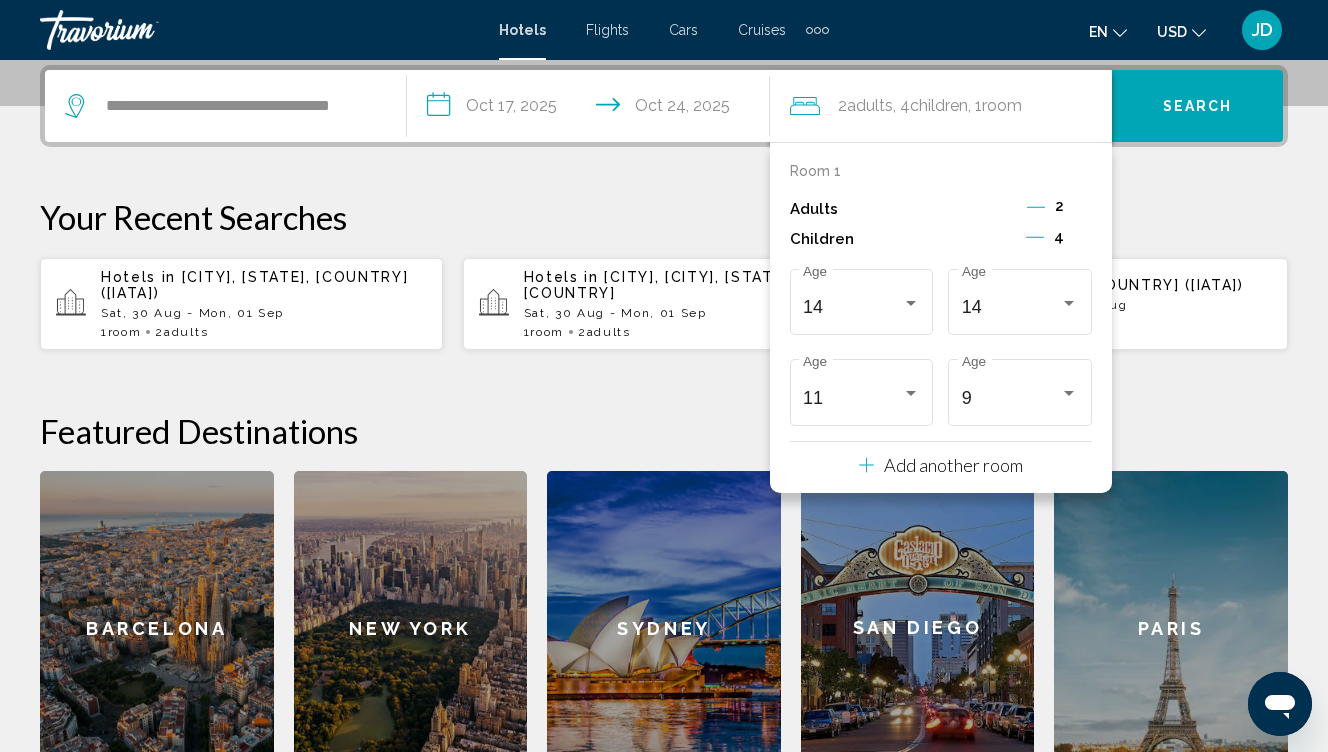 click on "**********" at bounding box center [664, 425] 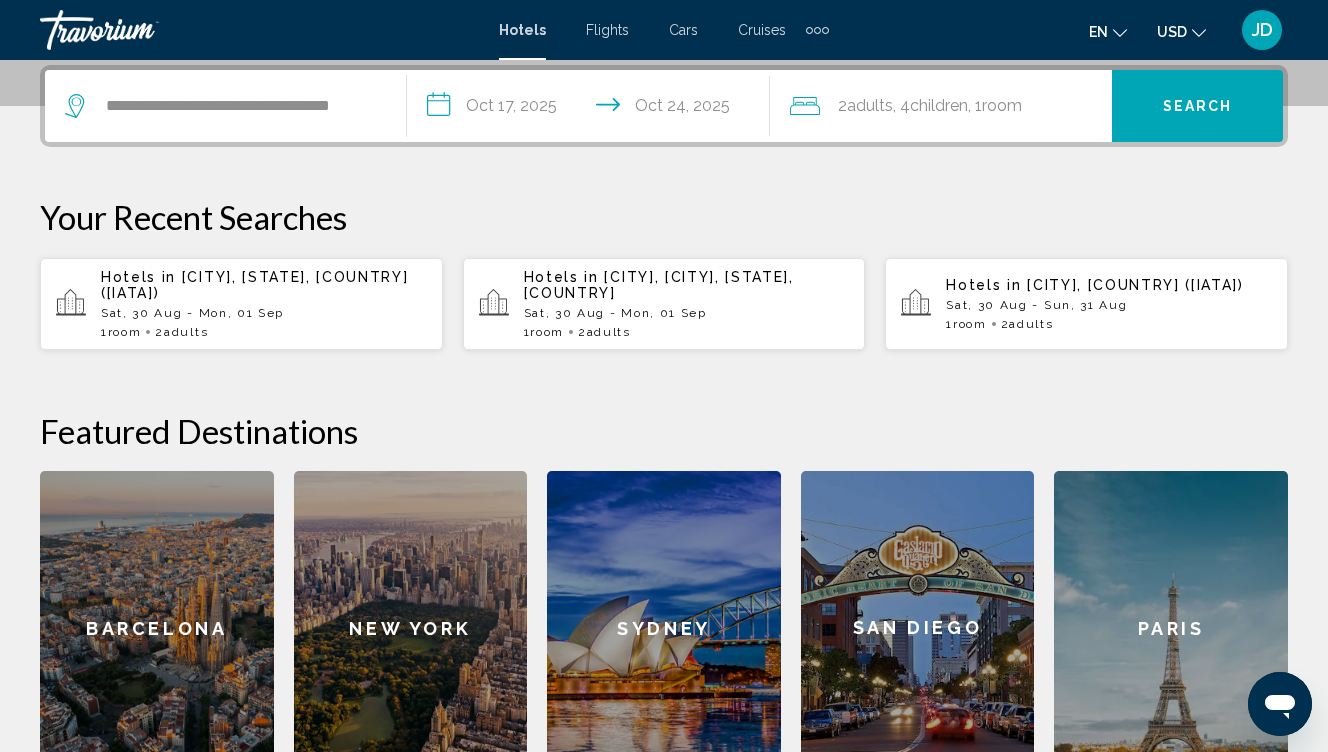 click on "Search" at bounding box center [1197, 106] 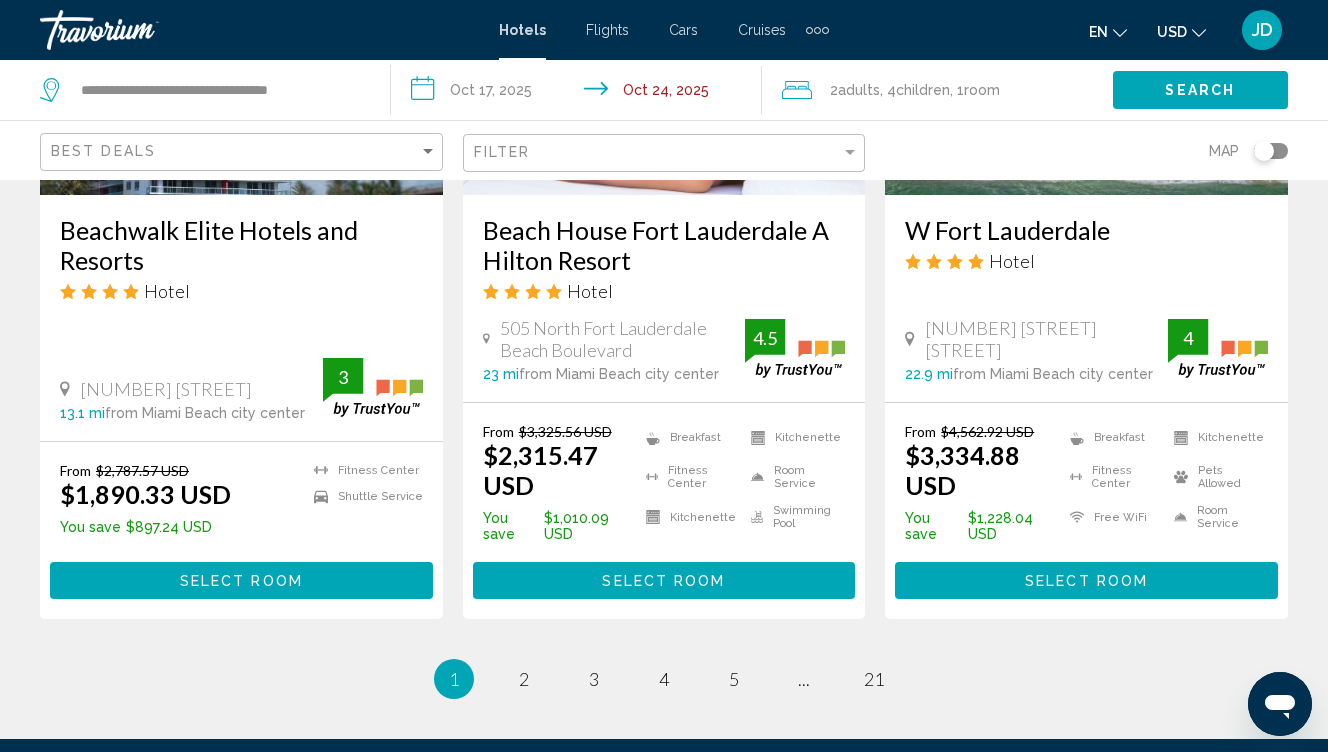 scroll, scrollTop: 2675, scrollLeft: 0, axis: vertical 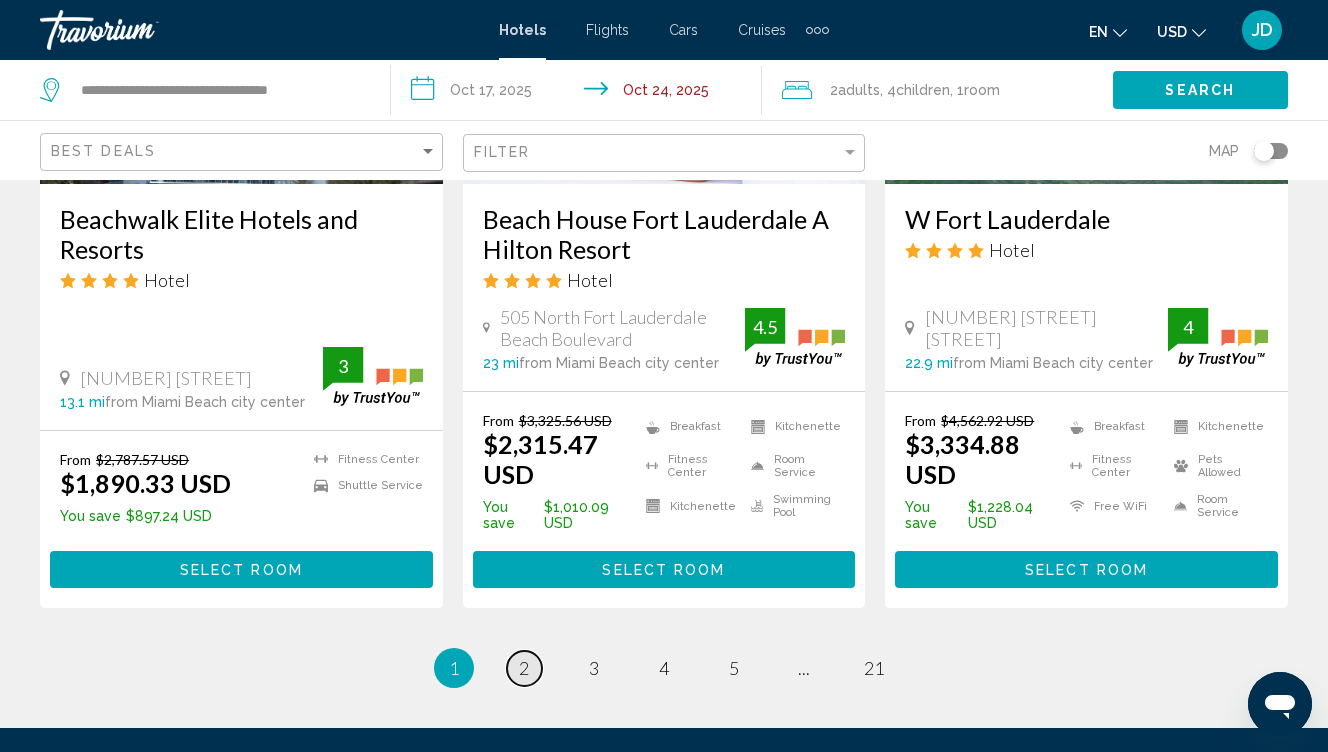 click on "2" at bounding box center (524, 668) 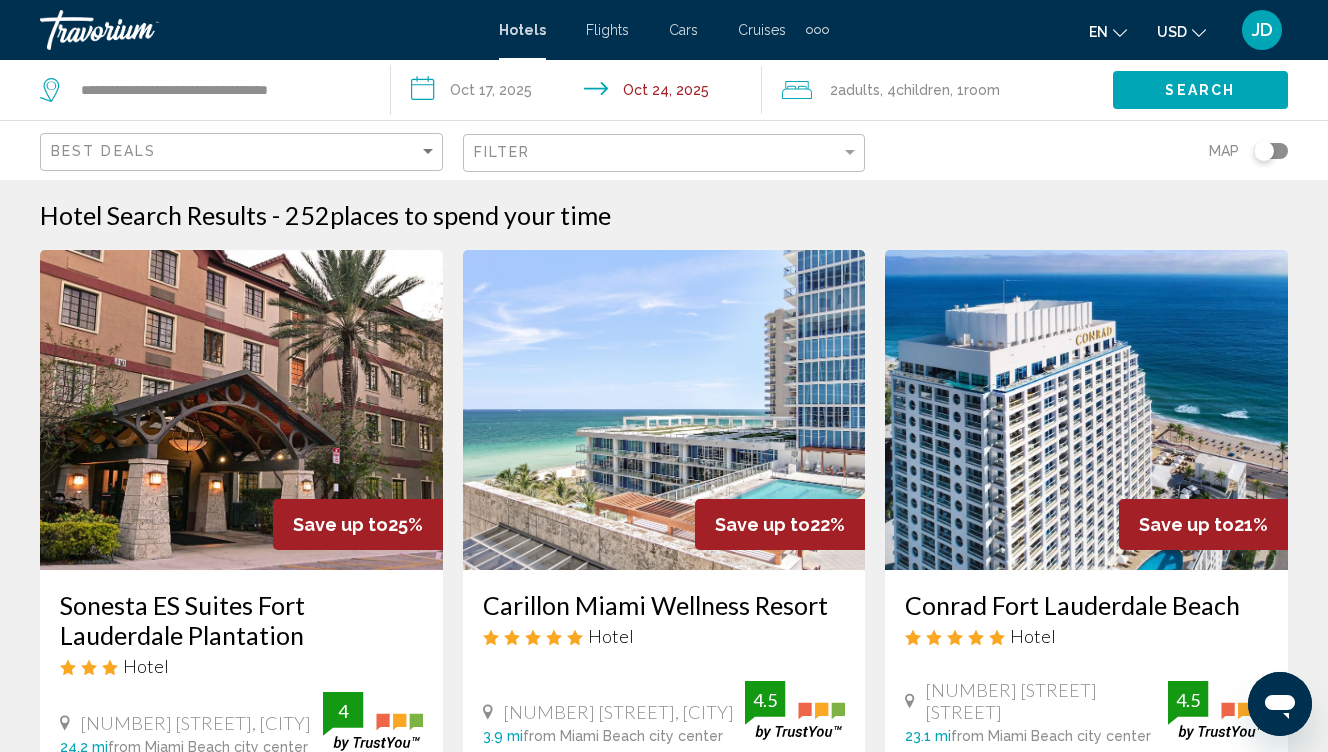 scroll, scrollTop: 0, scrollLeft: 0, axis: both 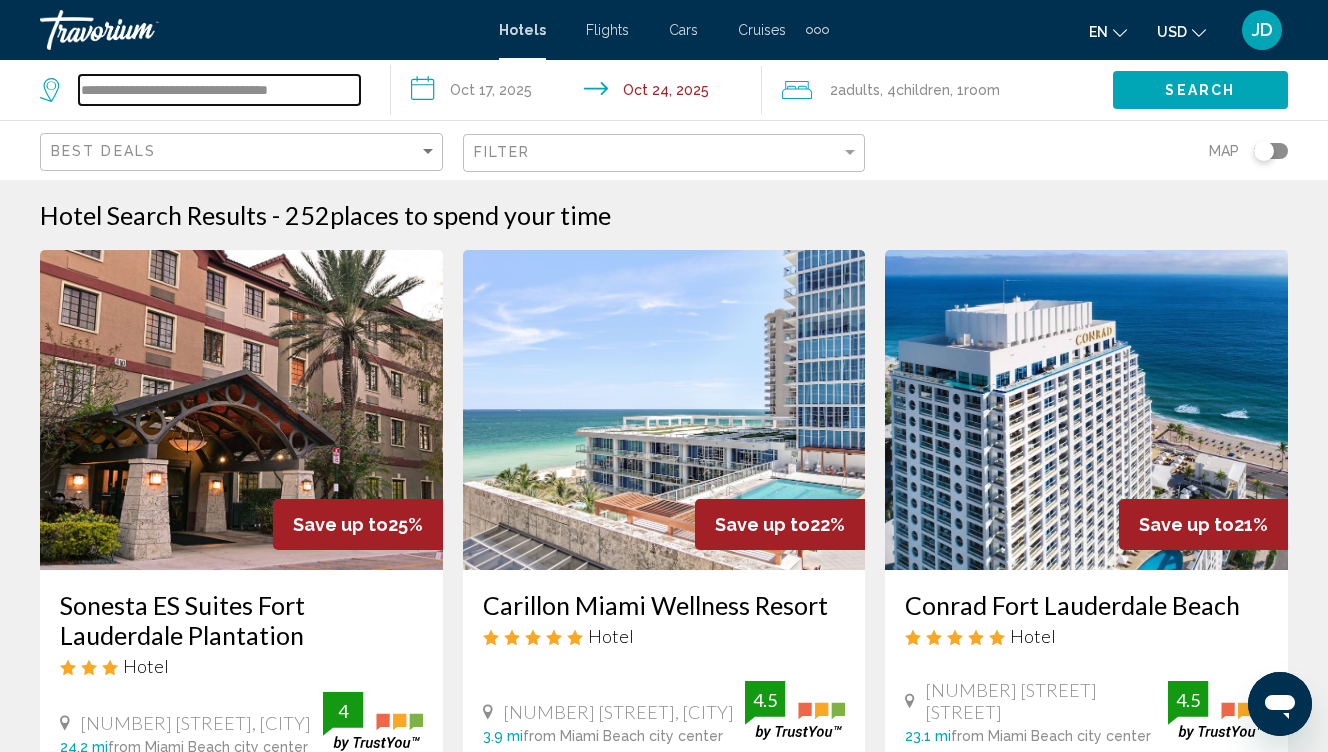 click on "**********" at bounding box center (219, 90) 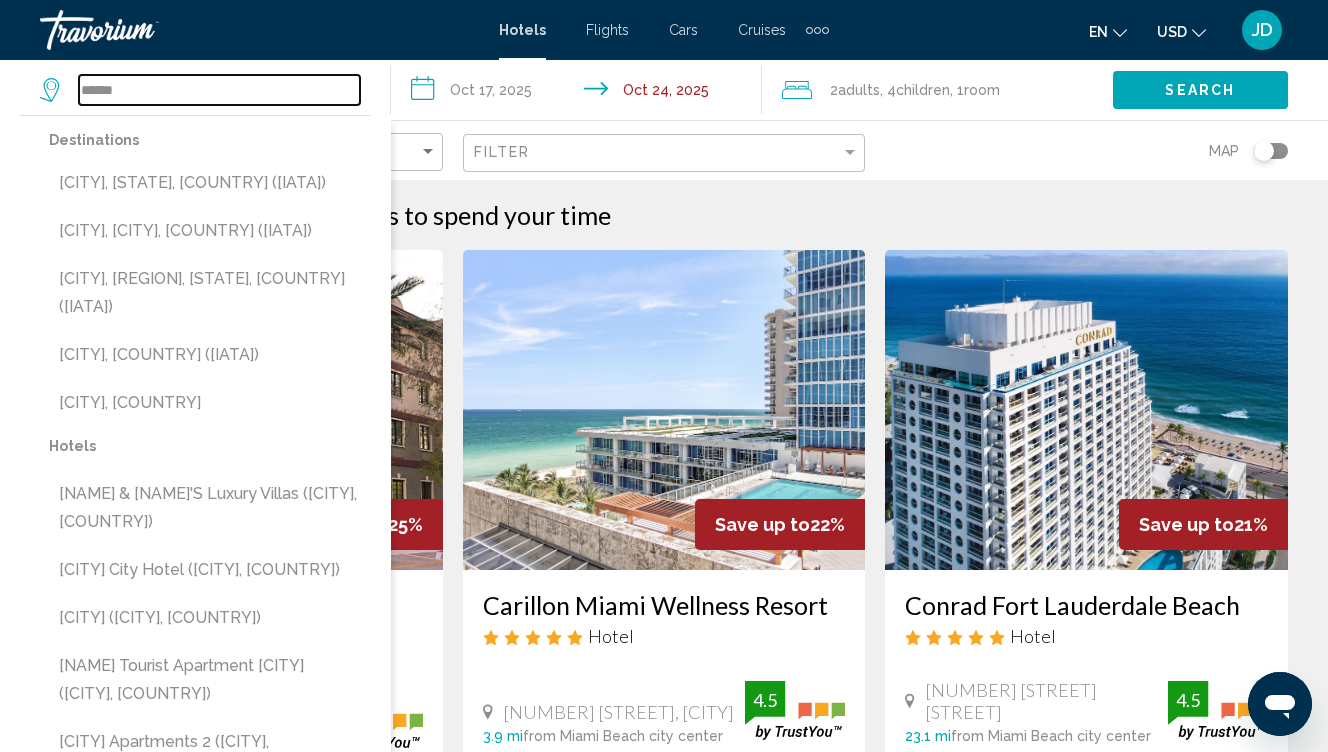 type on "******" 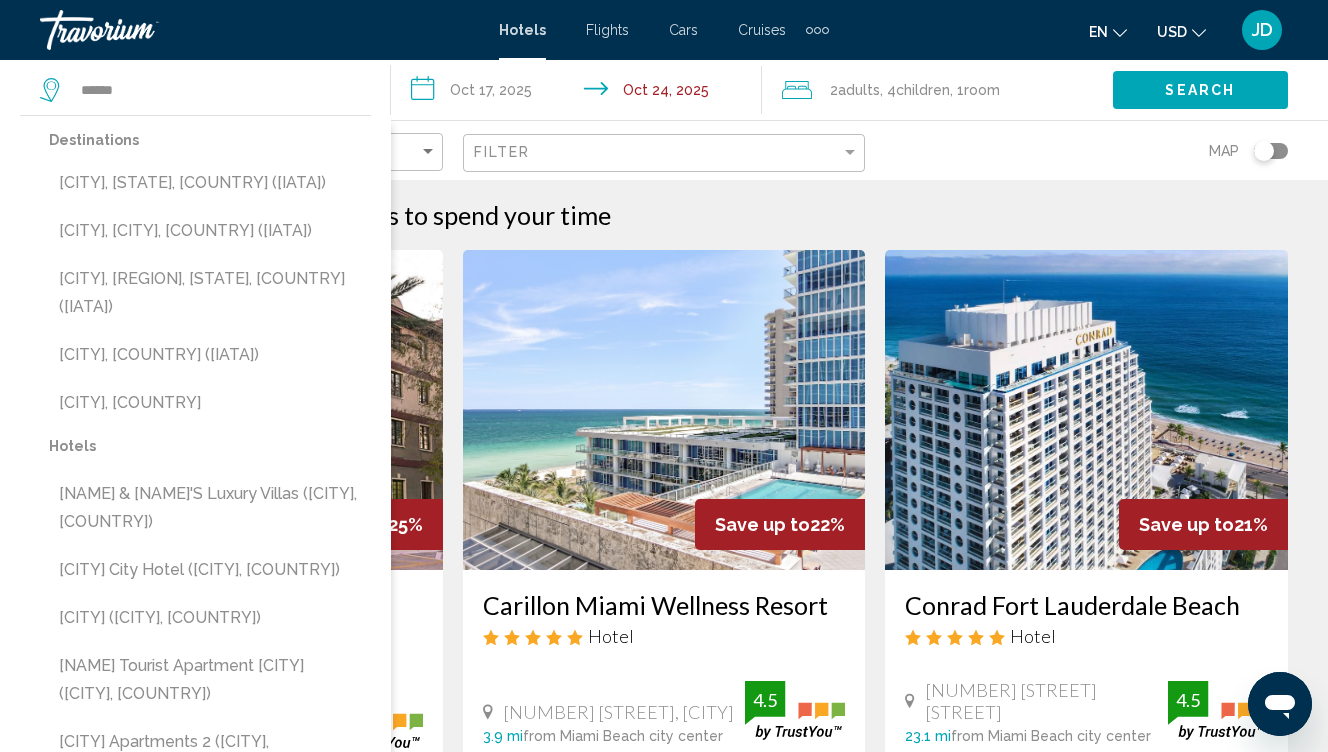 click on "**********" at bounding box center [580, 93] 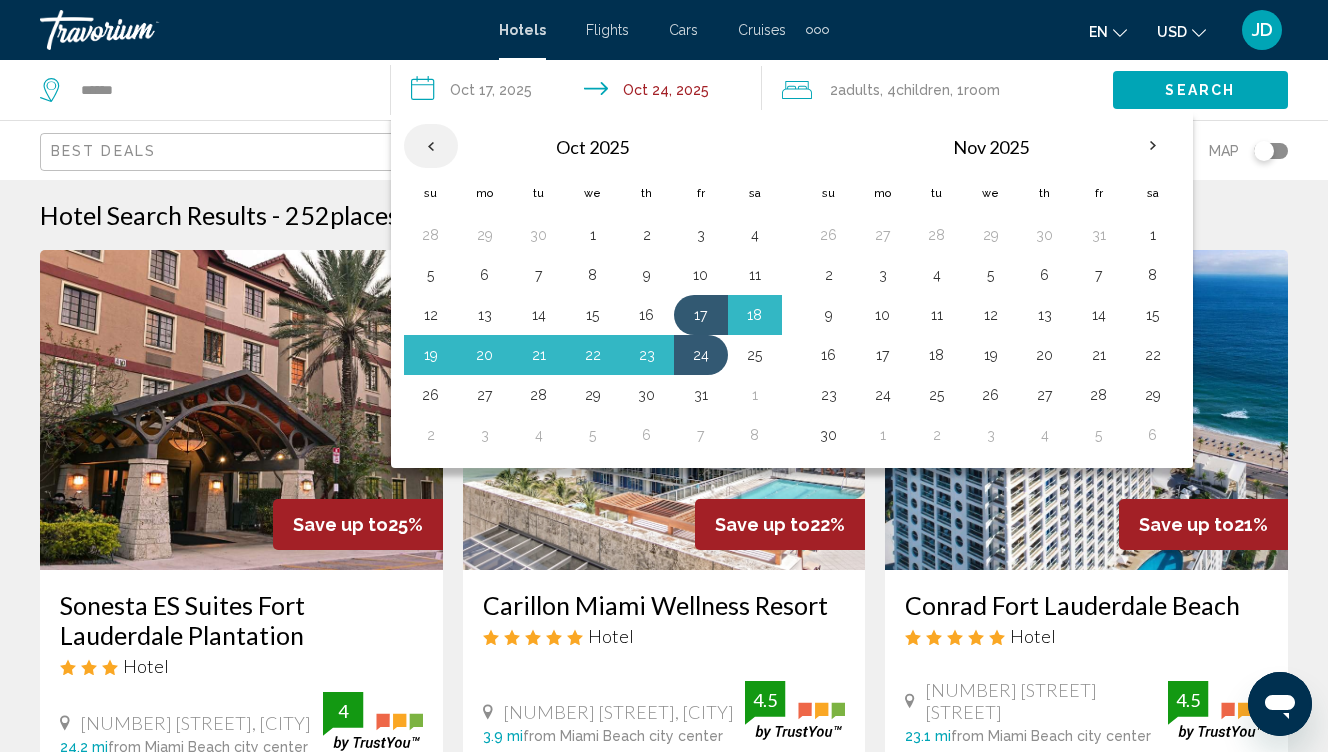 click at bounding box center [431, 146] 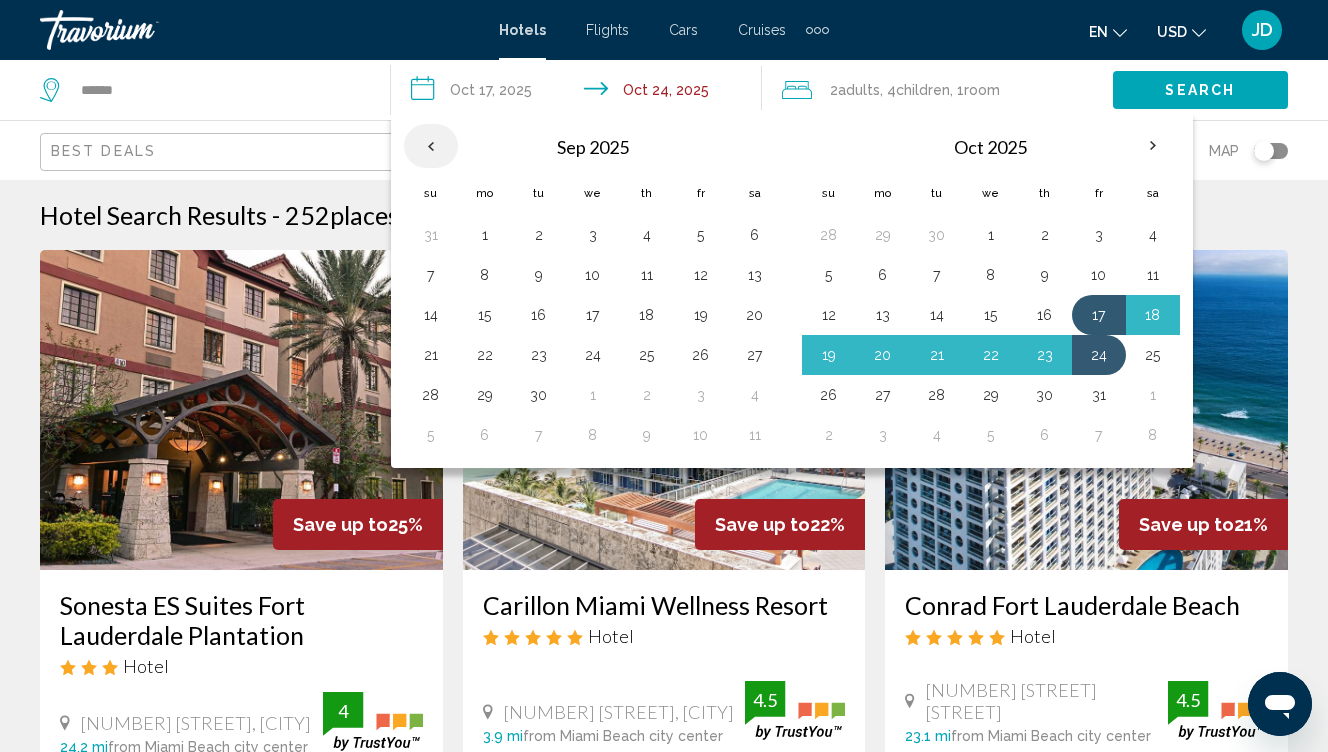 click at bounding box center (431, 146) 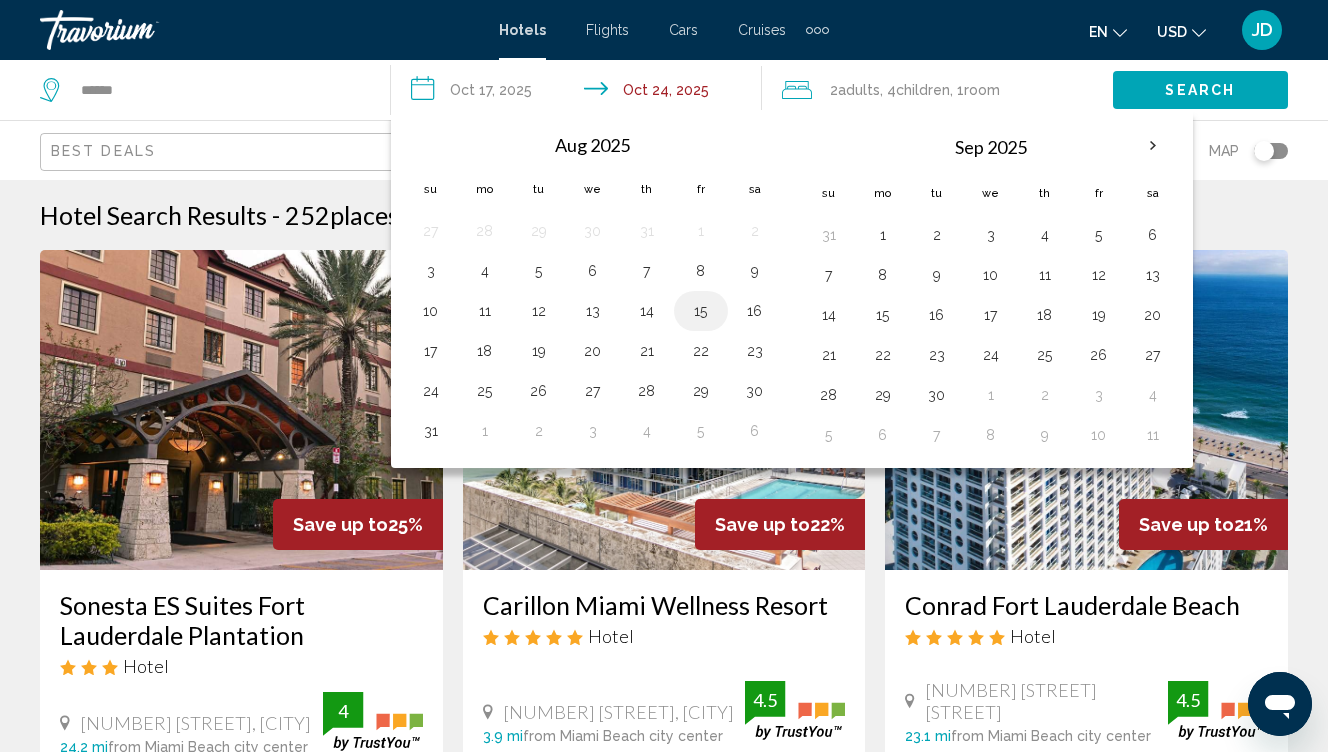 click on "15" at bounding box center [701, 311] 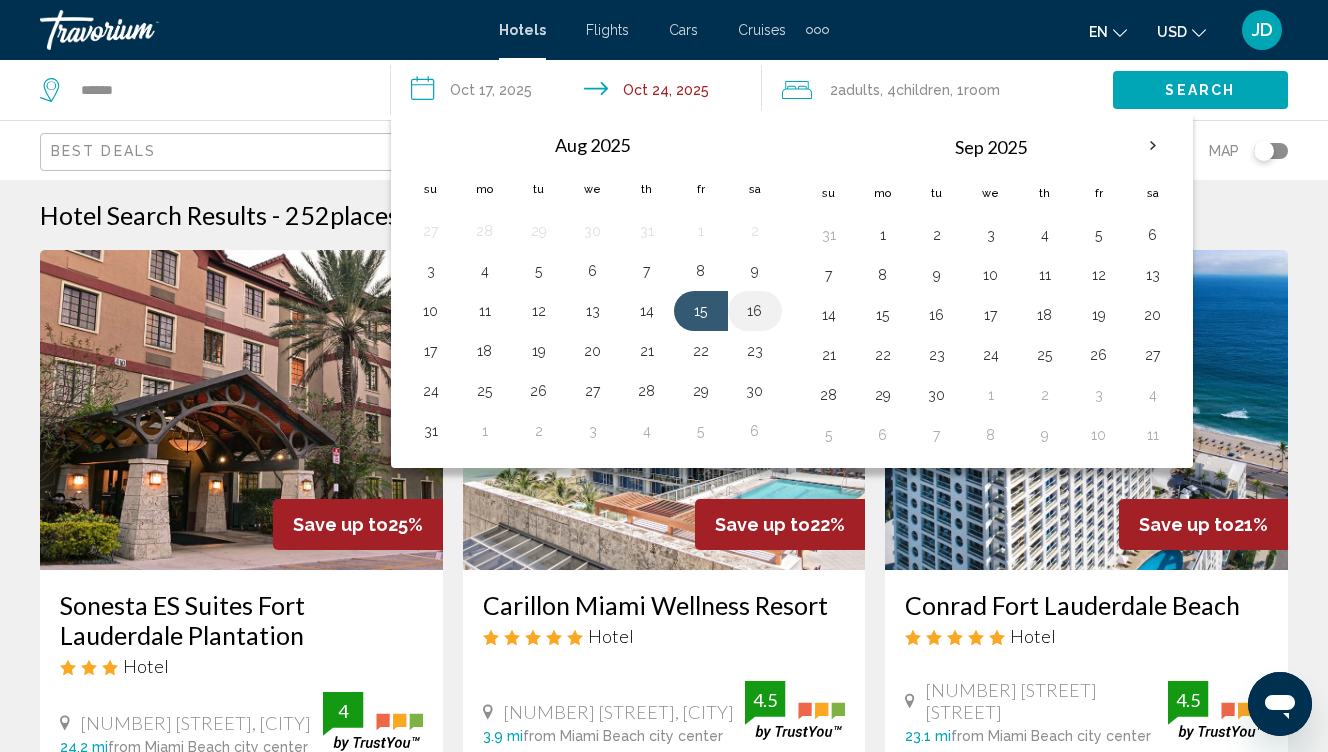 click on "16" at bounding box center [755, 311] 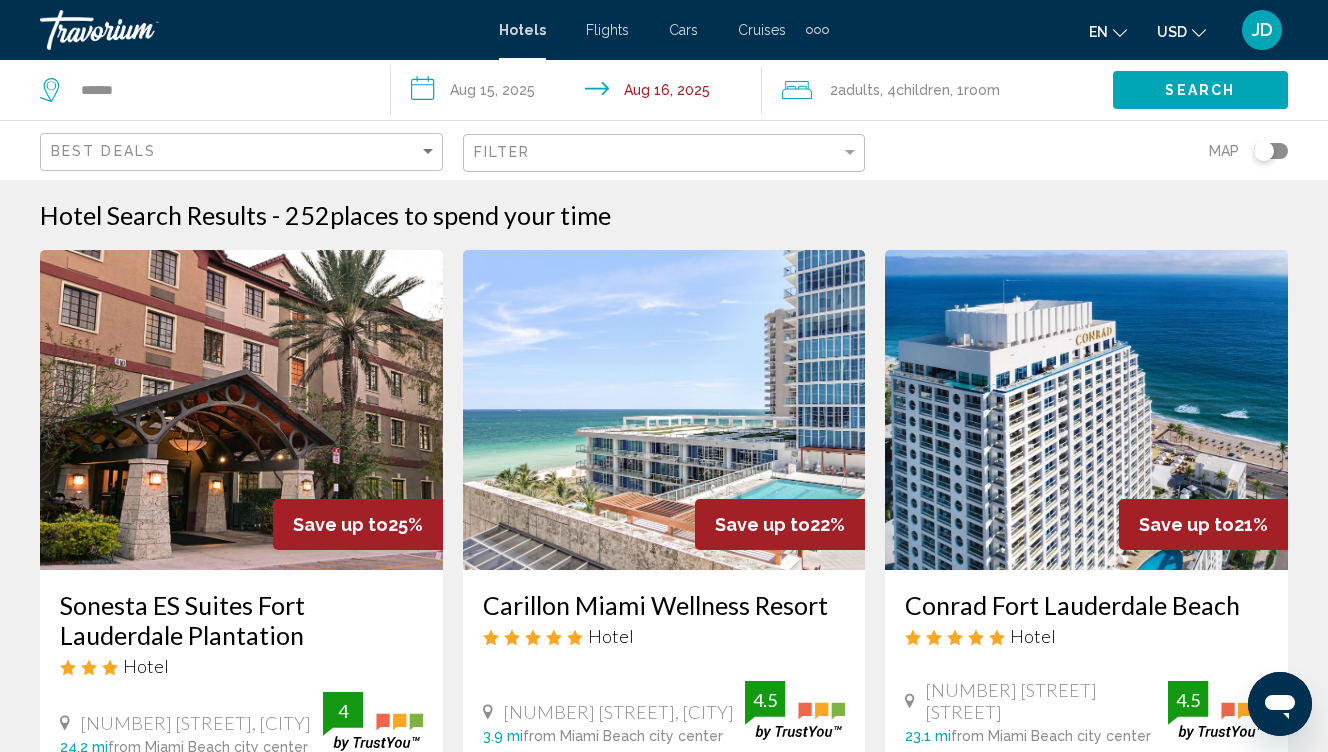 click on "Search" 